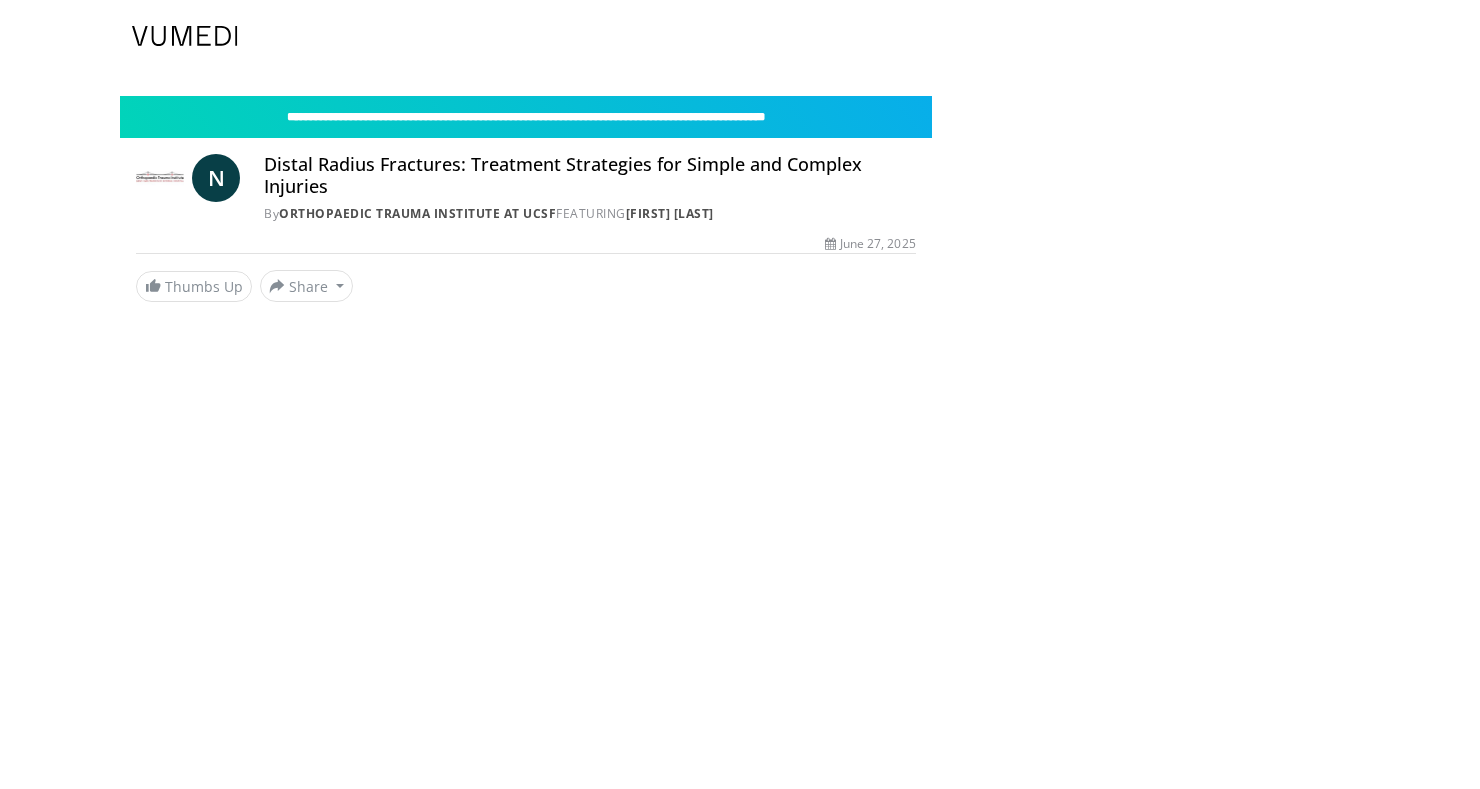 scroll, scrollTop: 0, scrollLeft: 0, axis: both 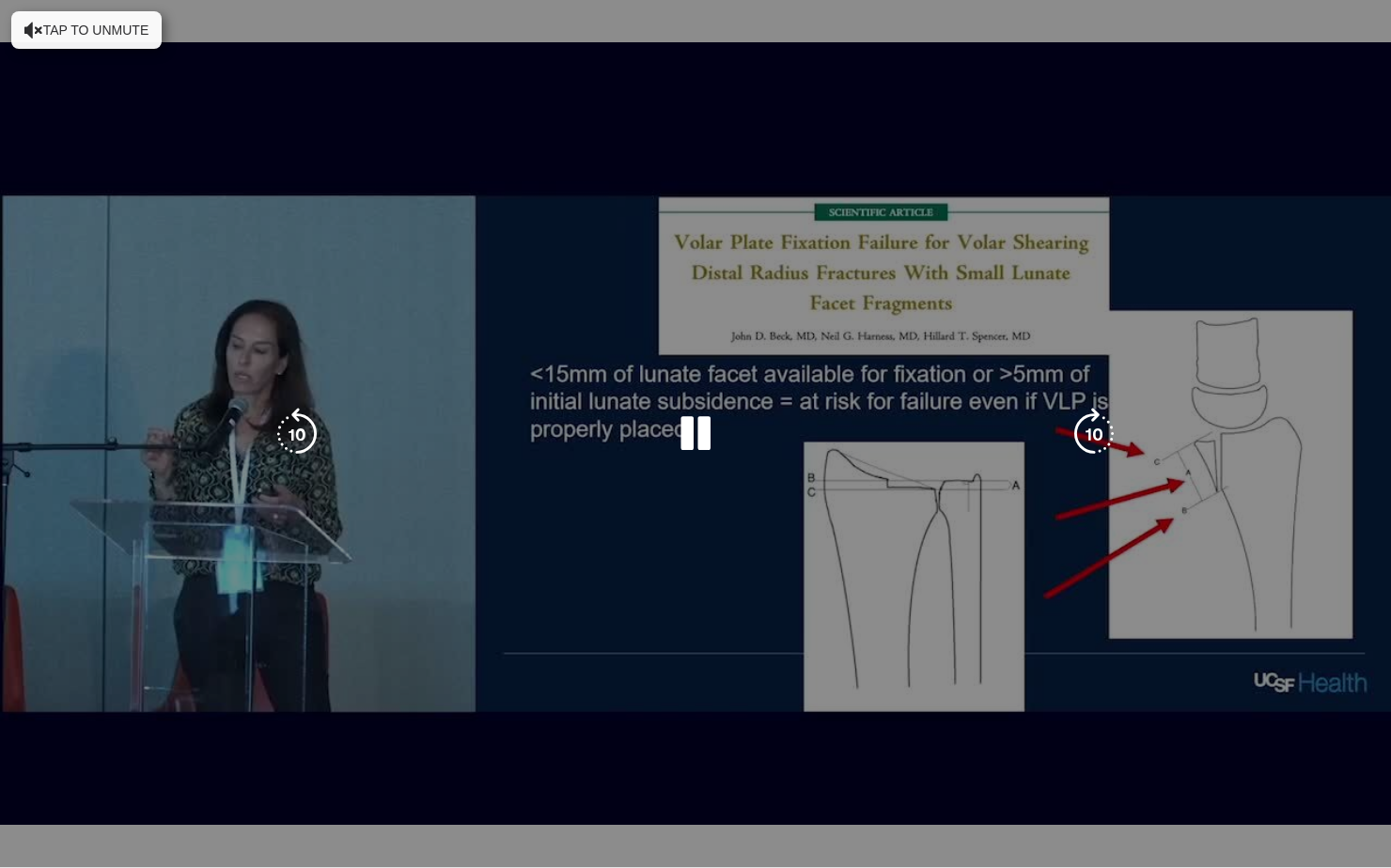 click on "10 seconds
Tap to unmute" at bounding box center [696, 433] 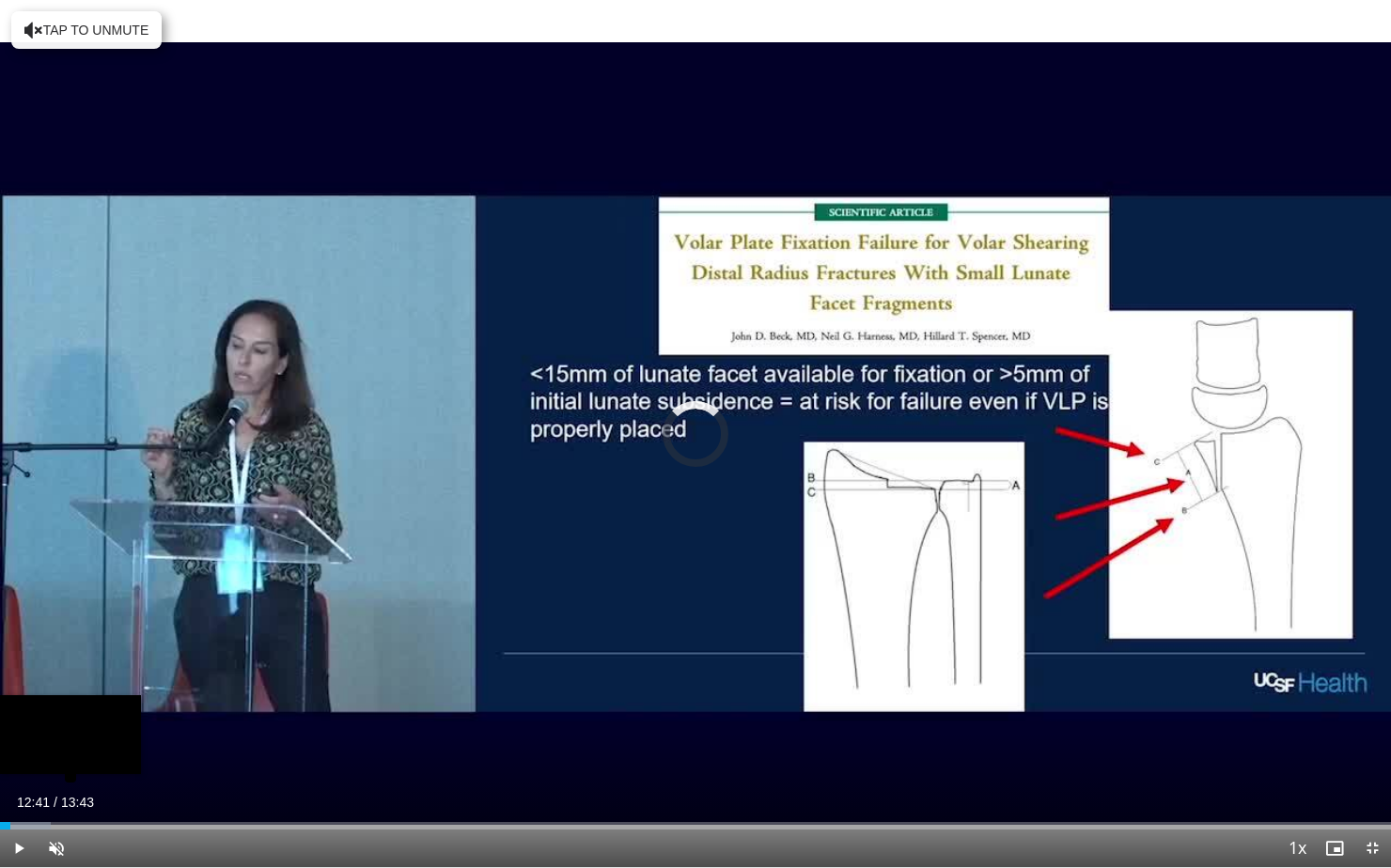 click on "Loaded :  3.64% 12:41" at bounding box center (696, 826) 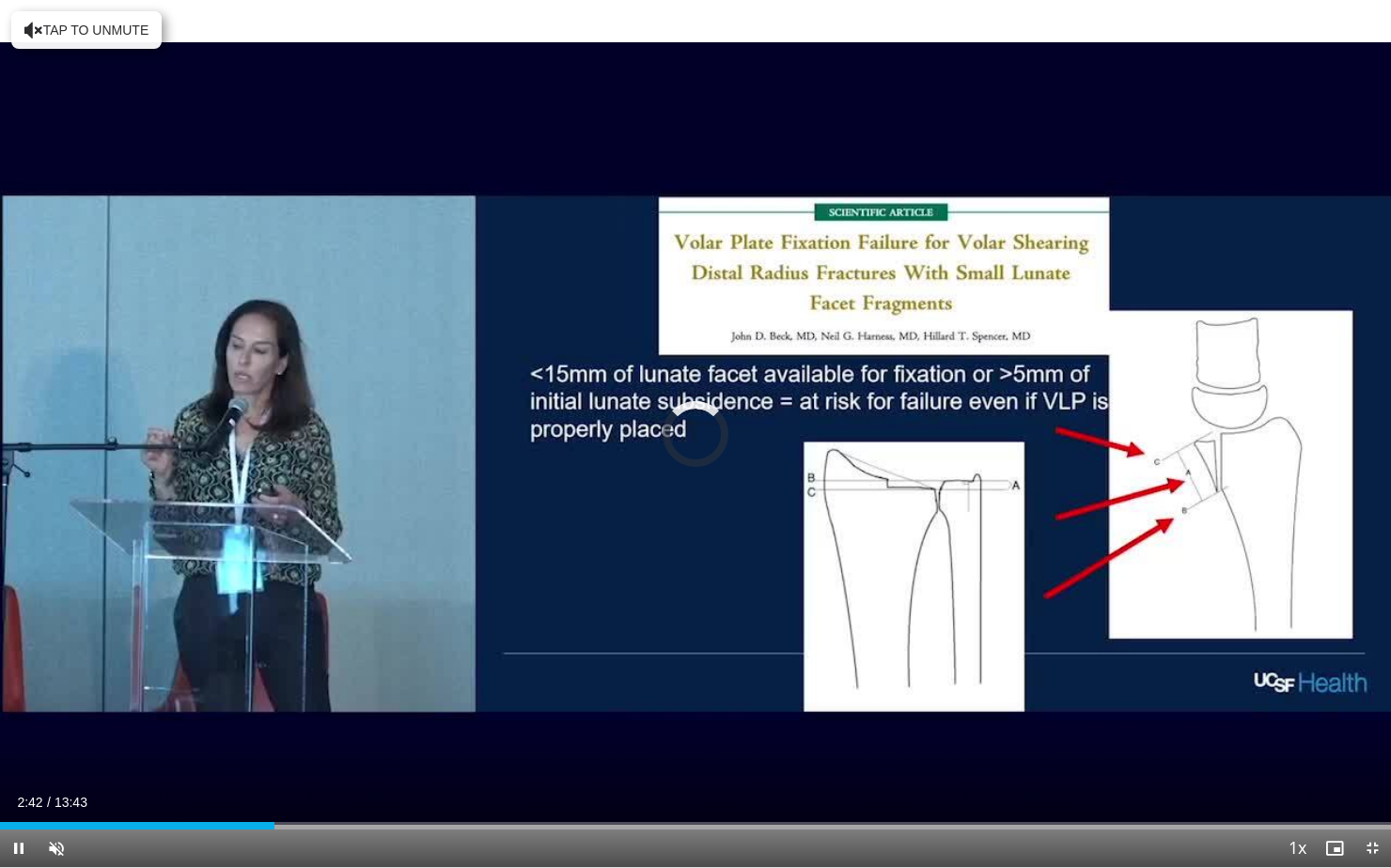 click on "Current Time  2:42 / Duration  13:43 Pause Skip Backward Skip Forward Unmute Loaded :  0.00% 02:50 02:42 Stream Type  LIVE Seek to live, currently behind live LIVE   1x Playback Rate 0.5x 0.75x 1x , selected 1.25x 1.5x 1.75x 2x Chapters Chapters Descriptions descriptions off , selected Captions captions settings , opens captions settings dialog captions off , selected Audio Track en (Main) , selected Exit Fullscreen Enable picture-in-picture mode" at bounding box center [696, 848] 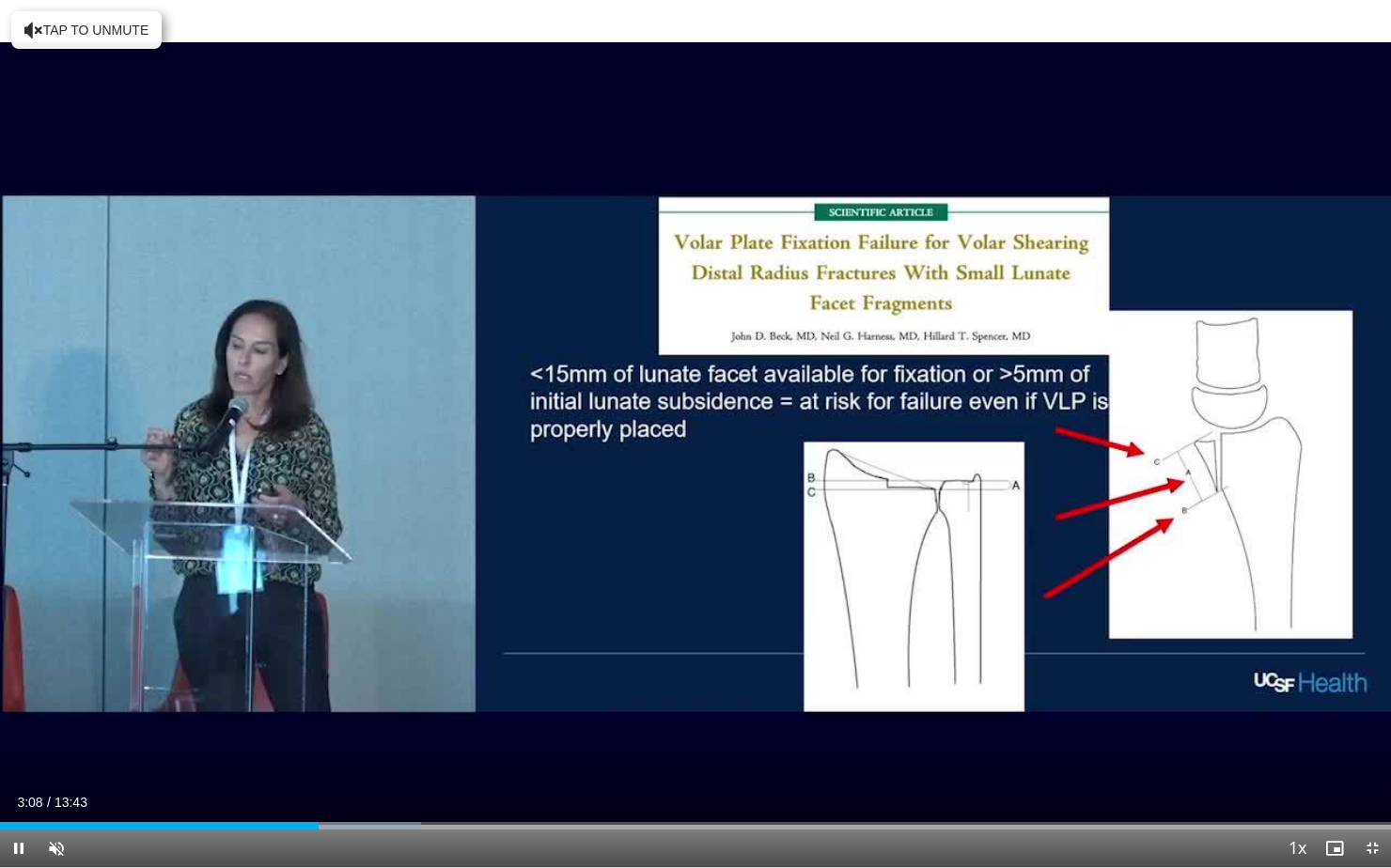 click on "10 seconds
Tap to unmute" at bounding box center [696, 433] 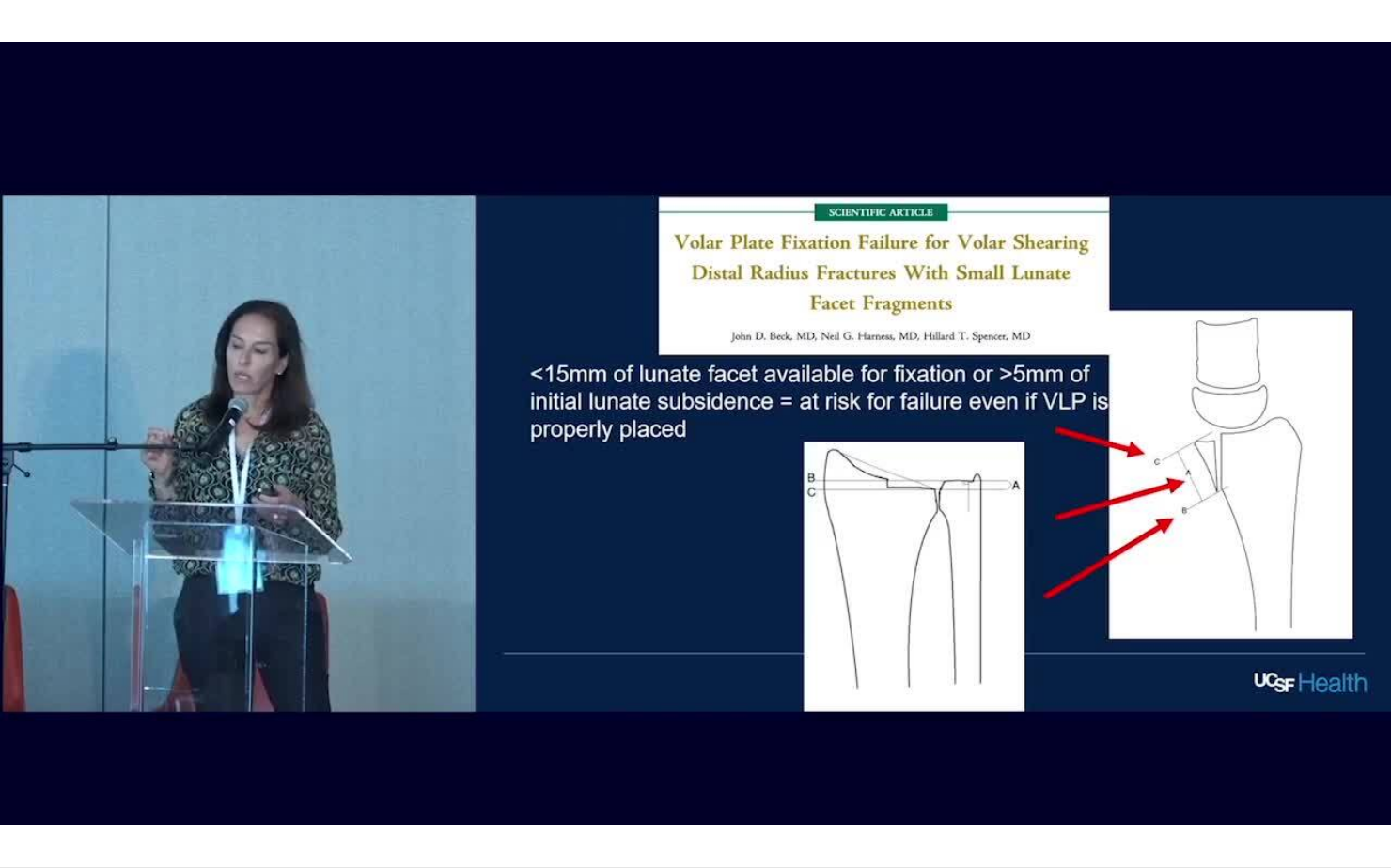 click on "10 seconds
Tap to unmute" at bounding box center (696, 433) 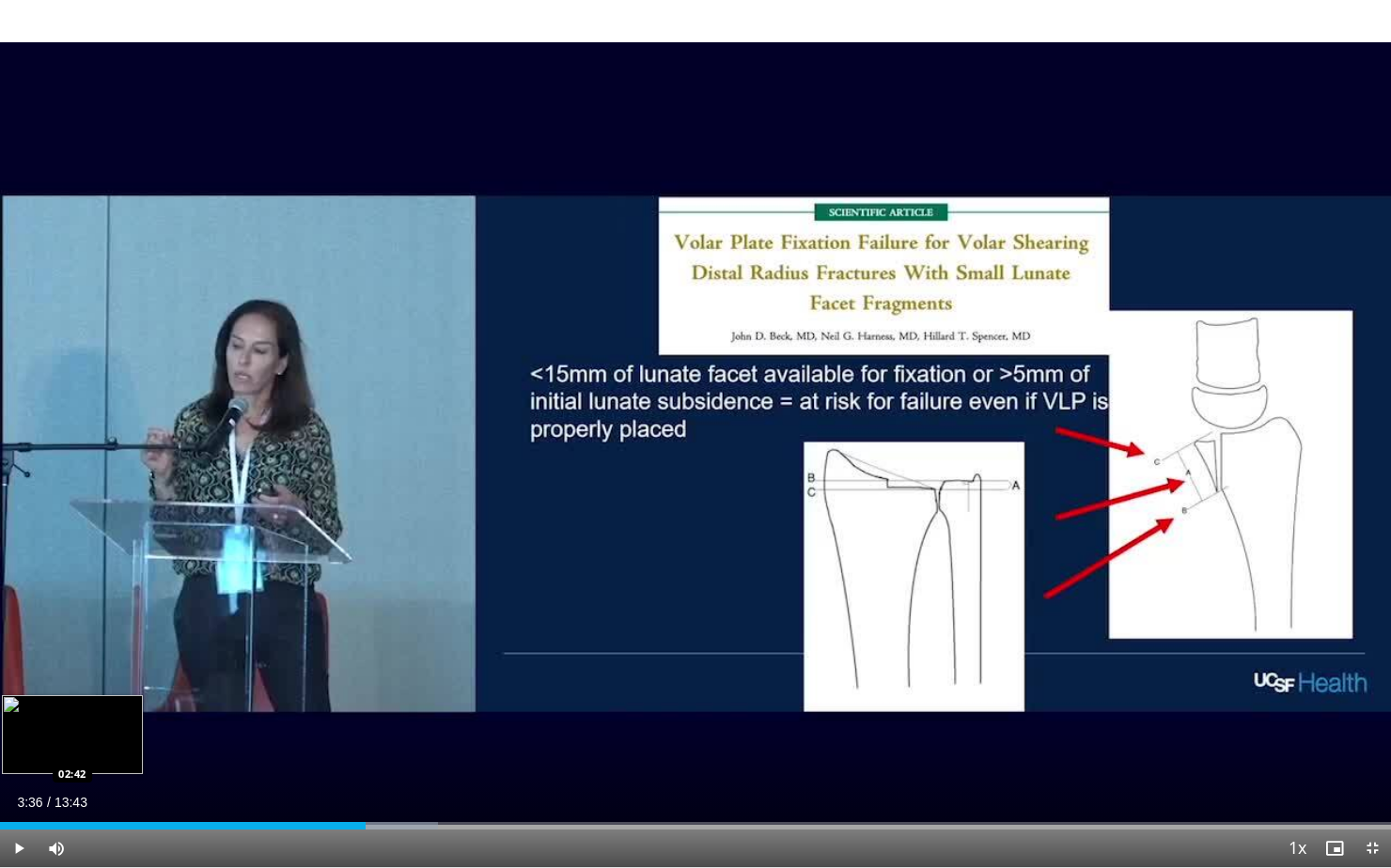 click on "Loaded :  31.51% 03:36 02:42" at bounding box center (696, 820) 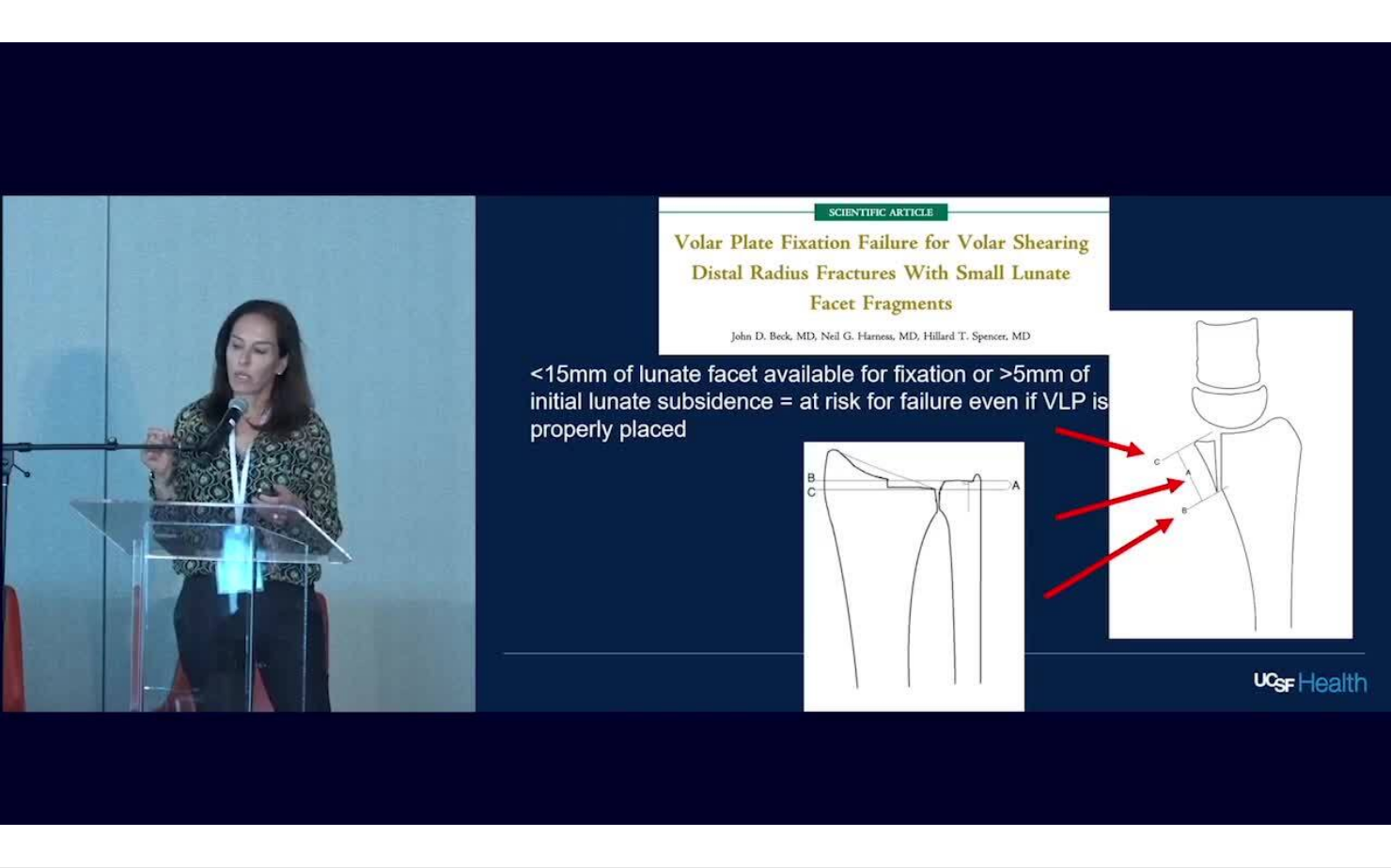 click on "10 seconds
Tap to unmute" at bounding box center [696, 433] 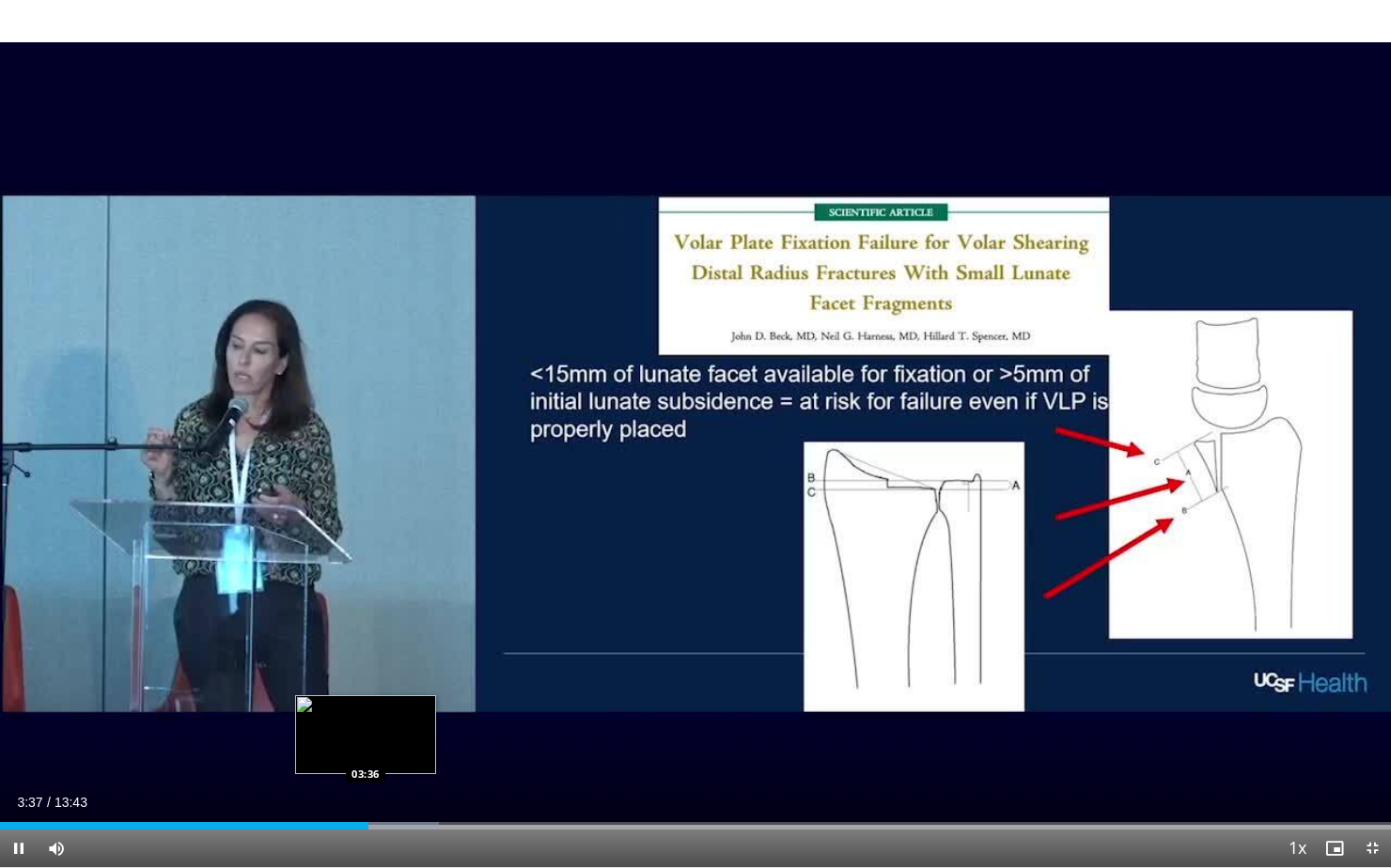 click at bounding box center (377, 826) 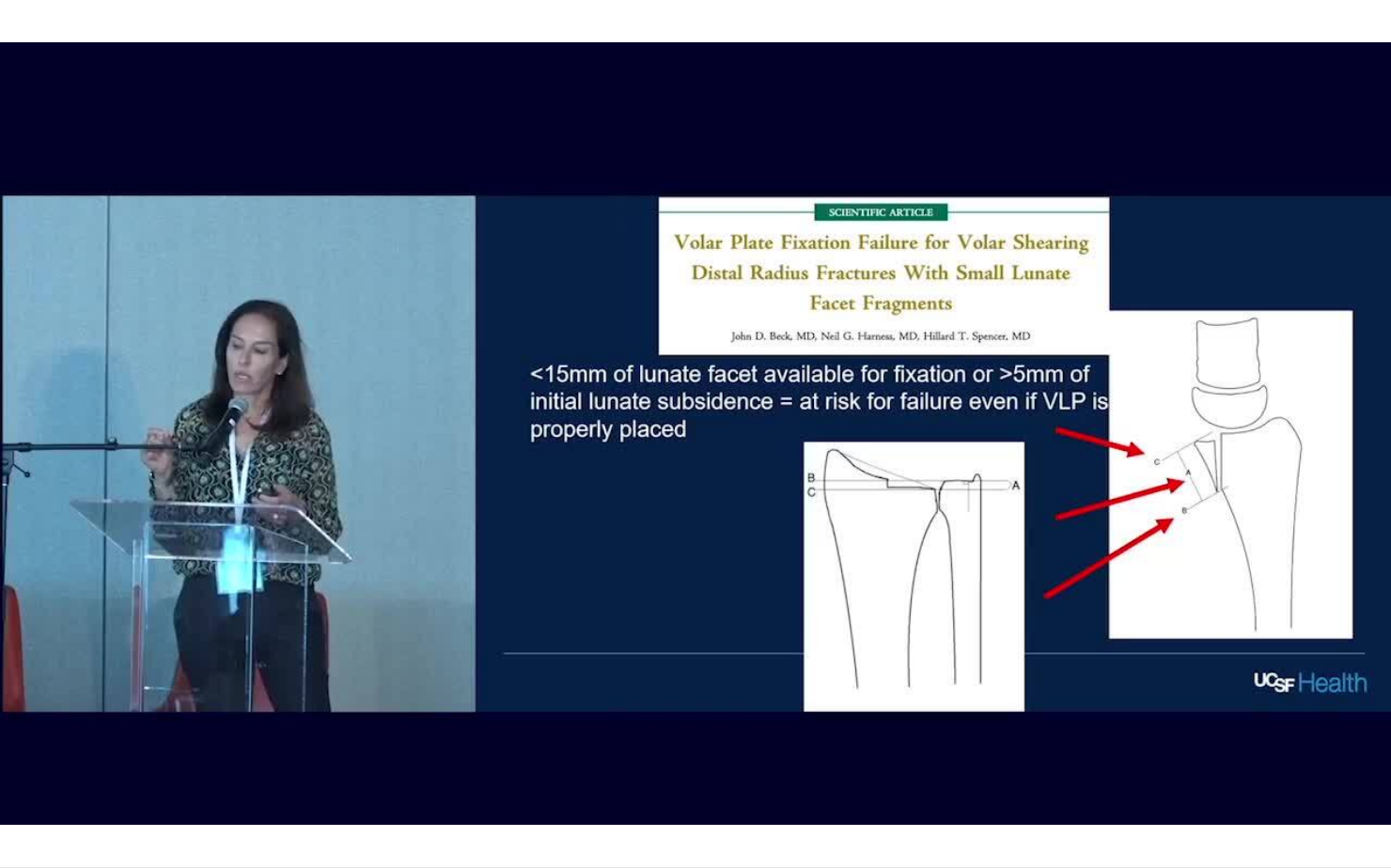 click on "10 seconds
Tap to unmute" at bounding box center (696, 433) 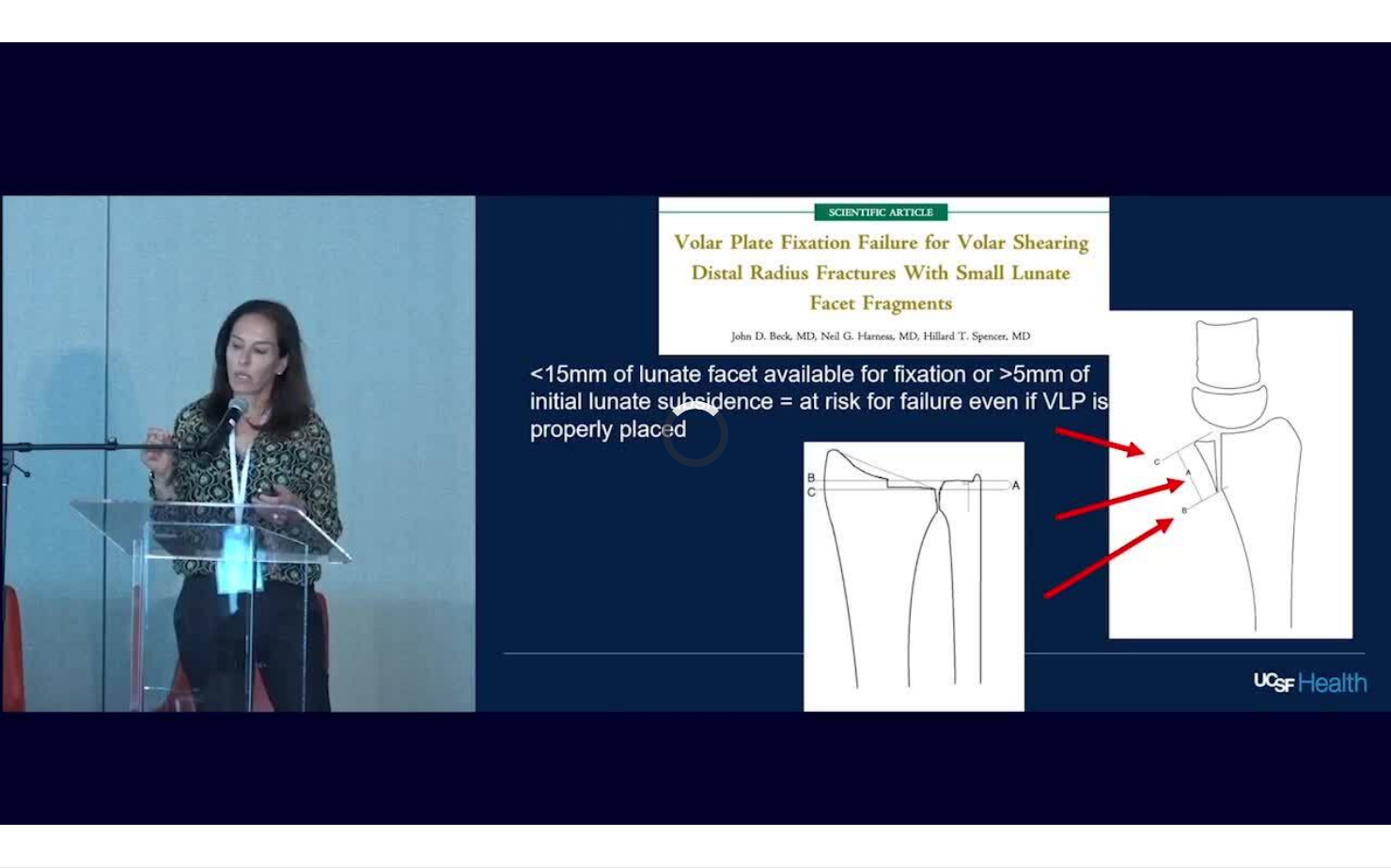 click on "10 seconds
Tap to unmute" at bounding box center (696, 433) 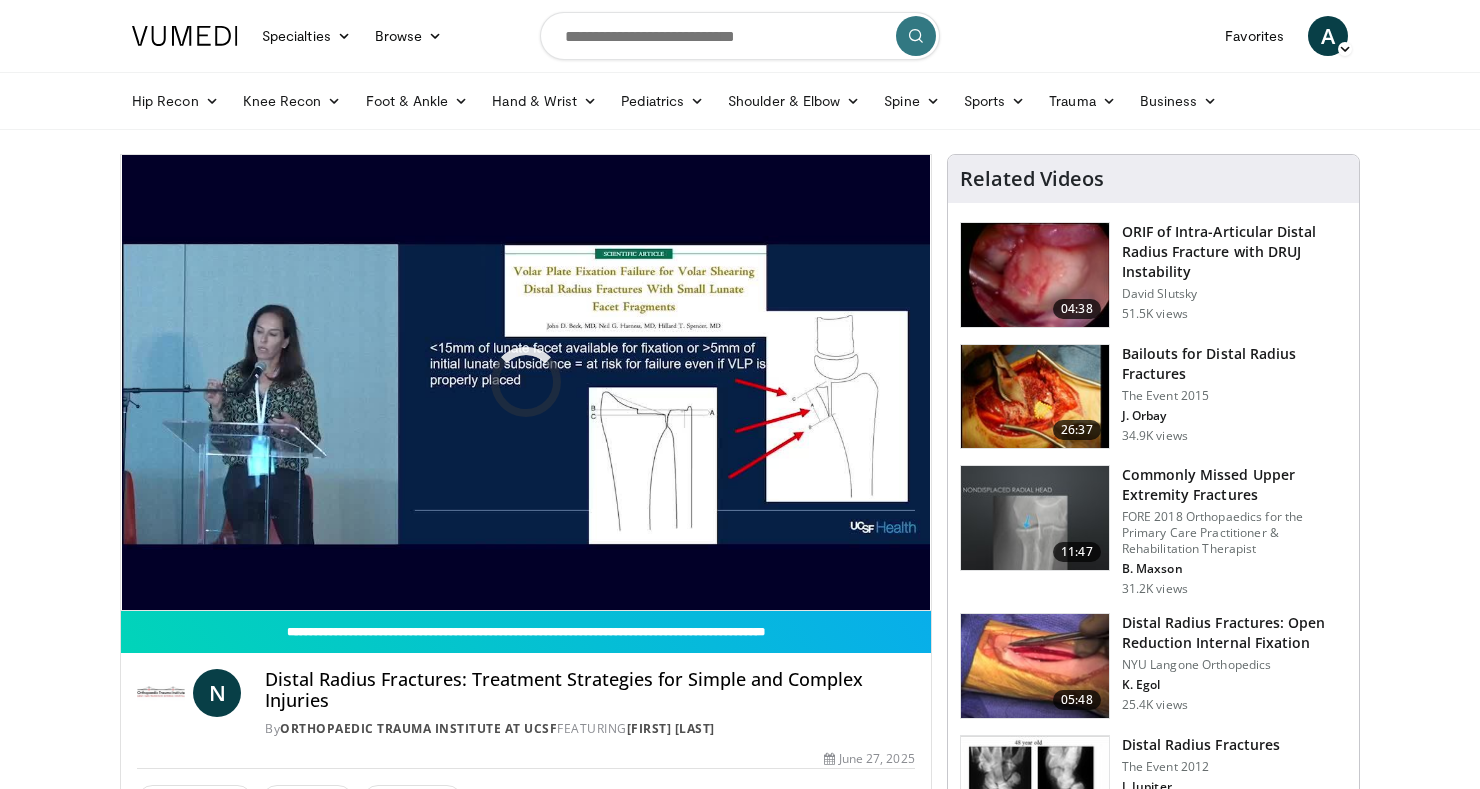 click on "10 seconds
Tap to unmute" at bounding box center (526, 382) 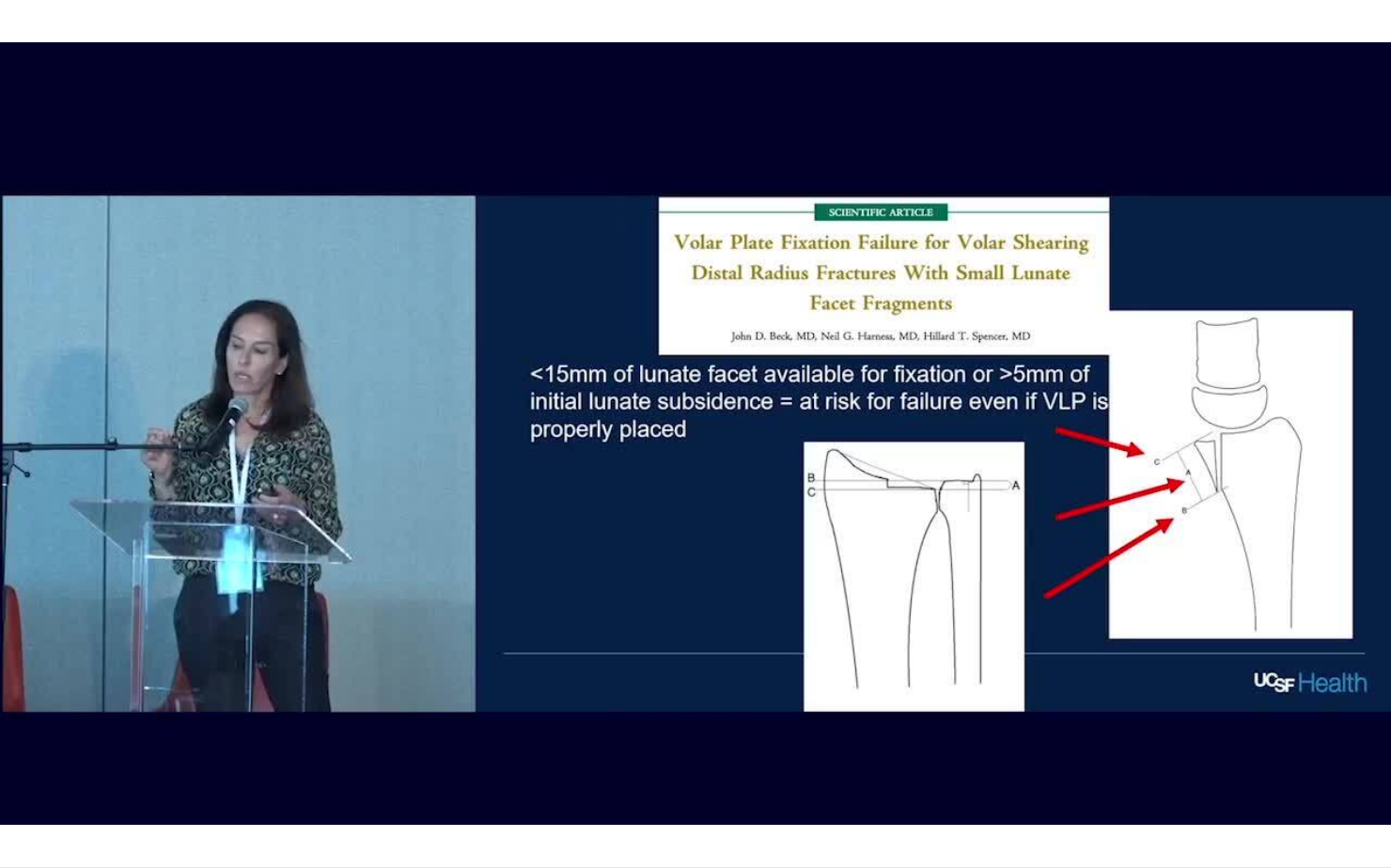 click on "10 seconds
Tap to unmute" at bounding box center (696, 433) 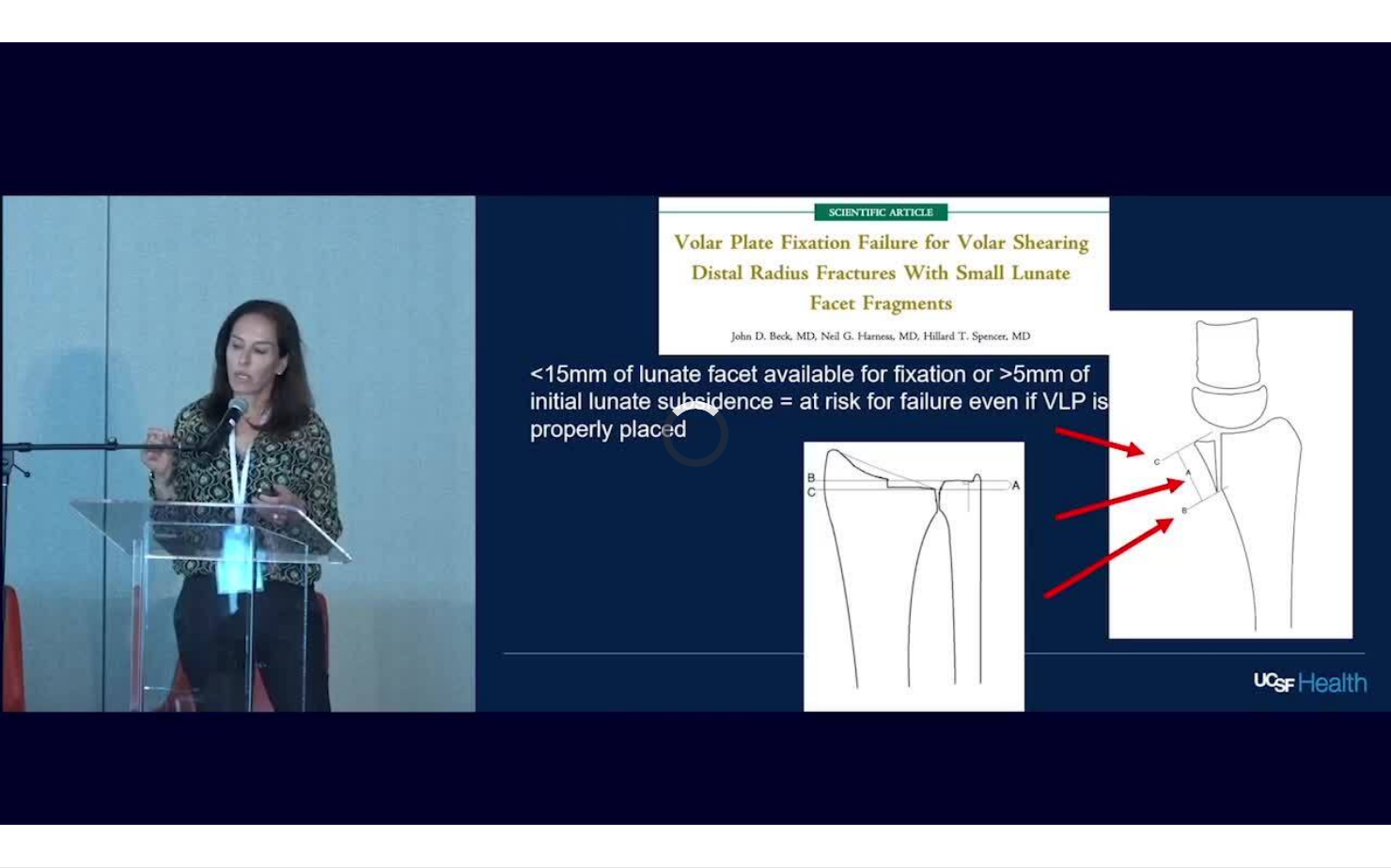 click on "10 seconds
Tap to unmute" at bounding box center (696, 433) 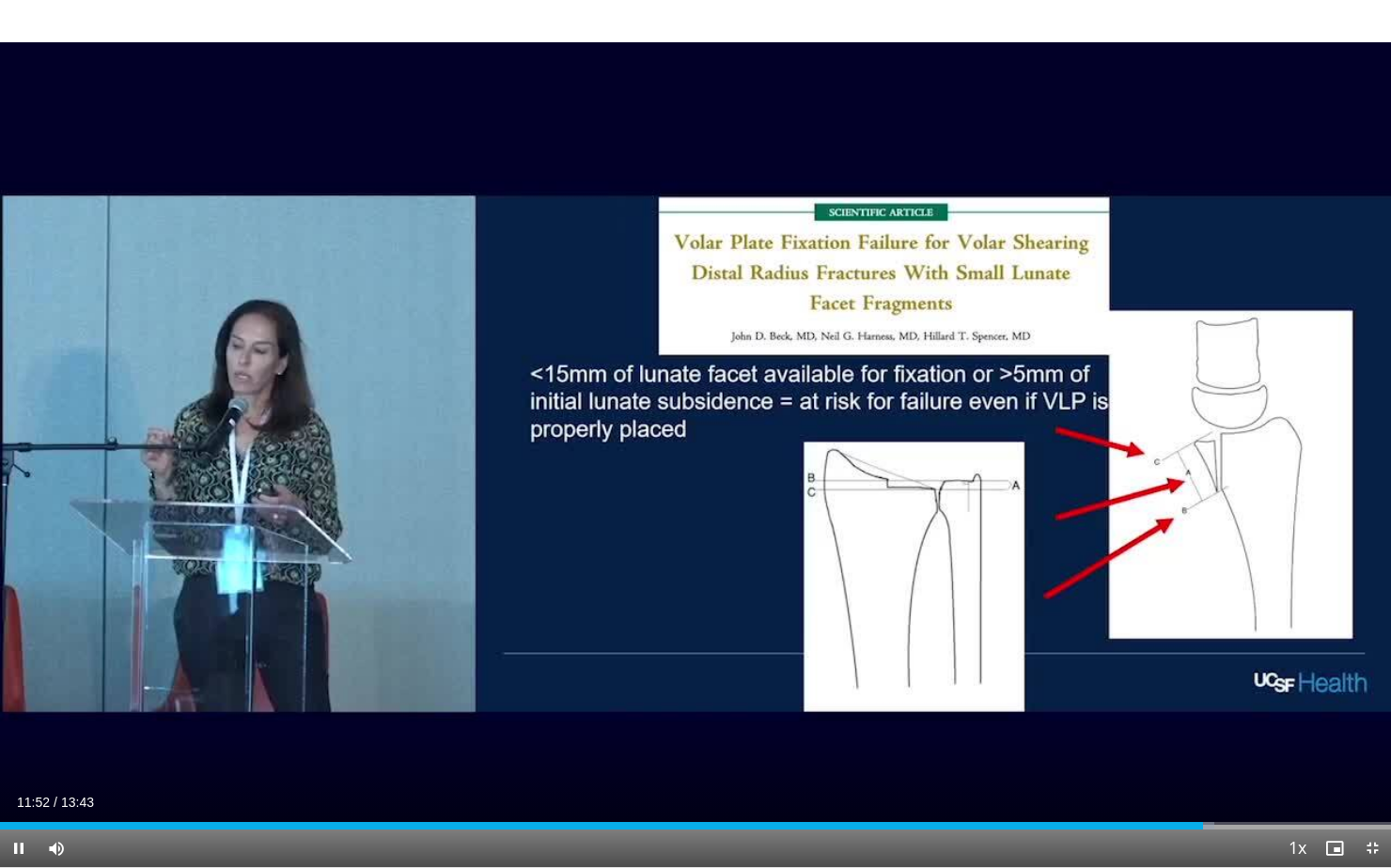 click on "10 seconds
Tap to unmute" at bounding box center (696, 433) 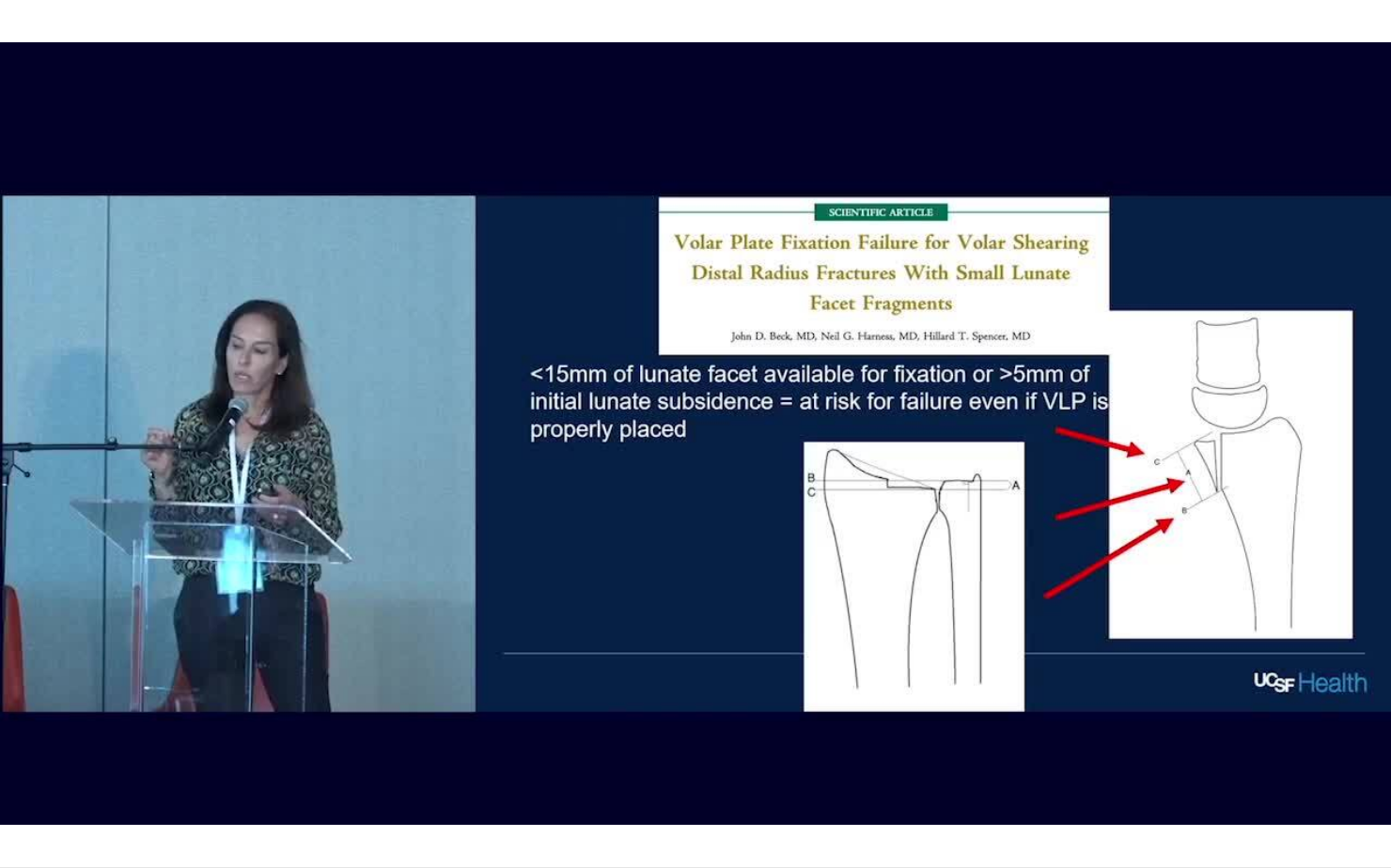 click on "10 seconds
Tap to unmute" at bounding box center (696, 433) 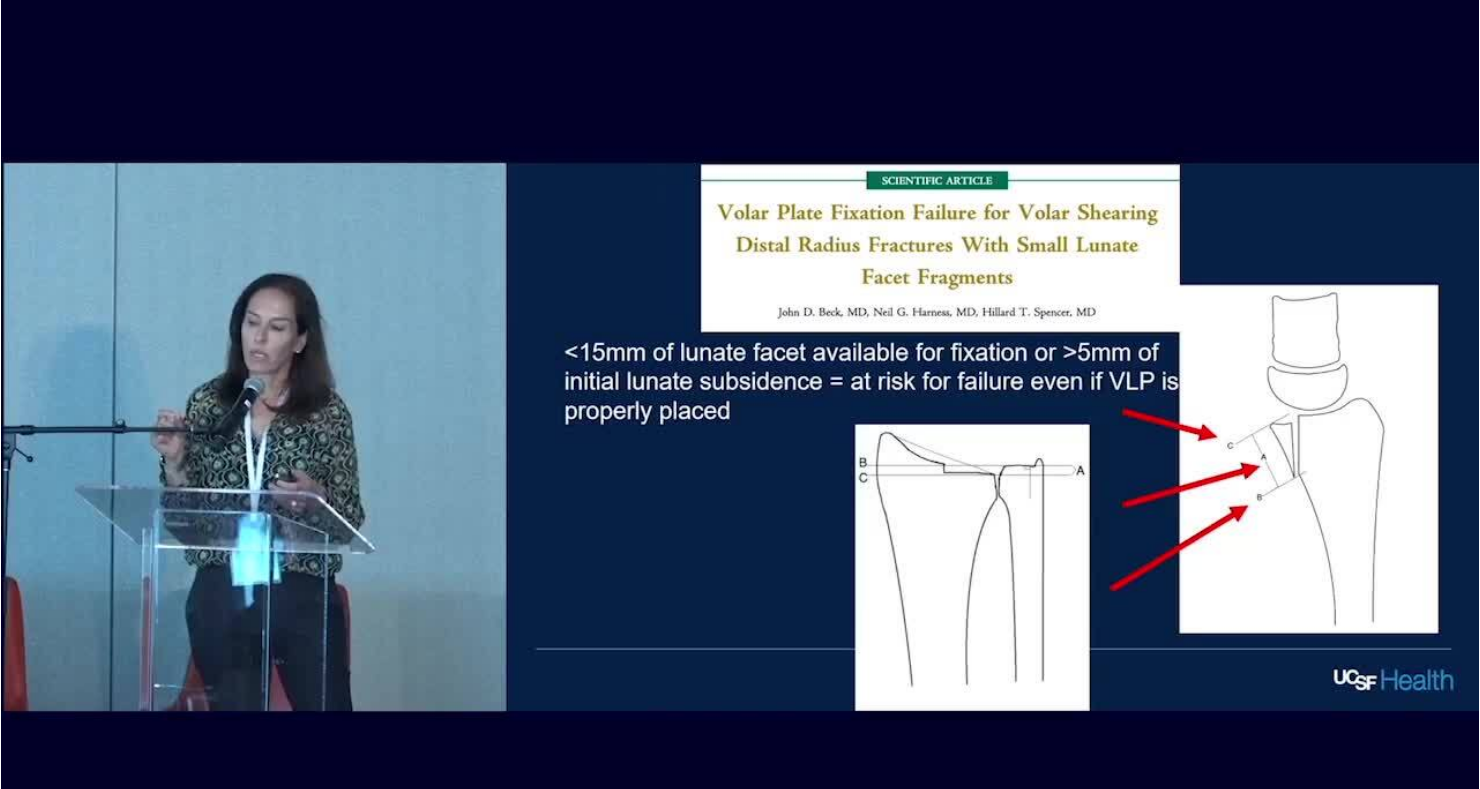 scroll, scrollTop: 218, scrollLeft: 0, axis: vertical 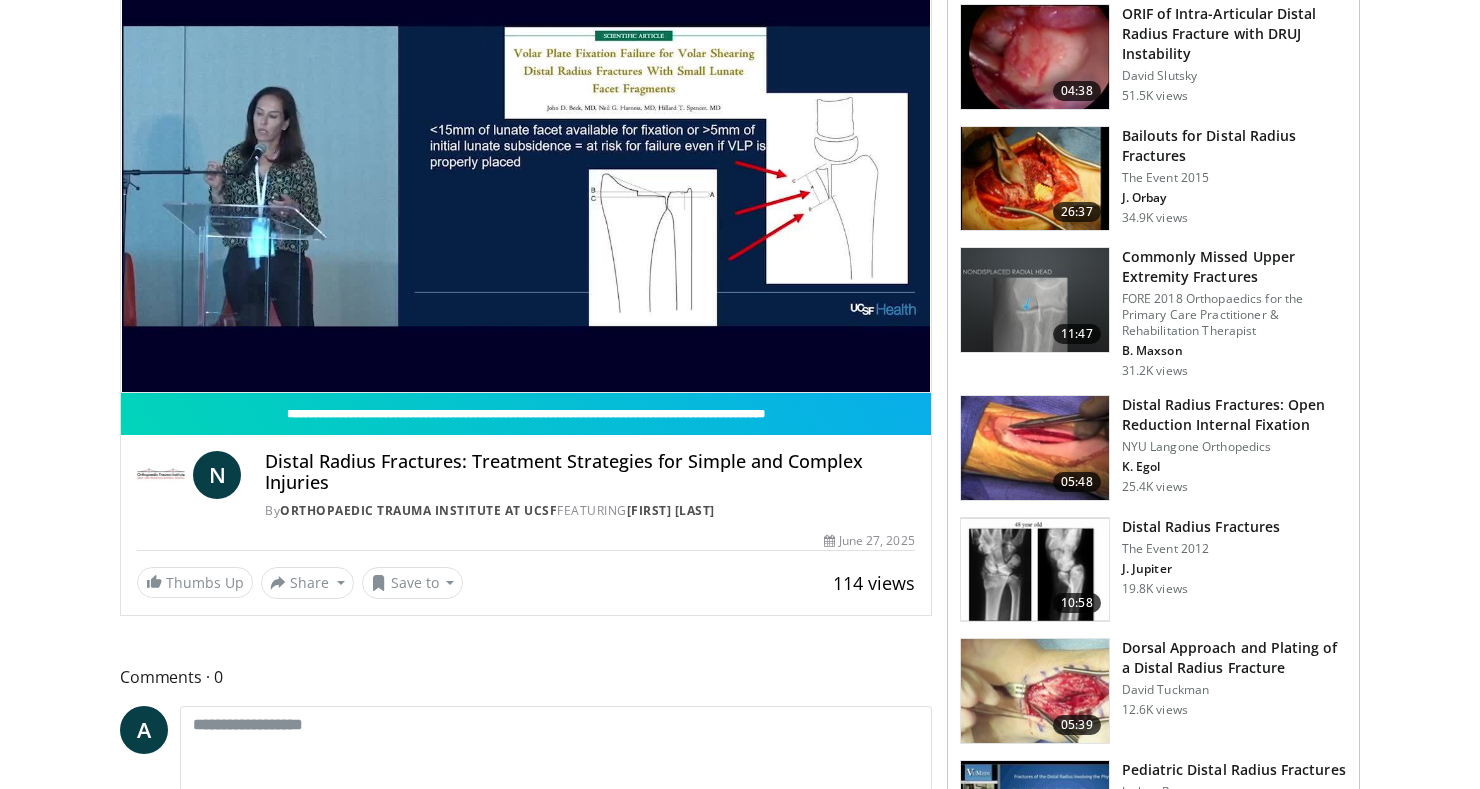 click at bounding box center [1035, 691] 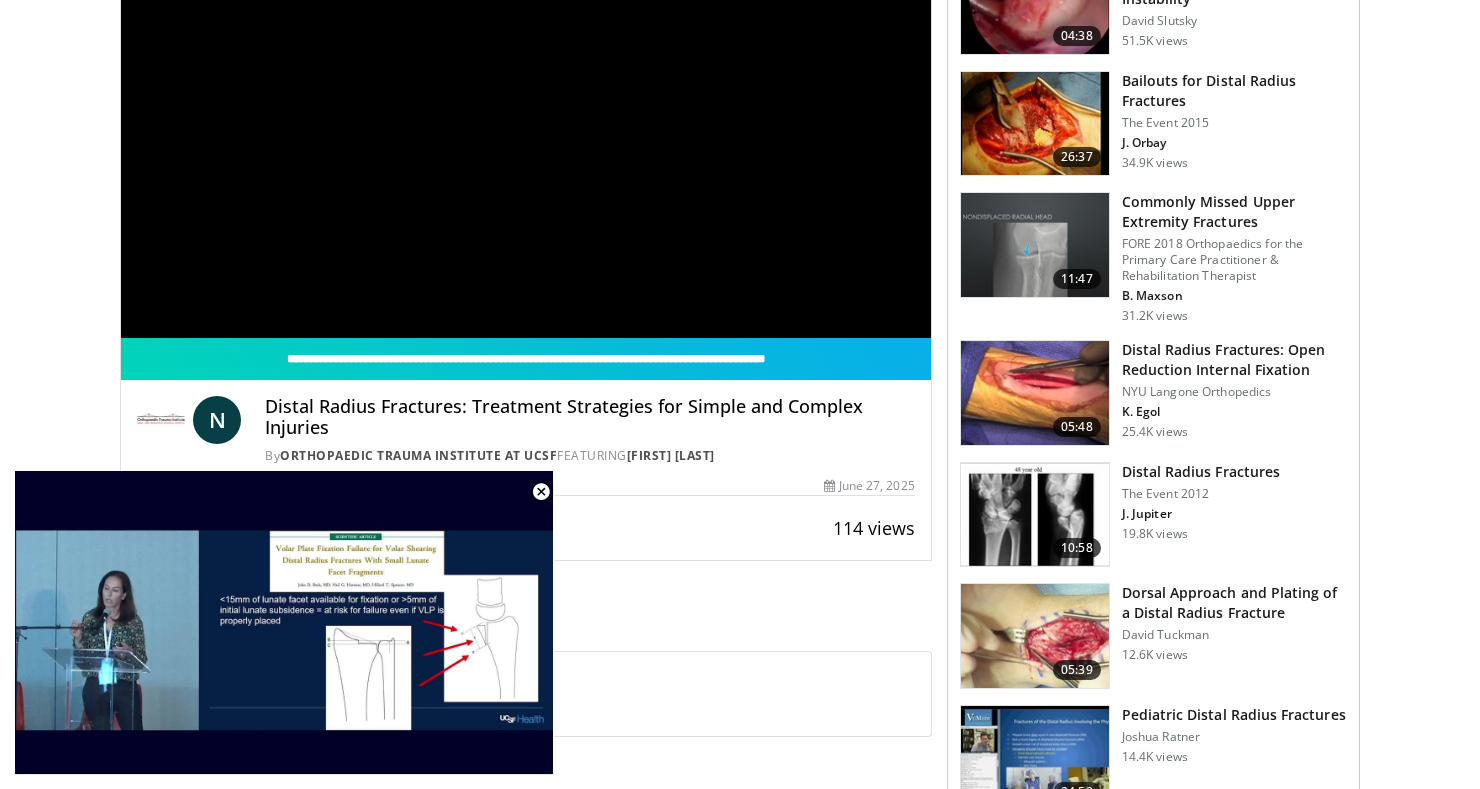 scroll, scrollTop: 314, scrollLeft: 0, axis: vertical 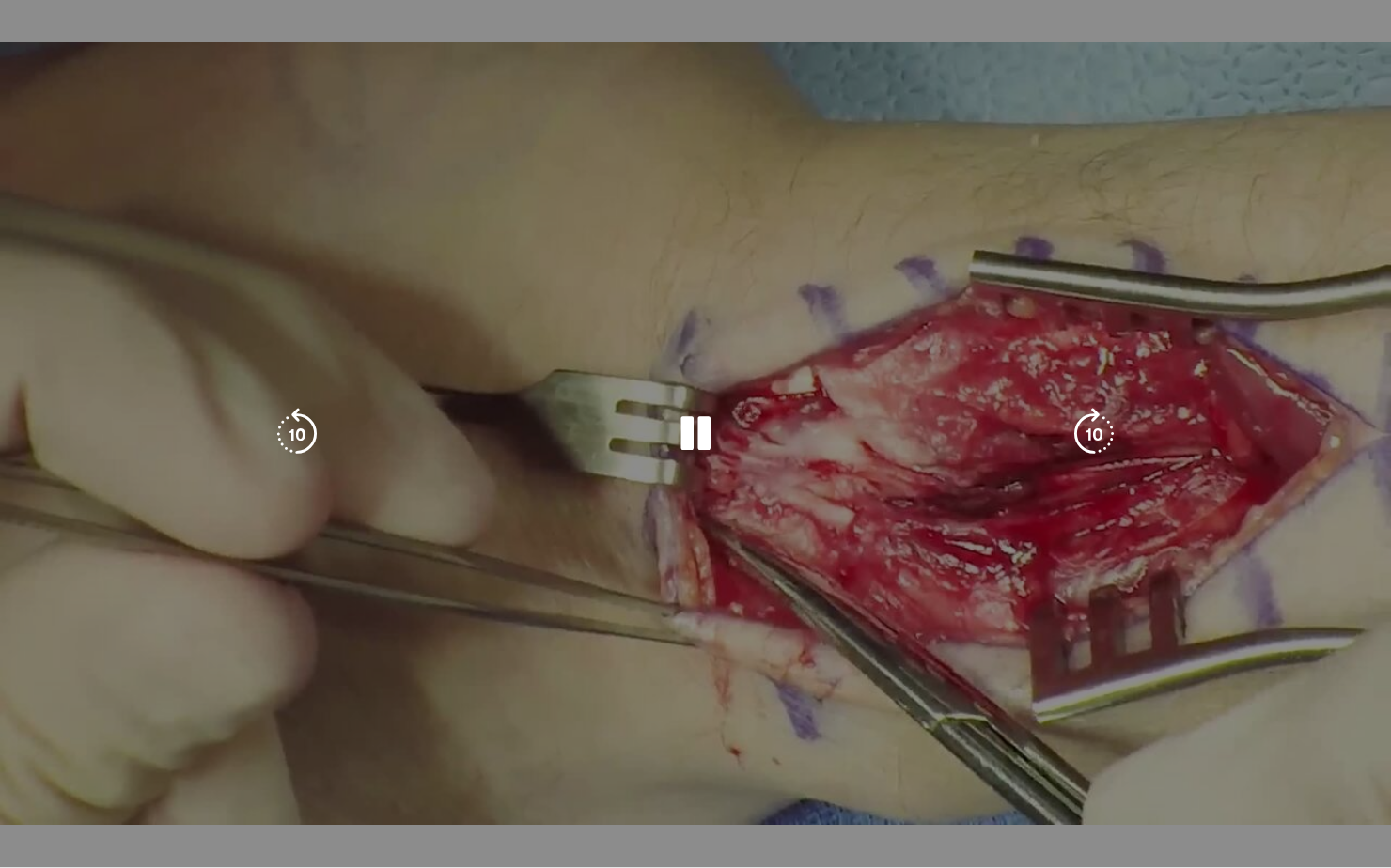 click on "10 seconds
Tap to unmute" at bounding box center [696, 433] 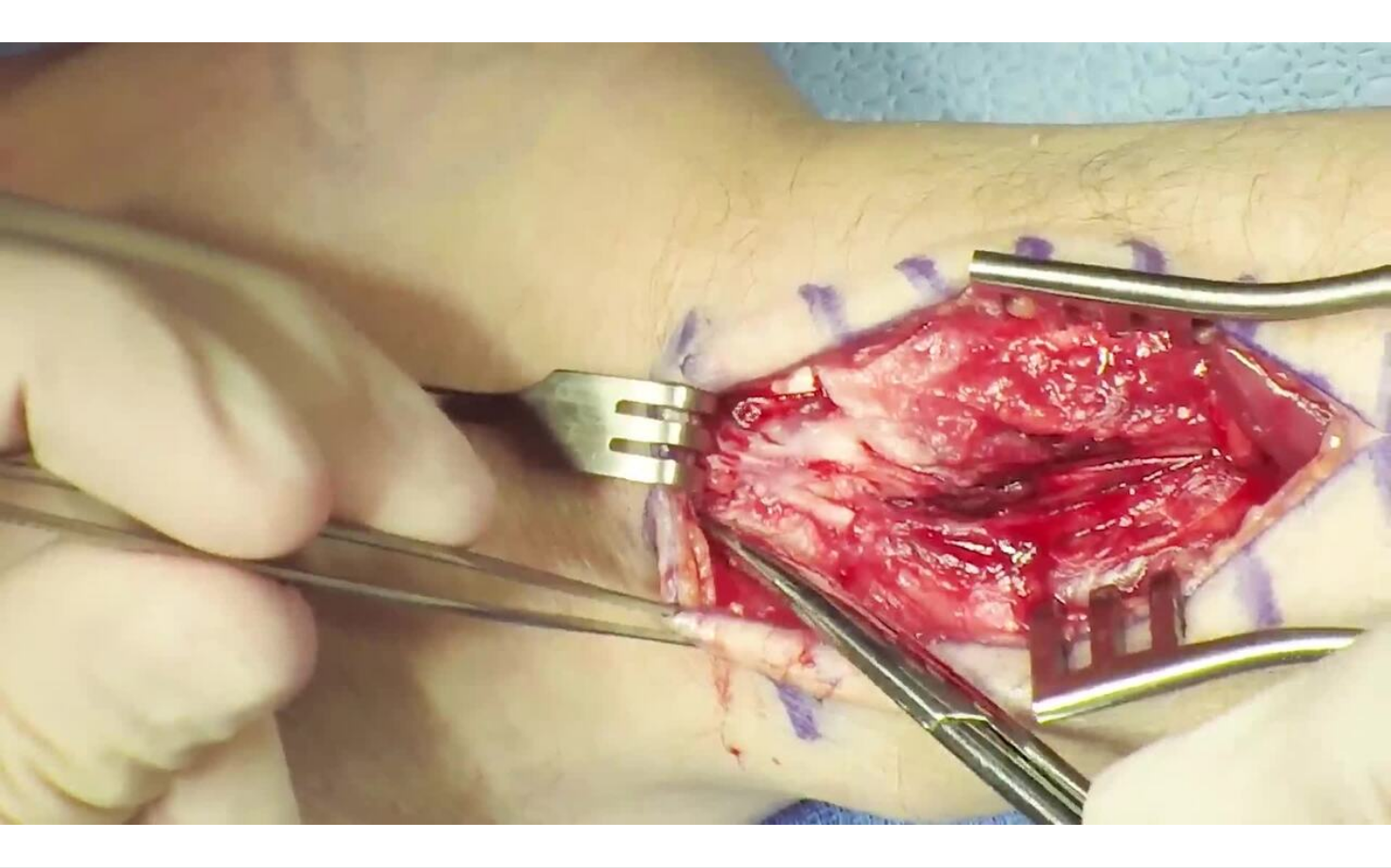 click on "10 seconds
Tap to unmute" at bounding box center [696, 433] 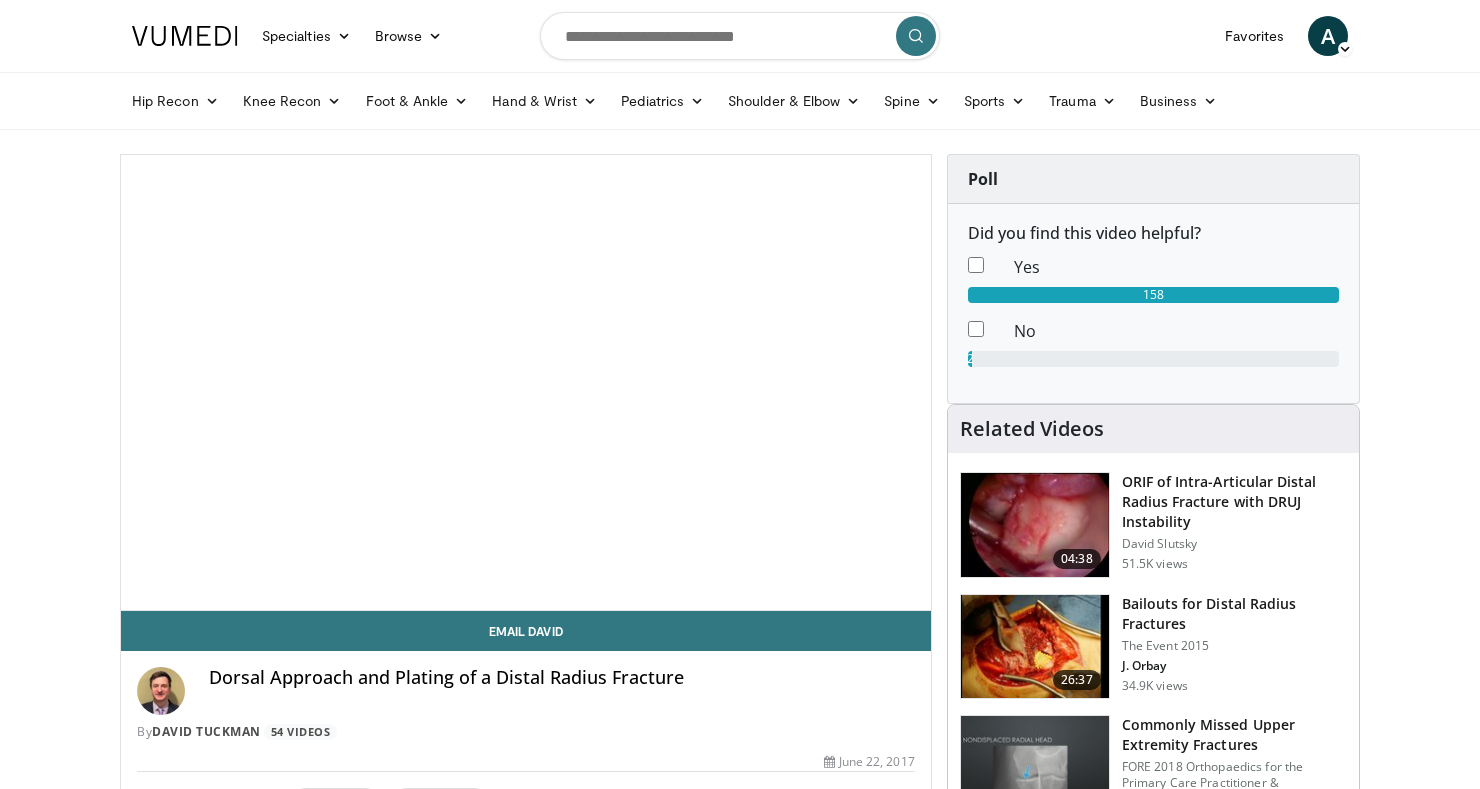 scroll, scrollTop: 0, scrollLeft: 0, axis: both 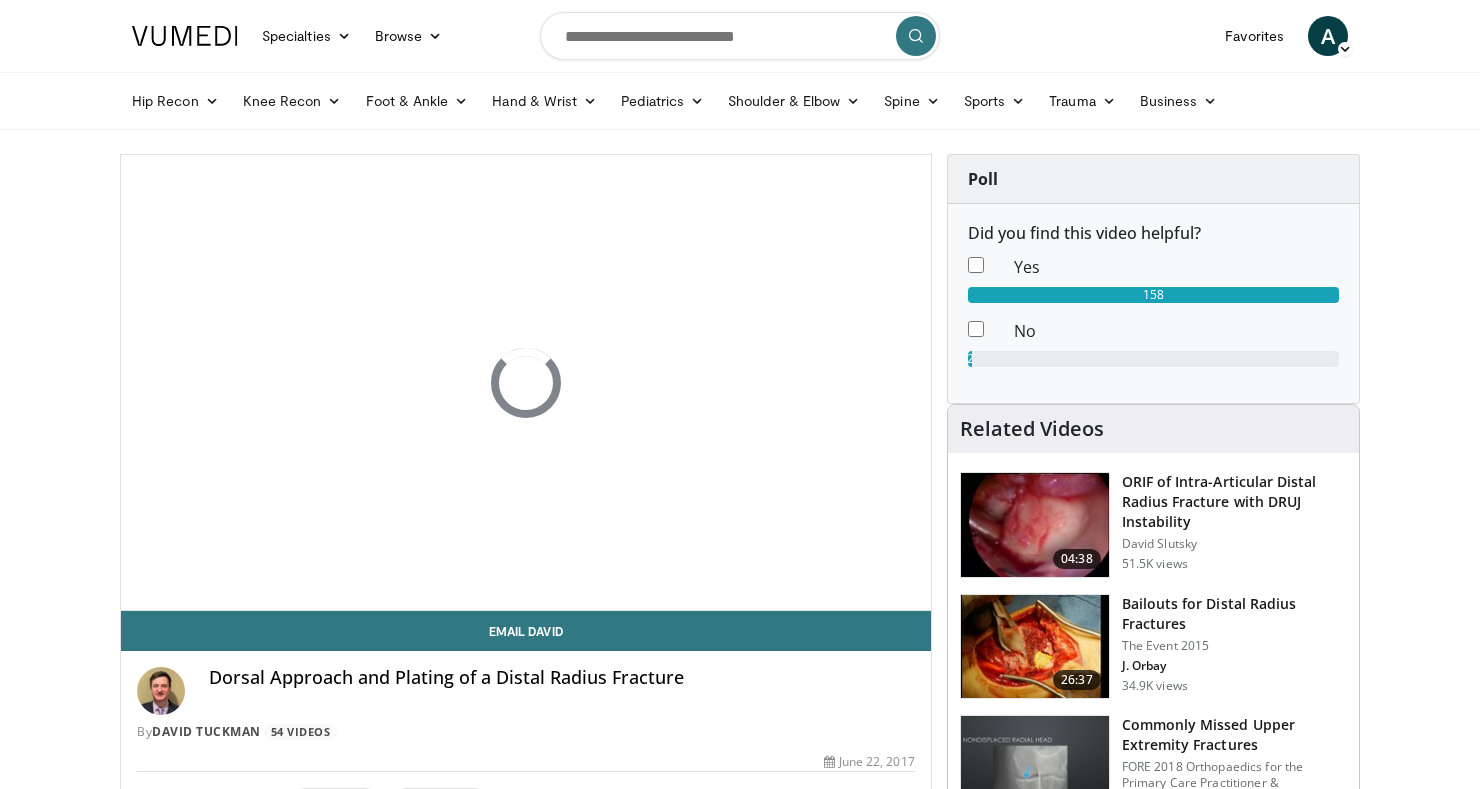 click at bounding box center [911, 590] 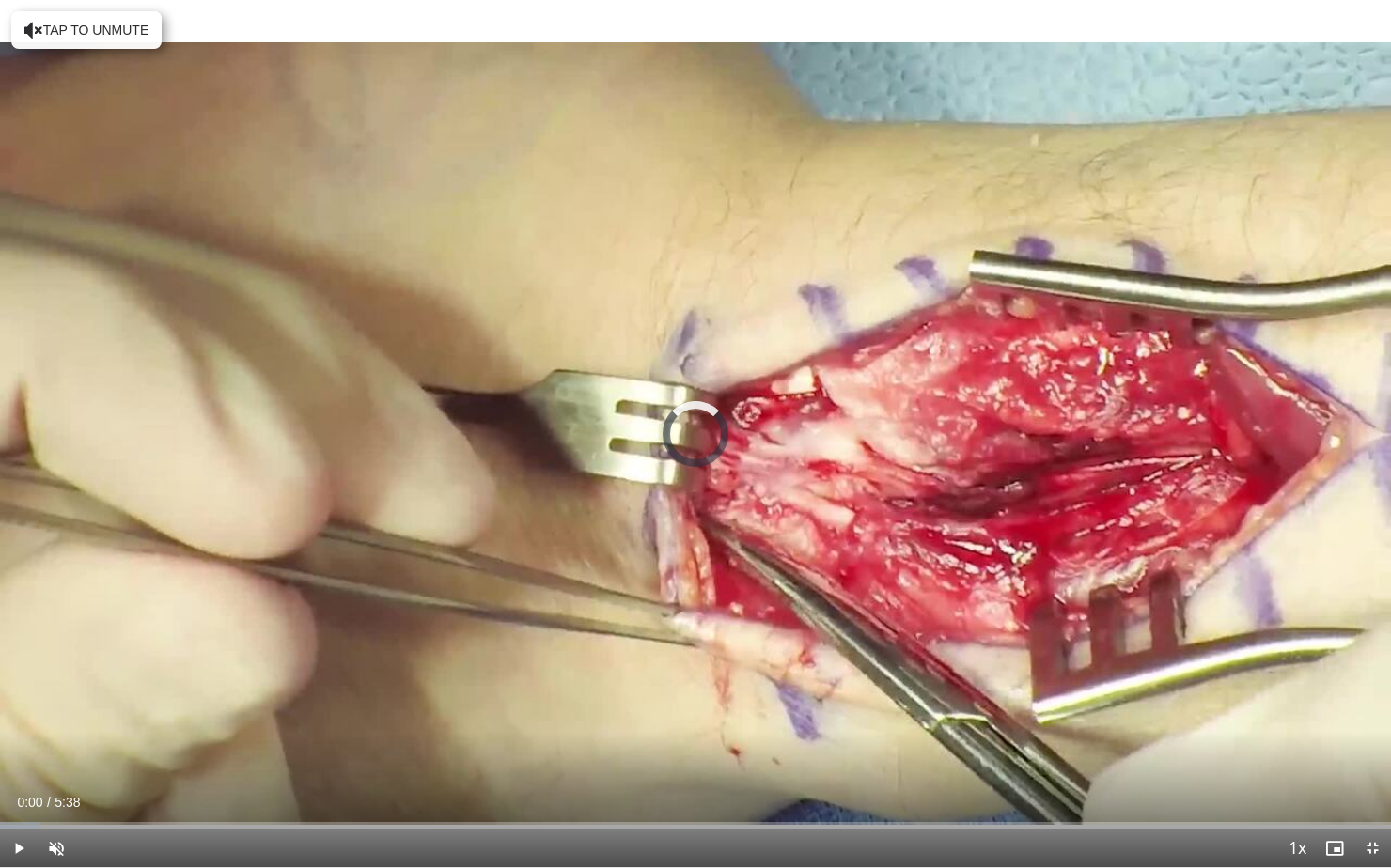 click on "Loaded :  2.92% 0:00" at bounding box center (696, 826) 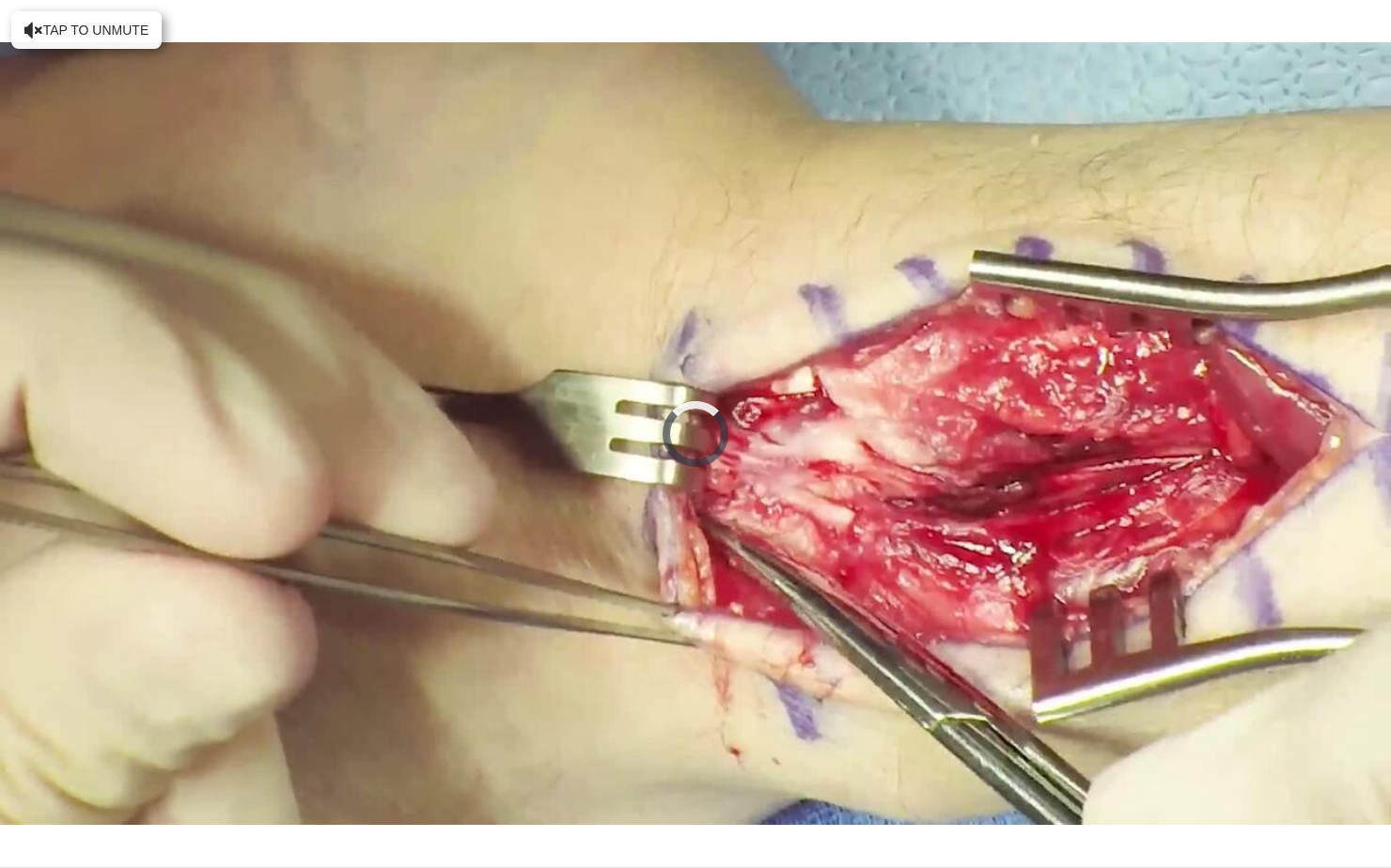 click on "Current Time  0:21 / Duration  5:38 Pause Skip Backward Skip Forward Unmute Loaded :  0.00% 0:21 0:21 Stream Type  LIVE Seek to live, currently behind live LIVE   1x Playback Rate 0.5x 0.75x 1x , selected 1.25x 1.5x 1.75x 2x Chapters Chapters Descriptions descriptions off , selected Captions captions settings , opens captions settings dialog captions off , selected Audio Track en (Main) , selected Exit Fullscreen Enable picture-in-picture mode" at bounding box center (696, 886) 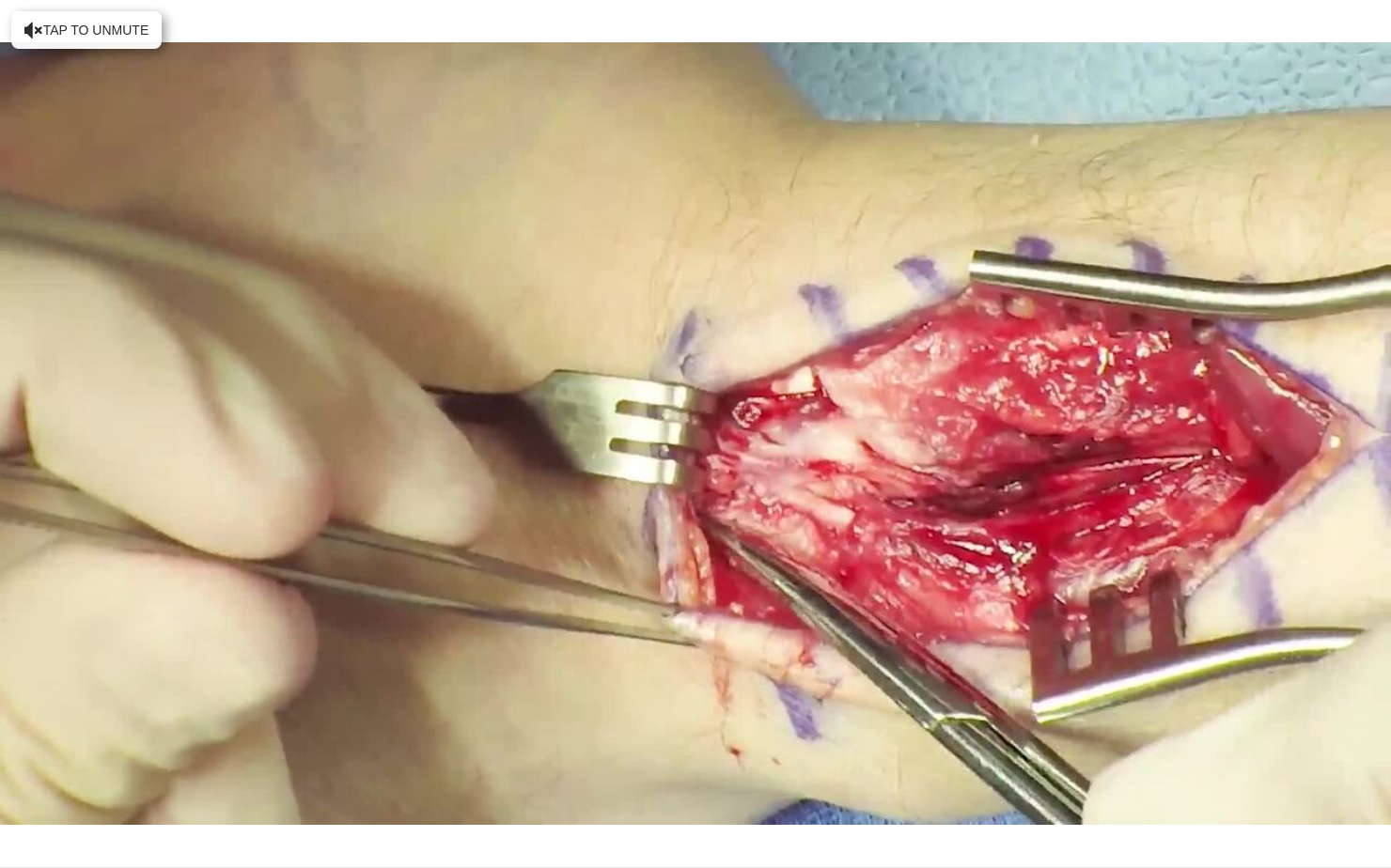 click on "10 seconds
Tap to unmute" at bounding box center [696, 433] 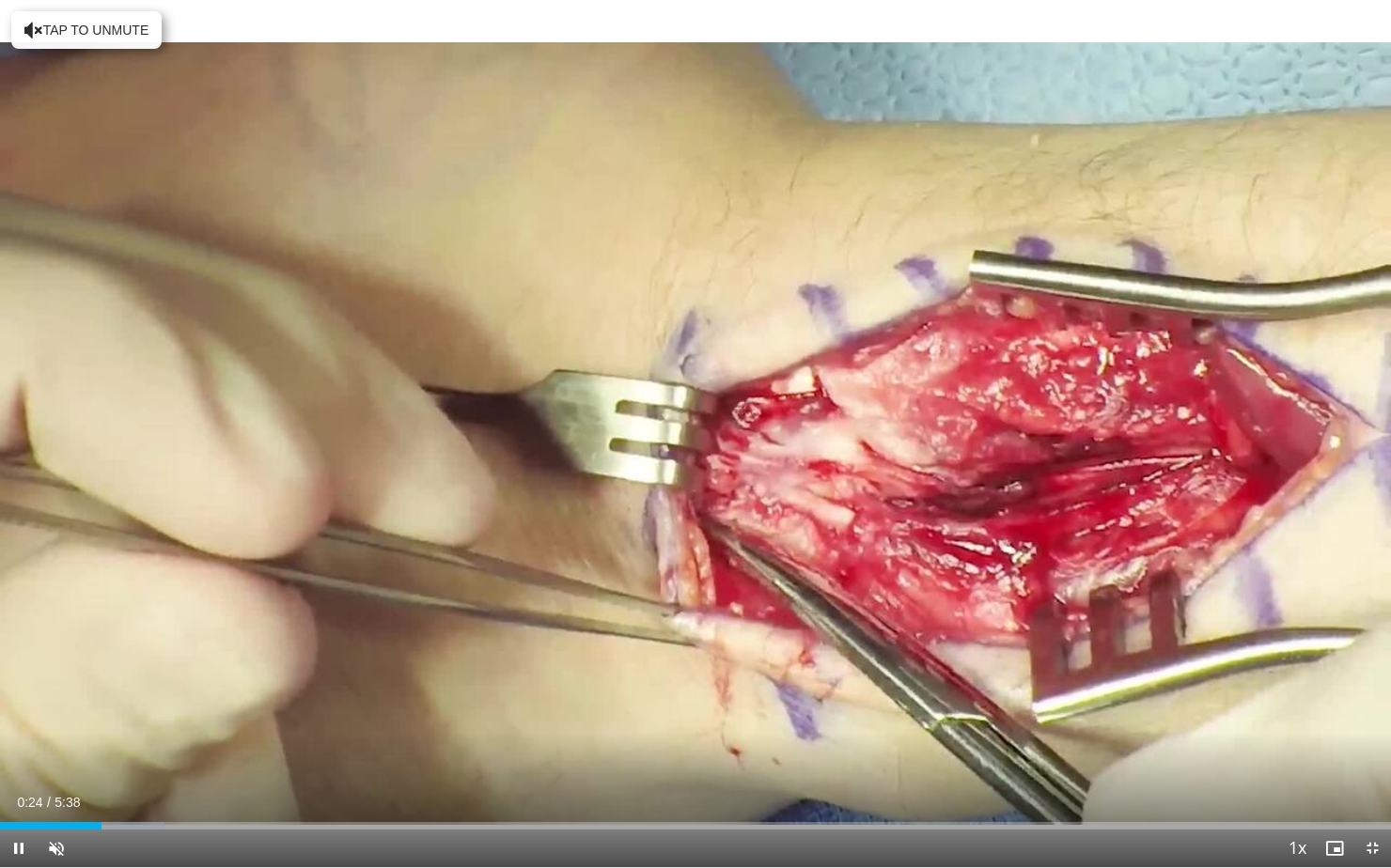 click on "10 seconds
Tap to unmute" at bounding box center (696, 433) 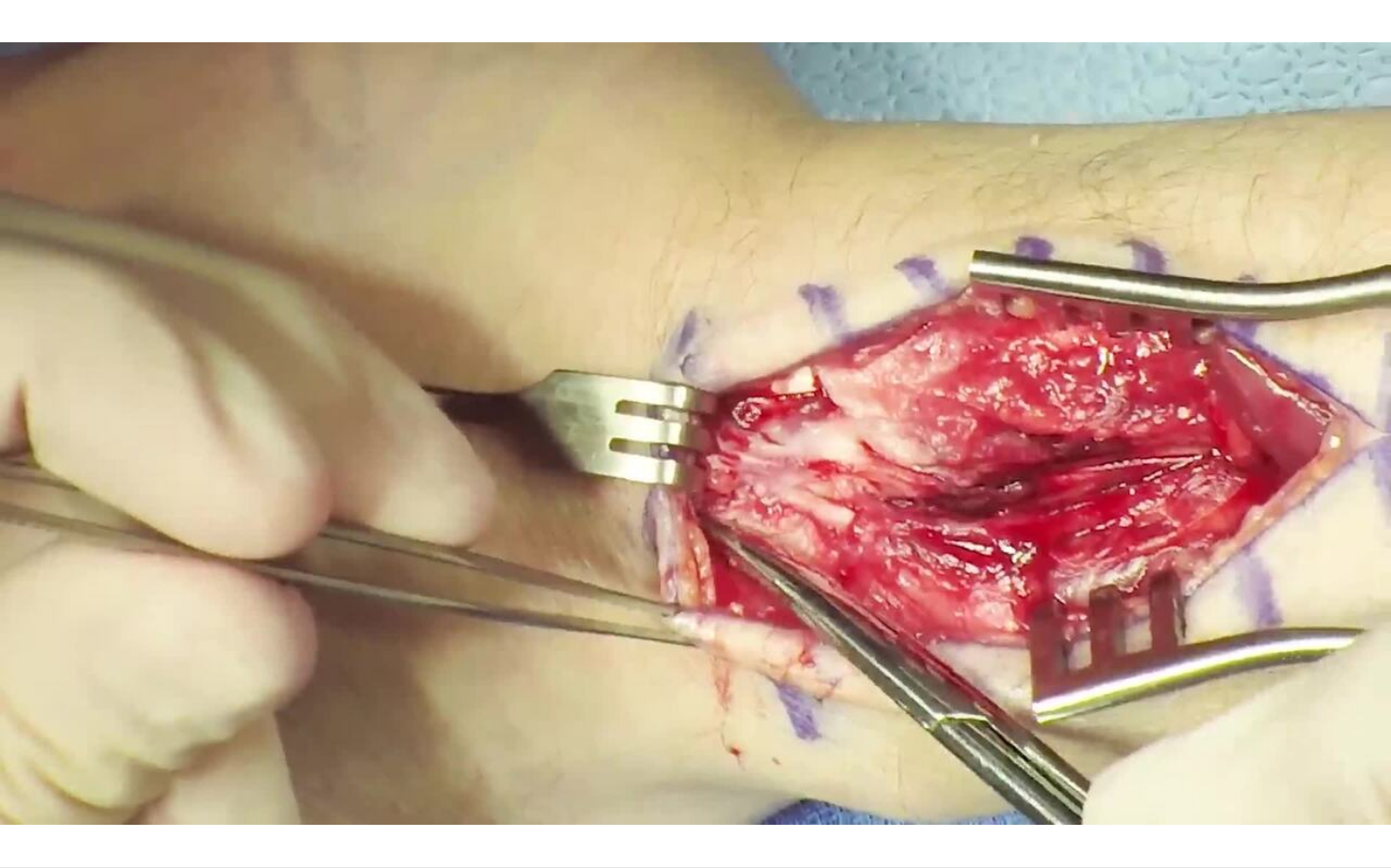 click on "10 seconds
Tap to unmute" at bounding box center [696, 433] 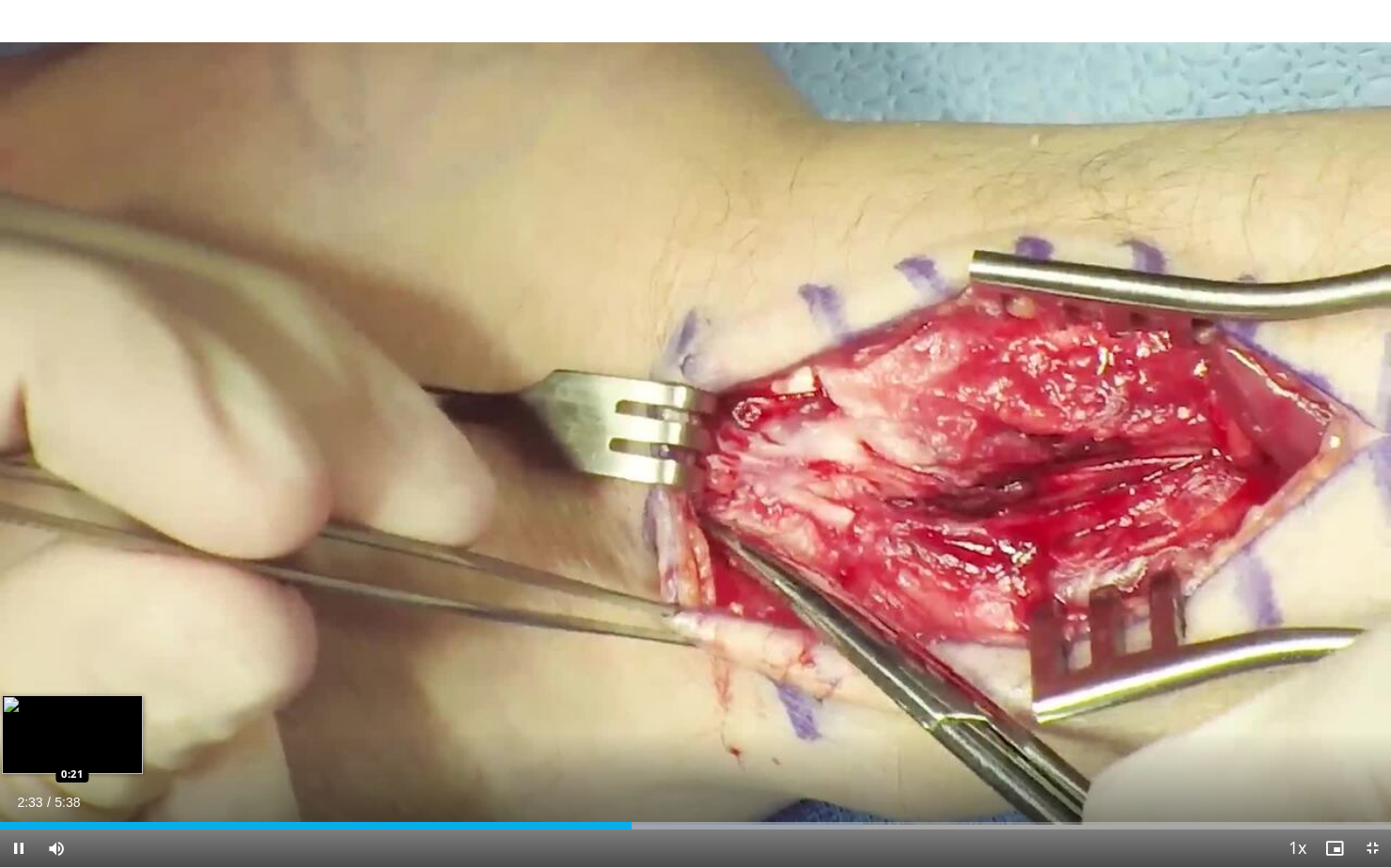 click on "Loaded :  62.05% 2:33 0:21" at bounding box center [696, 820] 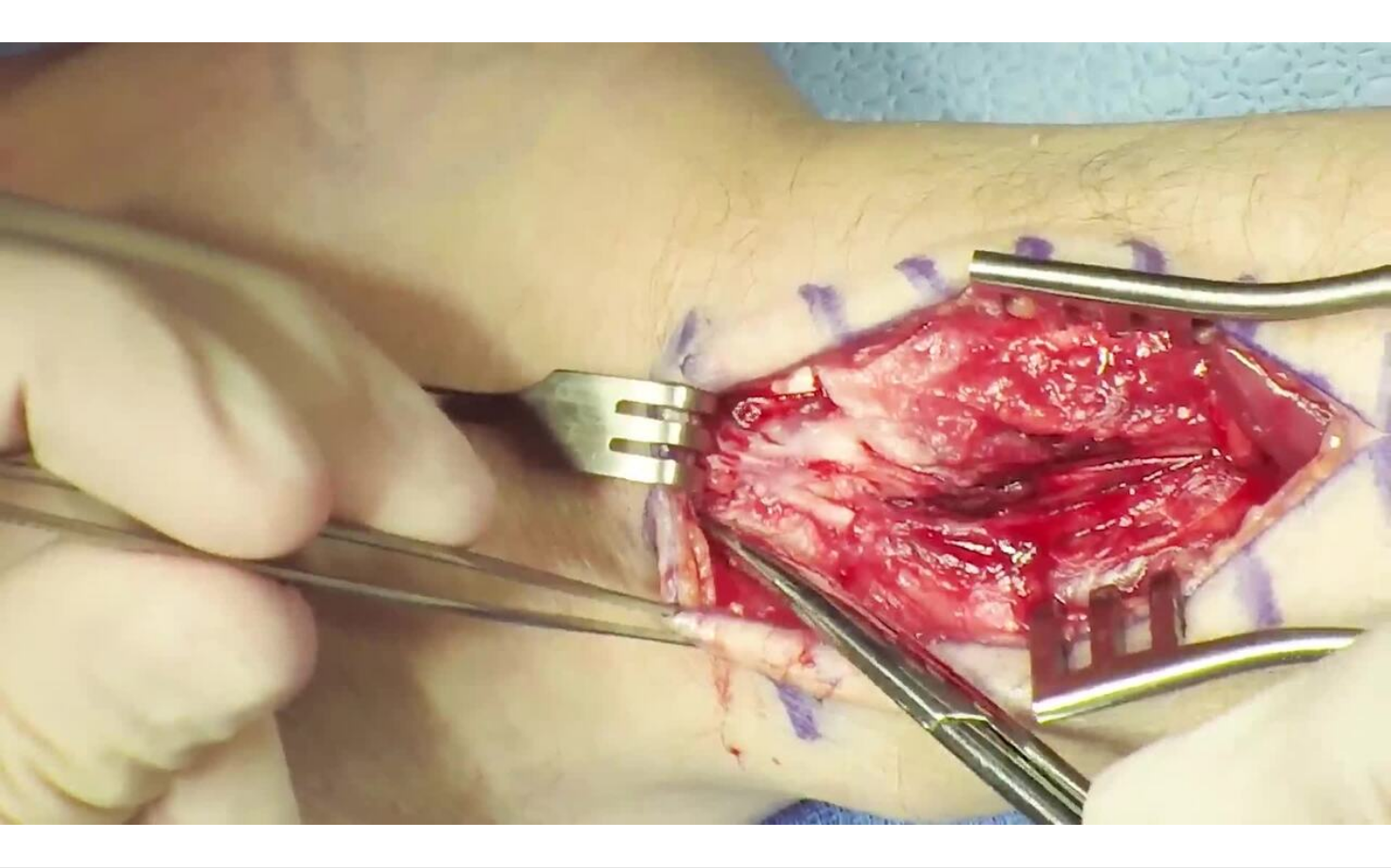 click on "10 seconds
Tap to unmute" at bounding box center [696, 433] 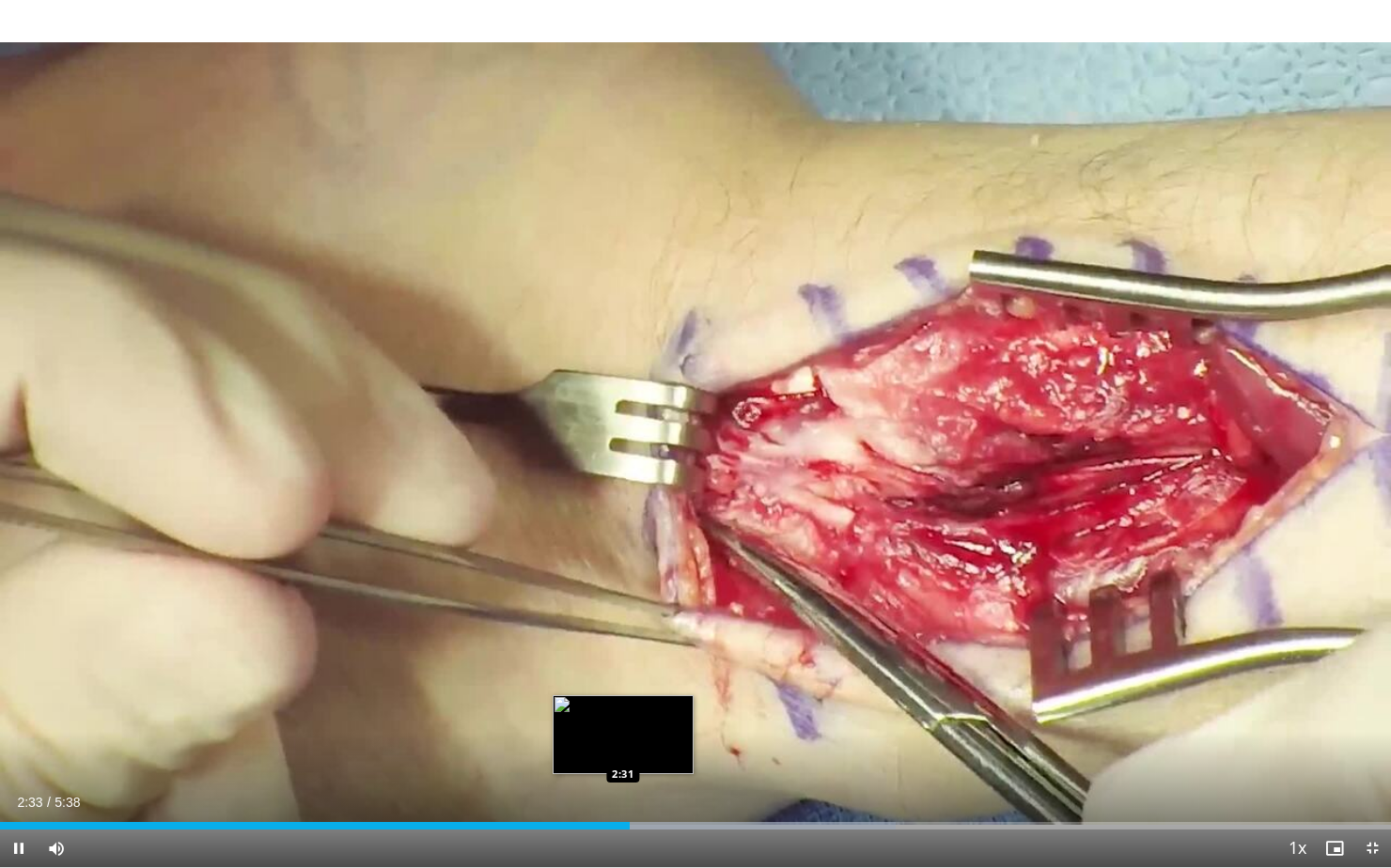 click on "Loaded :  64.41% 2:33 2:31" at bounding box center (696, 820) 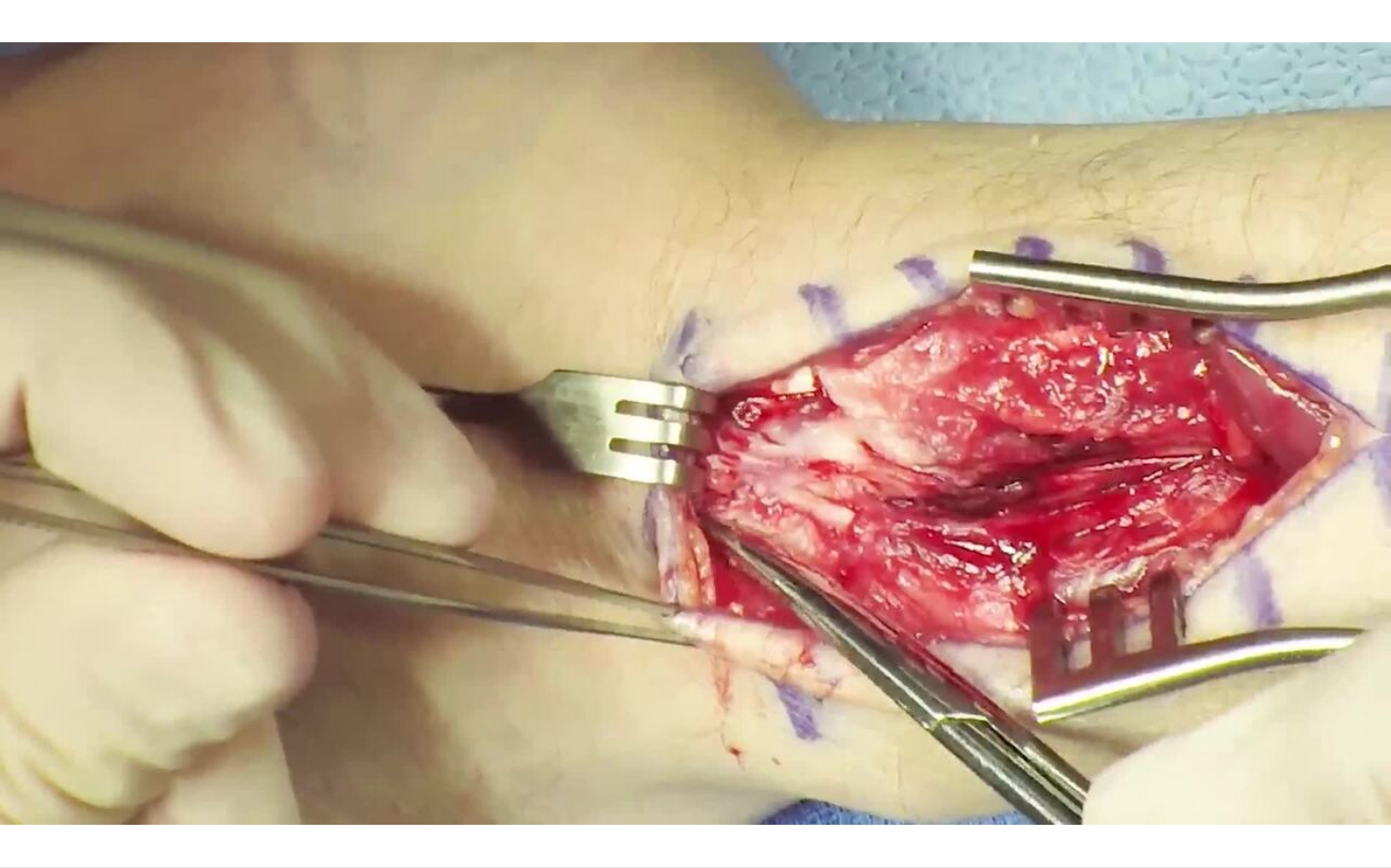 click on "10 seconds
Tap to unmute" at bounding box center (696, 433) 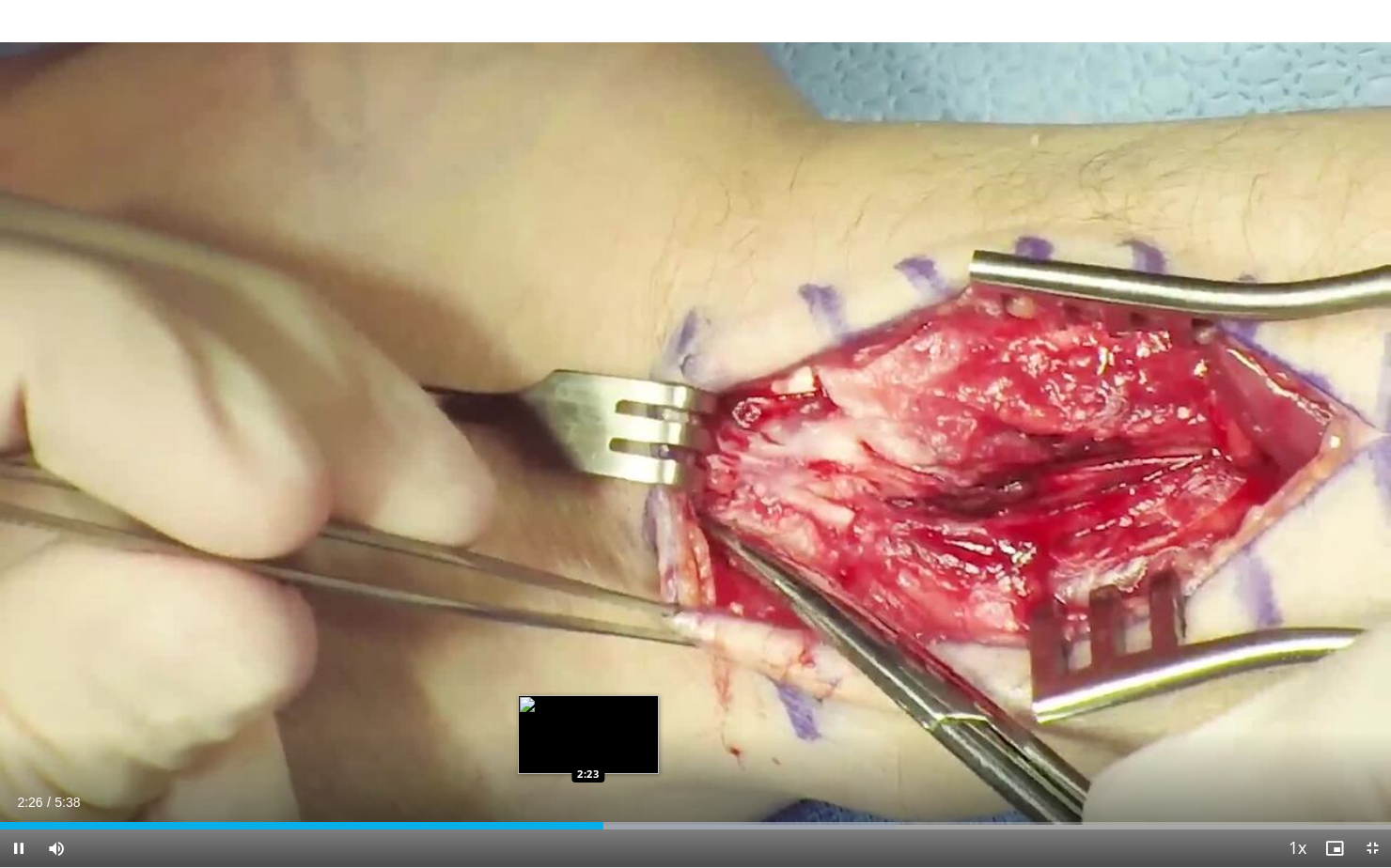 click on "Loaded :  64.41% 2:26 2:23" at bounding box center [696, 820] 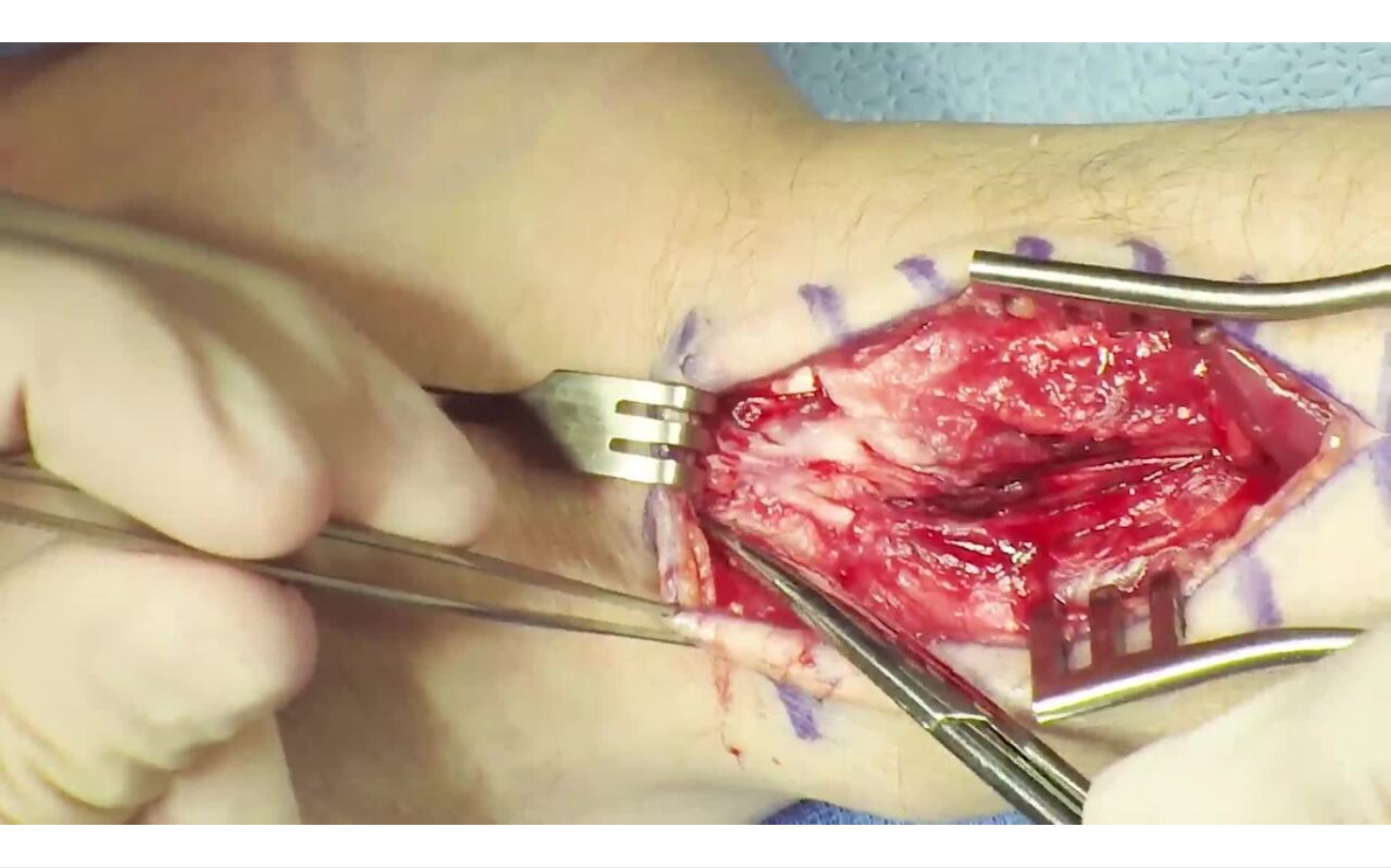 click on "10 seconds
Tap to unmute" at bounding box center (696, 433) 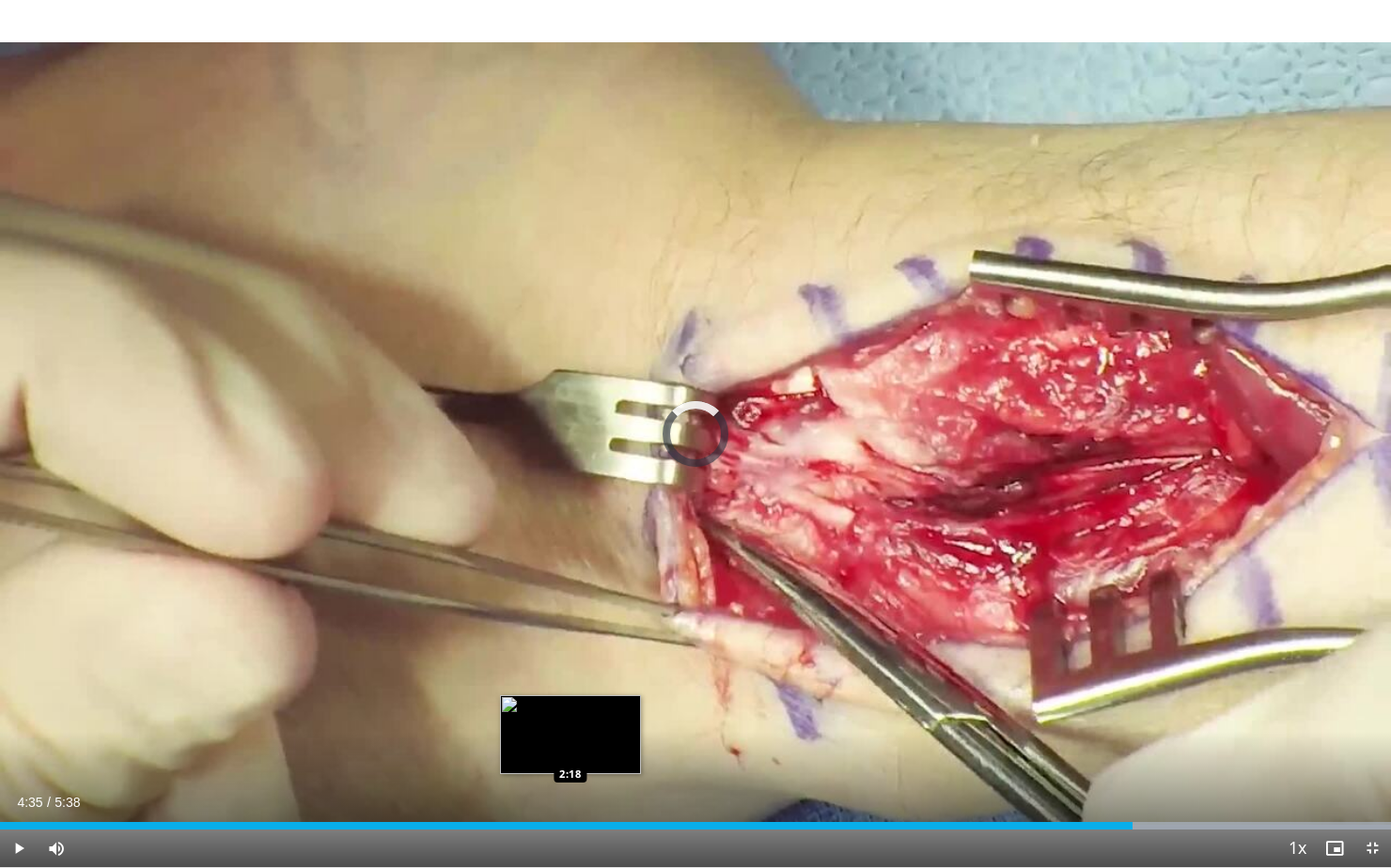 click on "4:35" at bounding box center (566, 826) 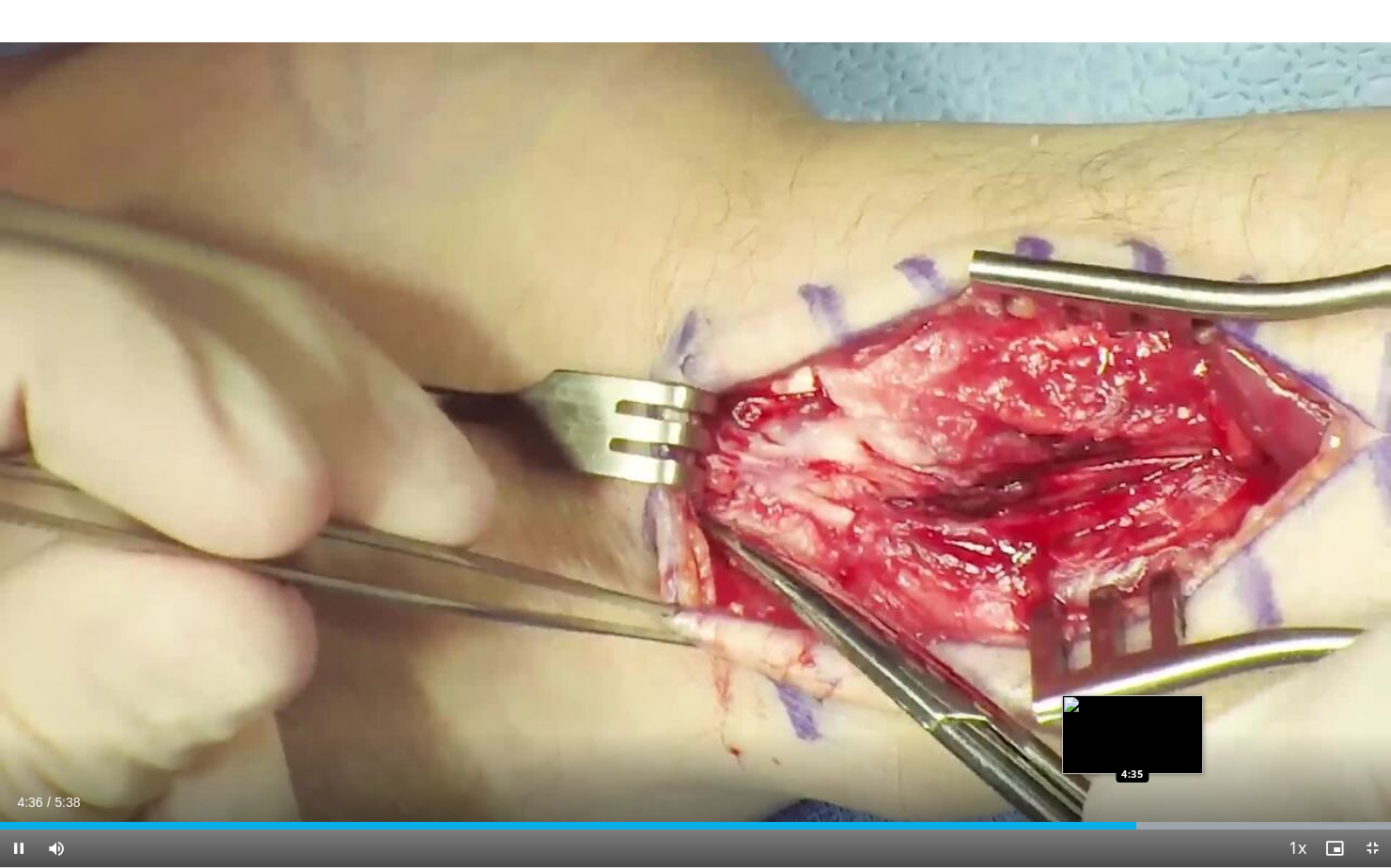 click at bounding box center [1203, 826] 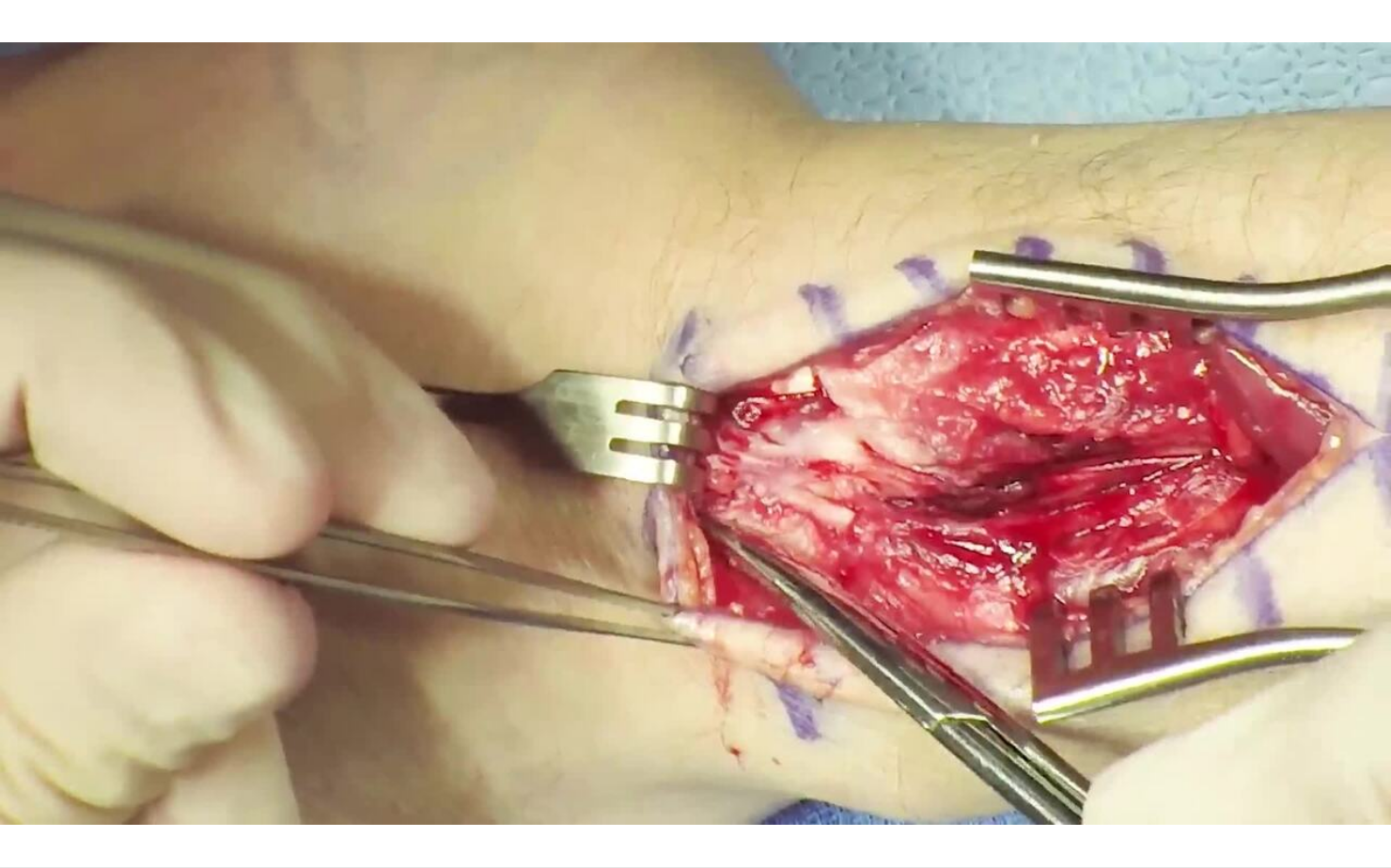 click on "10 seconds
Tap to unmute" at bounding box center (696, 433) 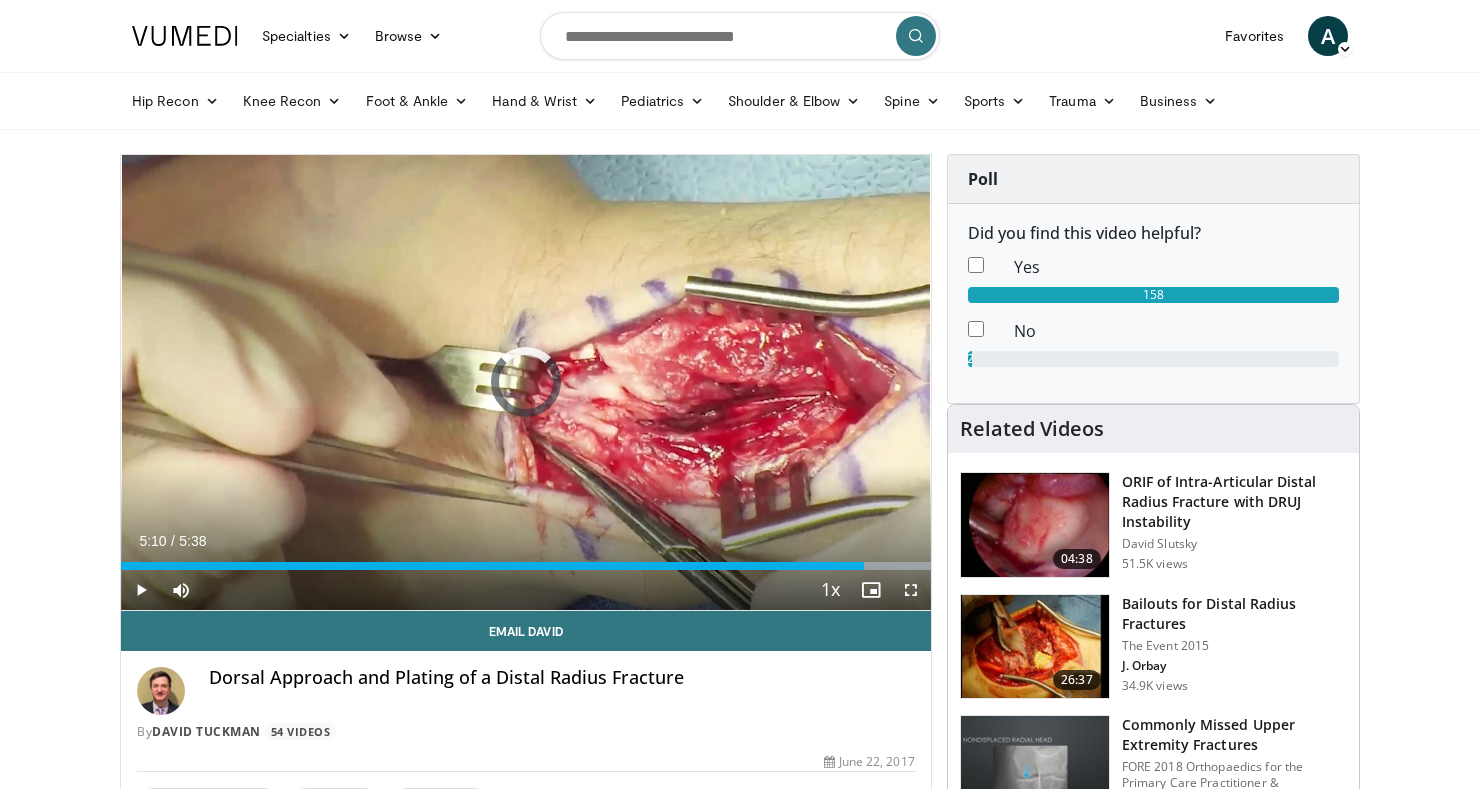 click on "Loaded :  100.00% 5:10 4:52" at bounding box center [526, 560] 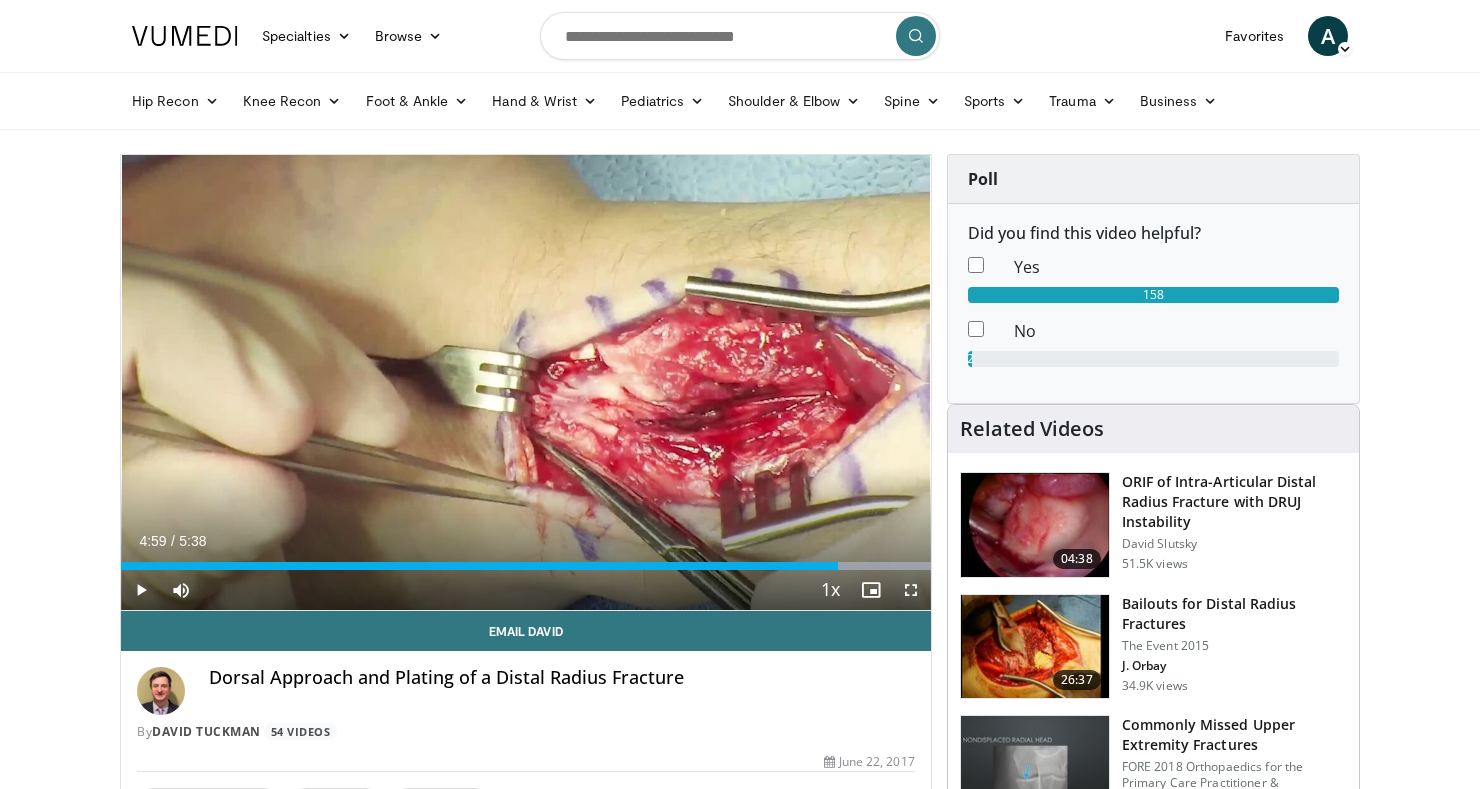 click on "10 seconds
Tap to unmute" at bounding box center [526, 382] 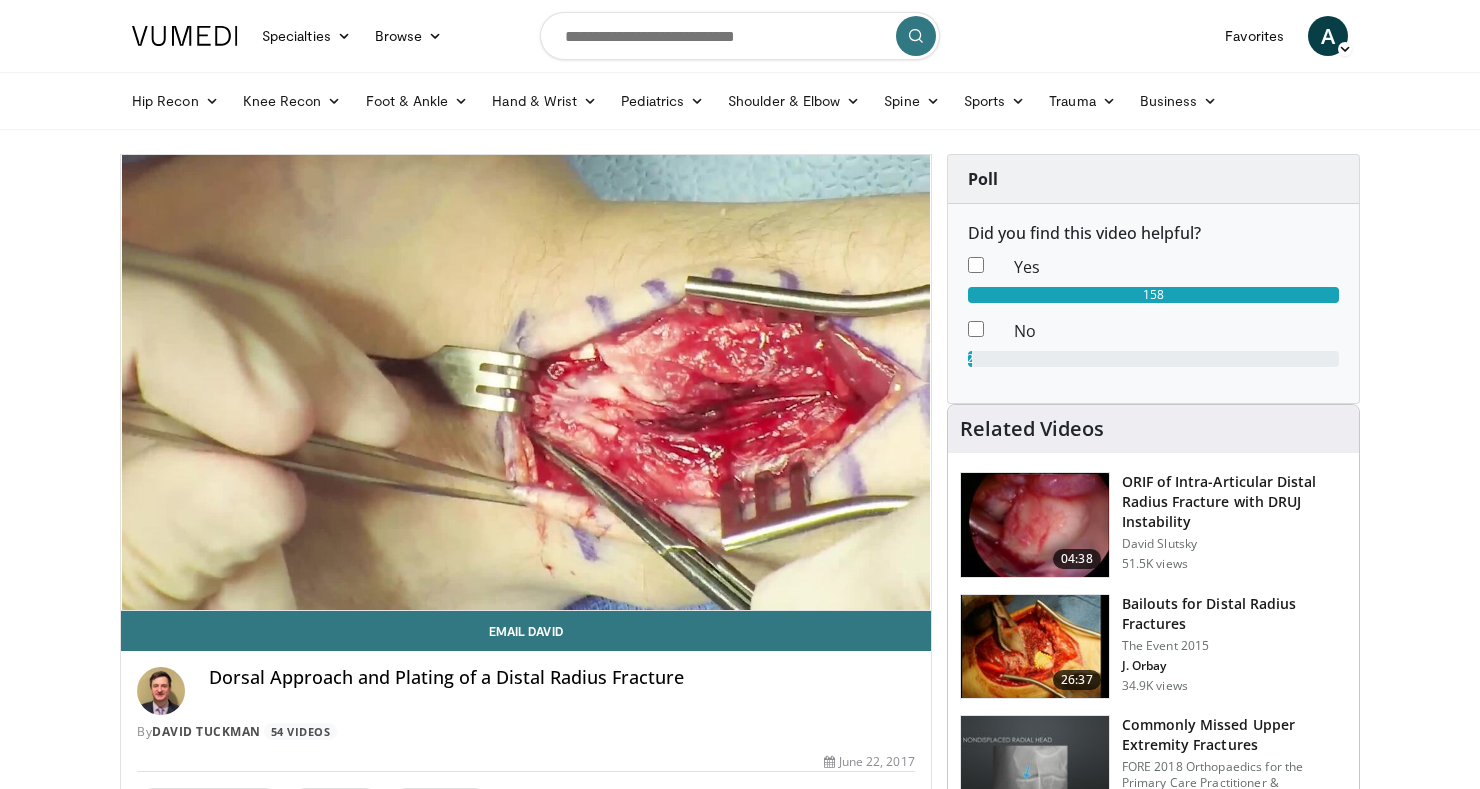 click on "10 seconds
Tap to unmute" at bounding box center [526, 382] 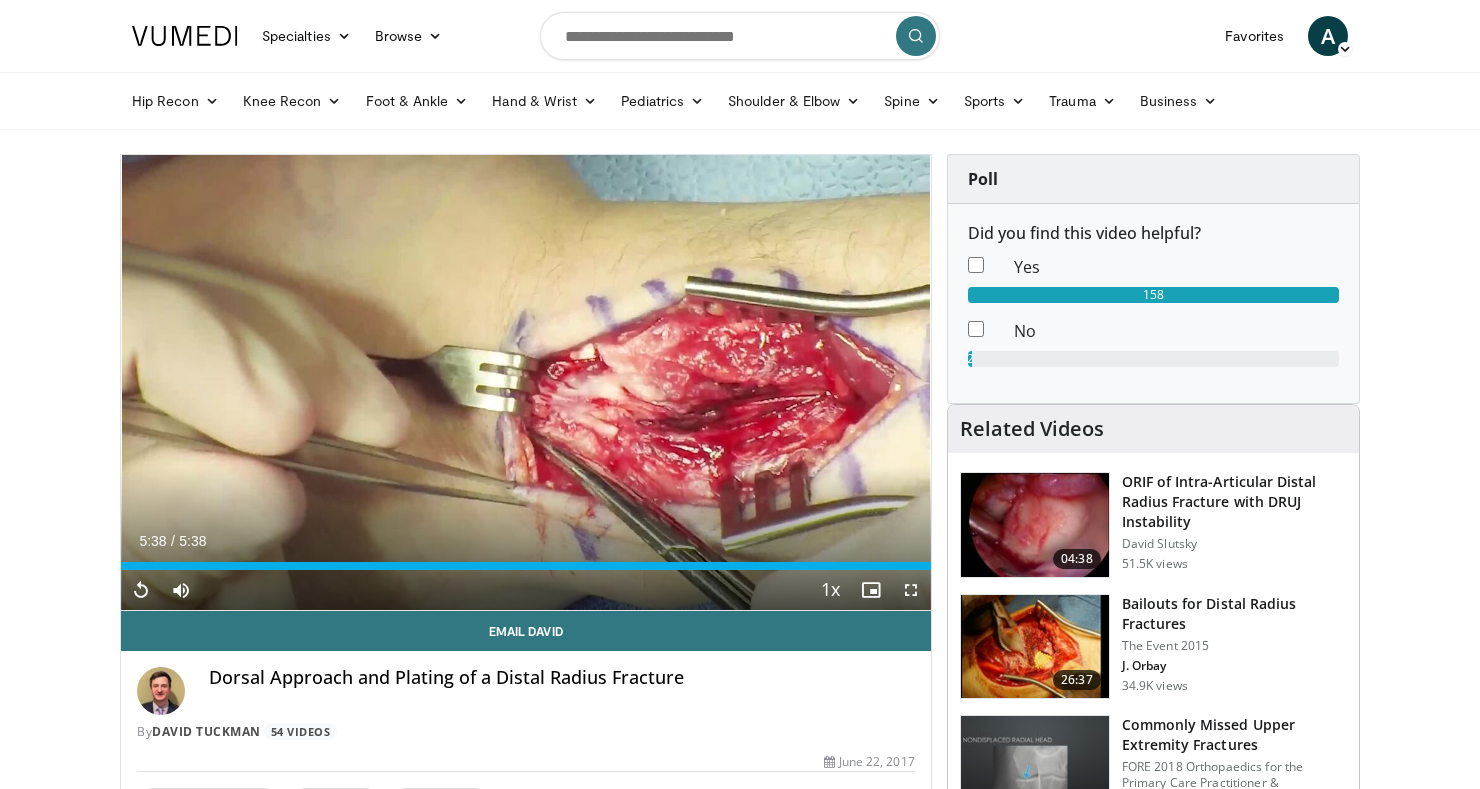 click at bounding box center [1035, 525] 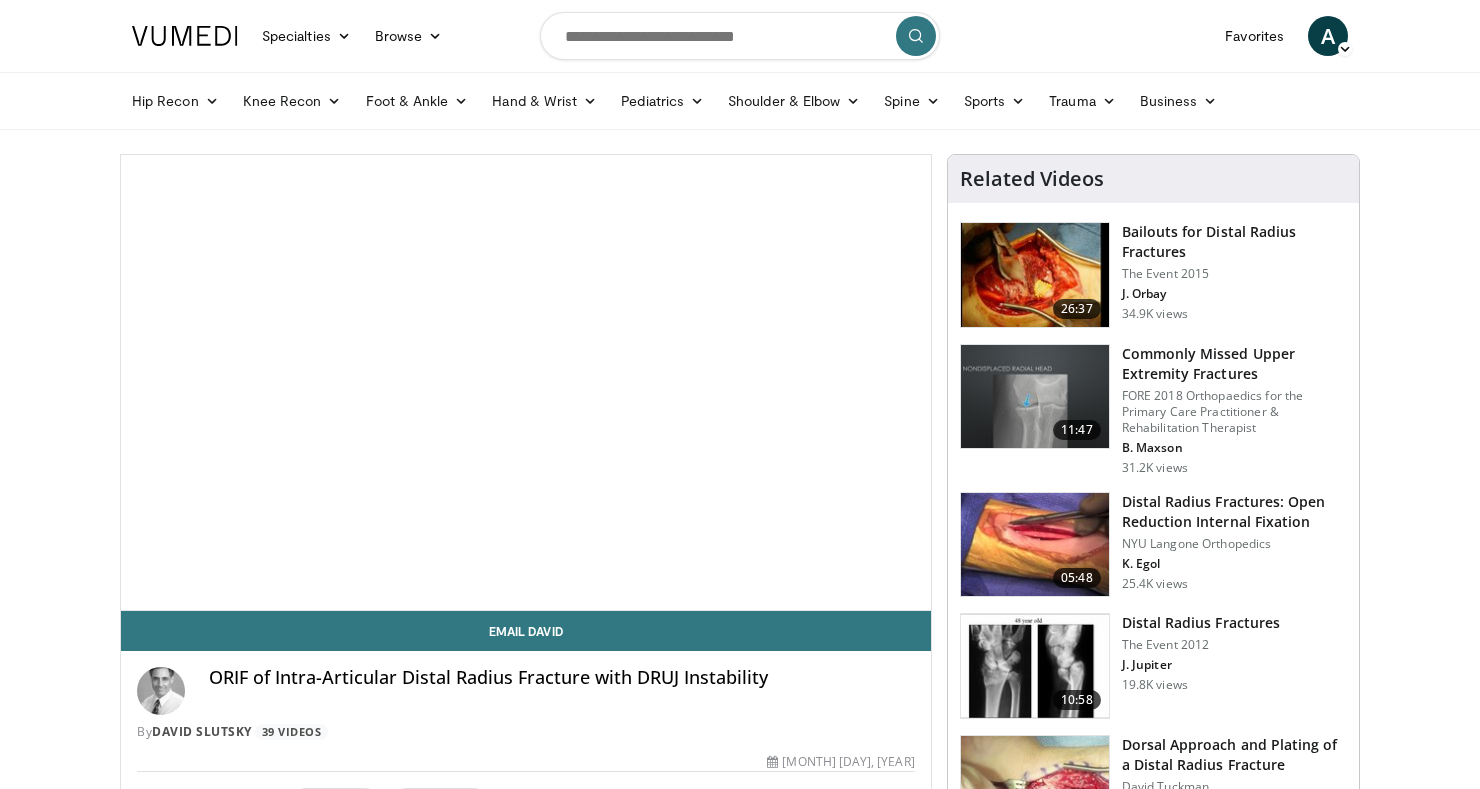 scroll, scrollTop: 0, scrollLeft: 0, axis: both 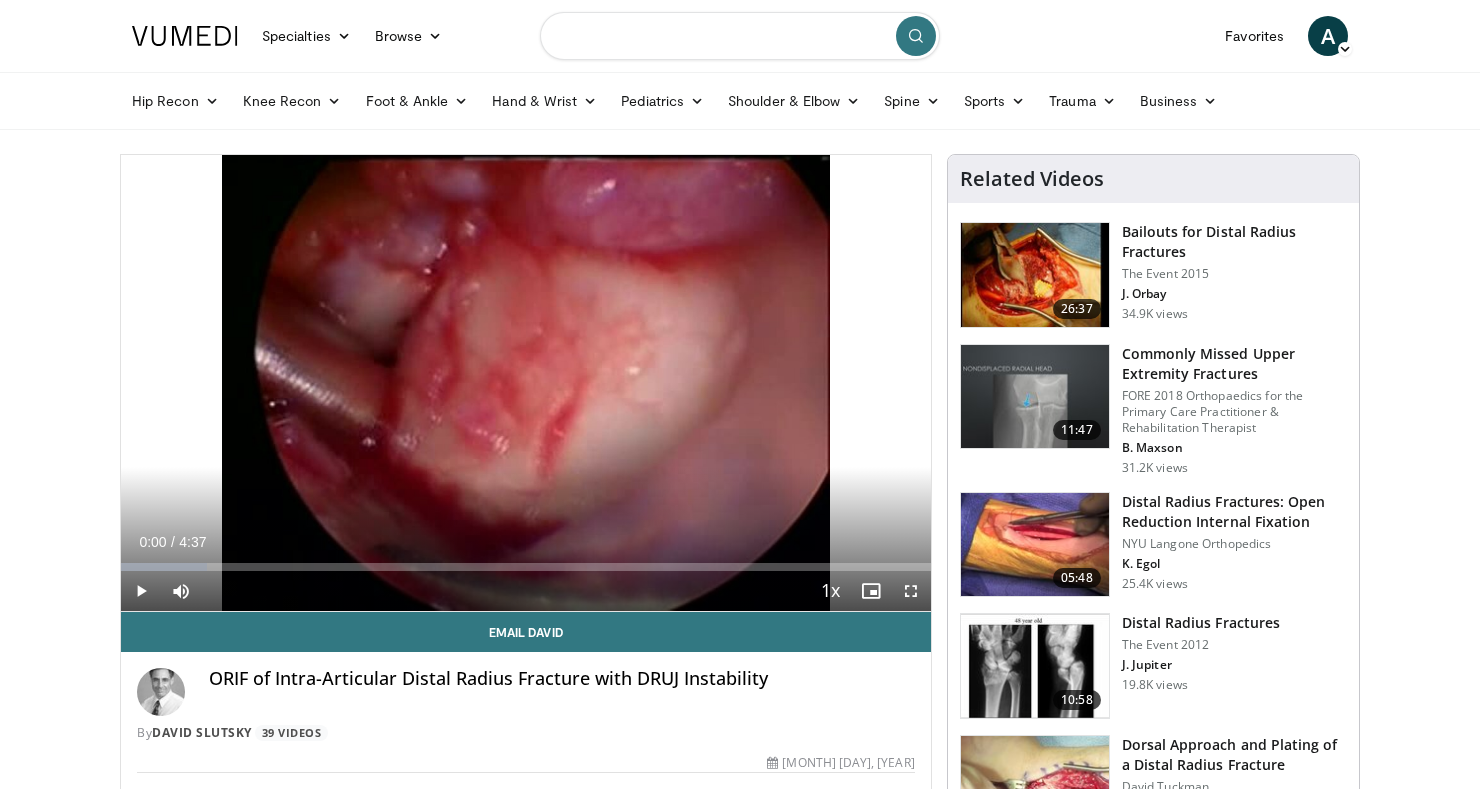 click at bounding box center [740, 36] 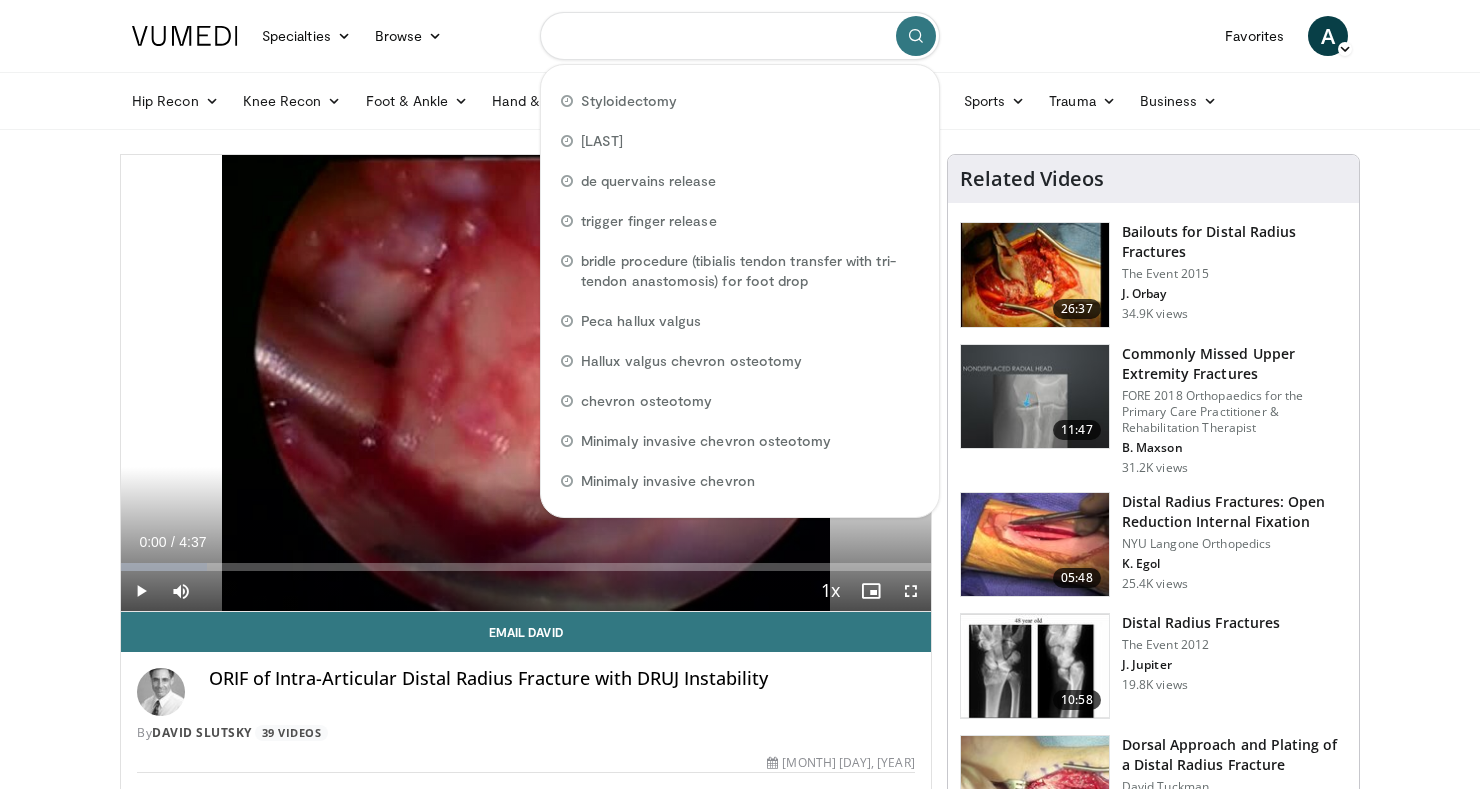 type on "*" 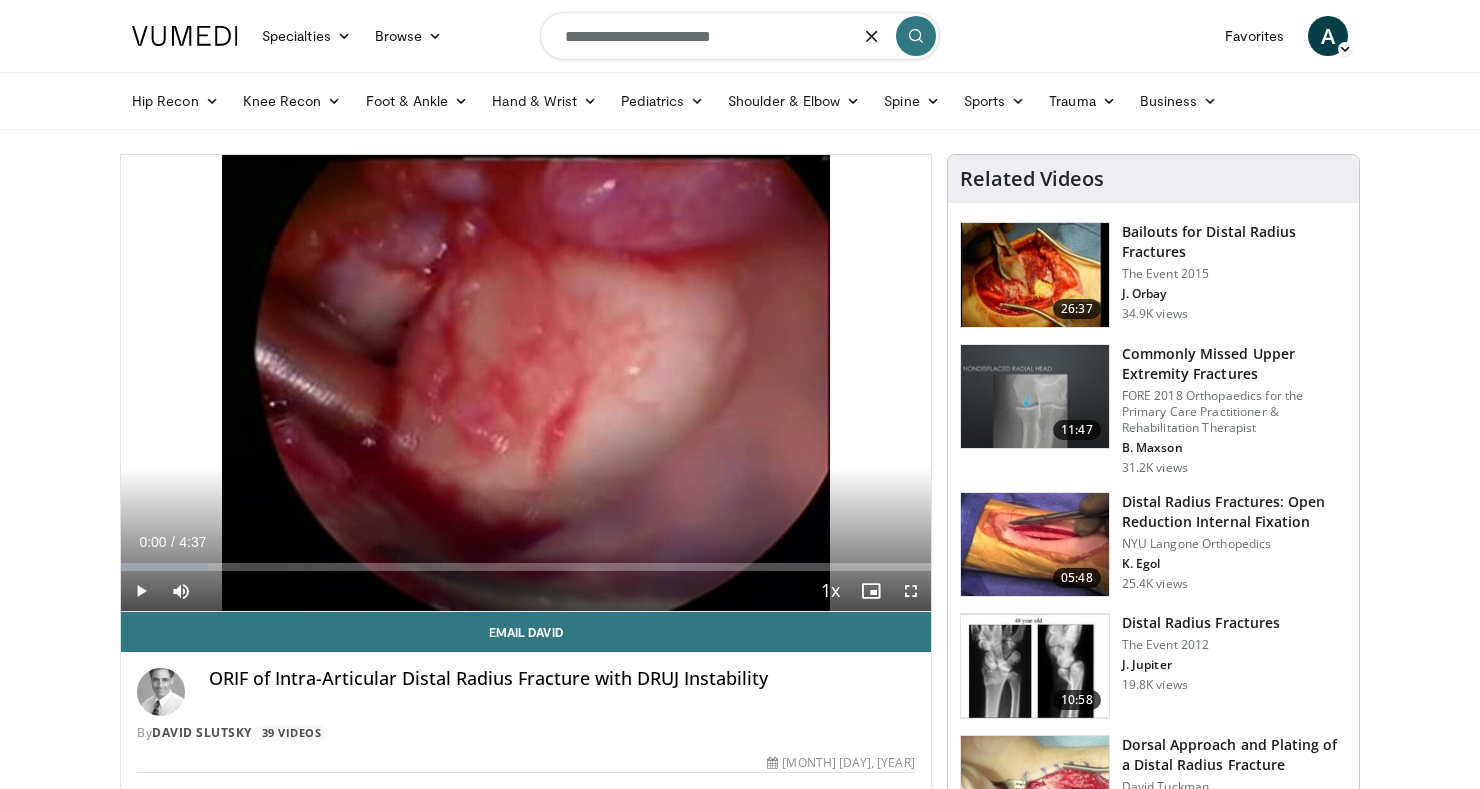 type on "**********" 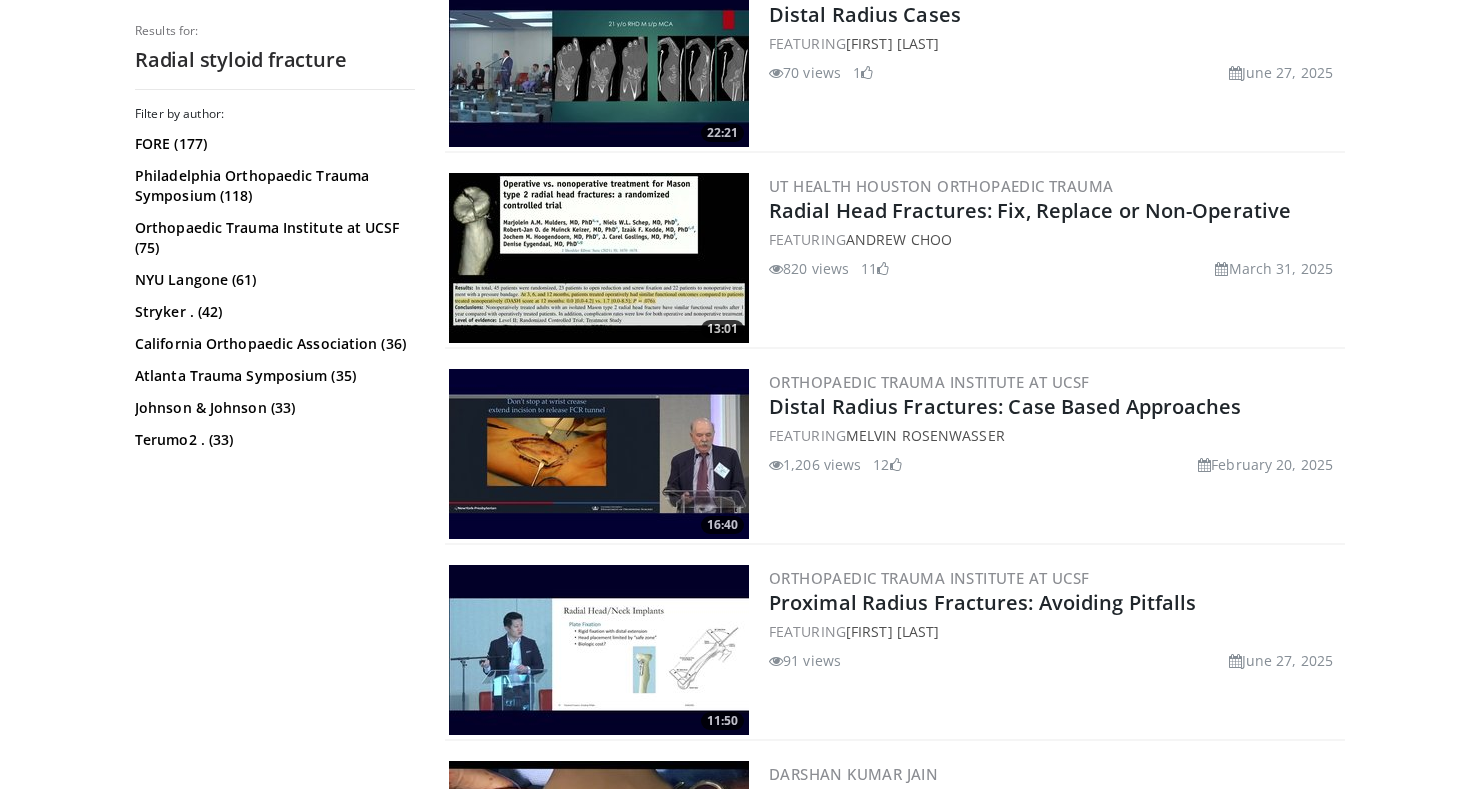 scroll, scrollTop: 1576, scrollLeft: 0, axis: vertical 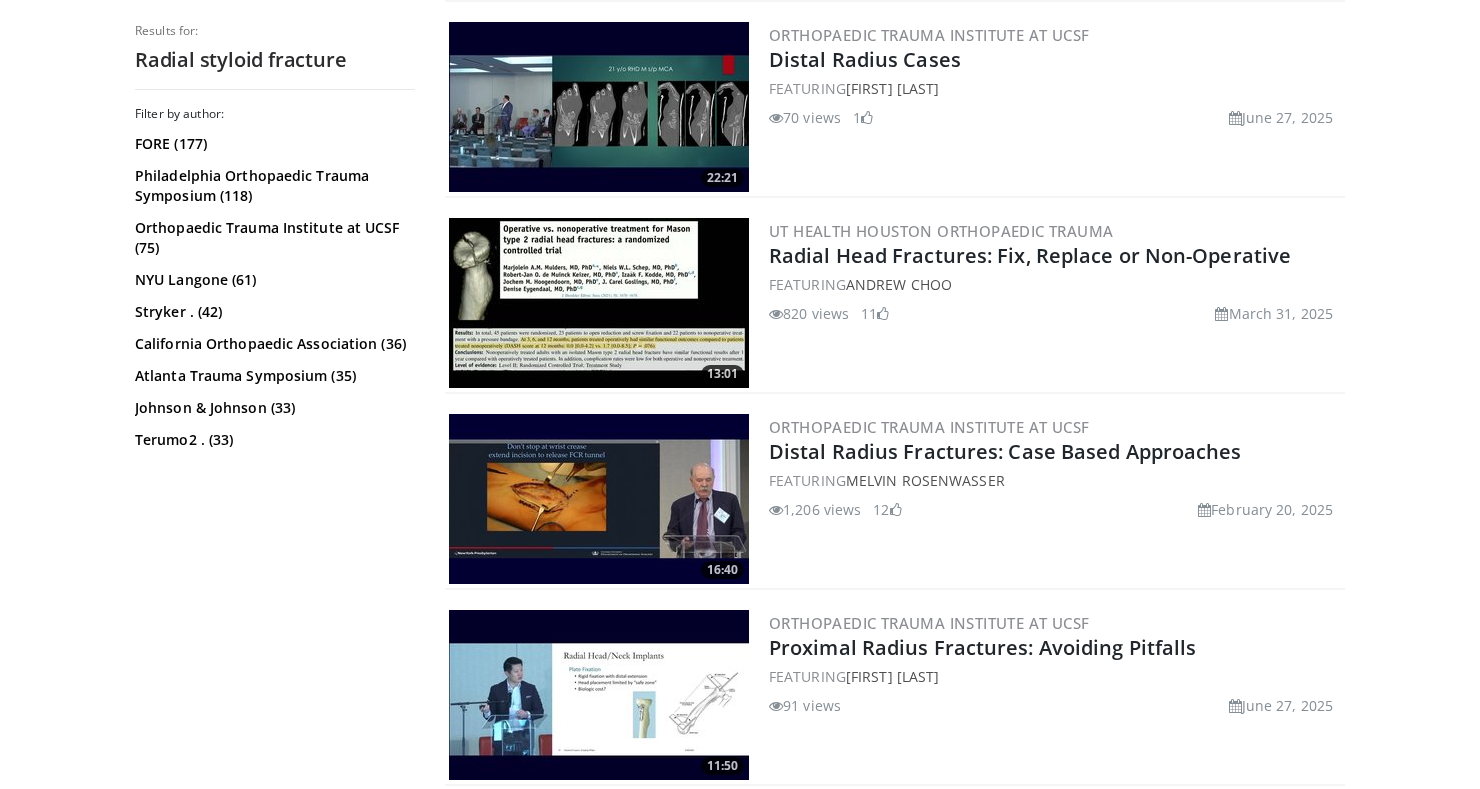 click at bounding box center [599, 499] 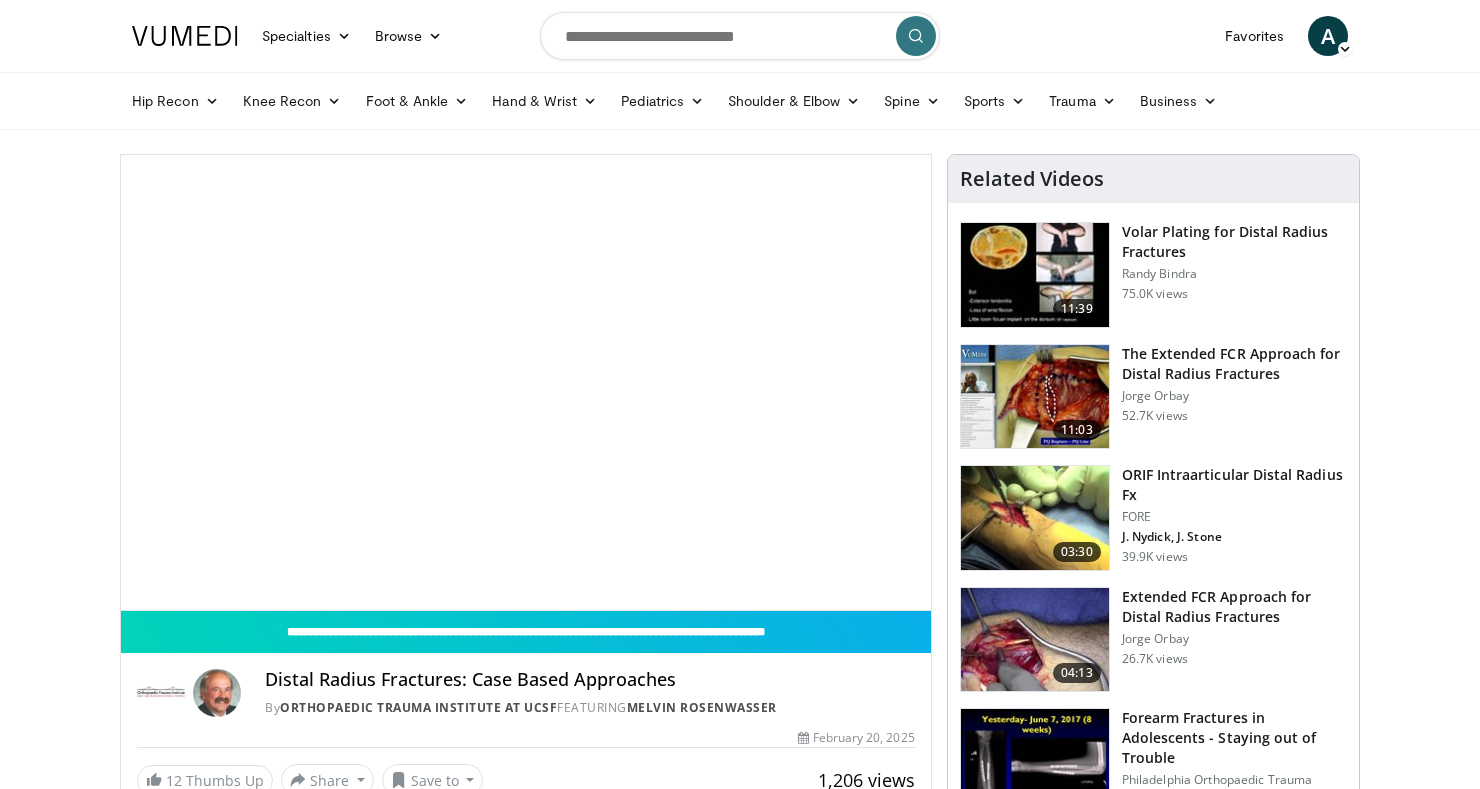 scroll, scrollTop: 0, scrollLeft: 0, axis: both 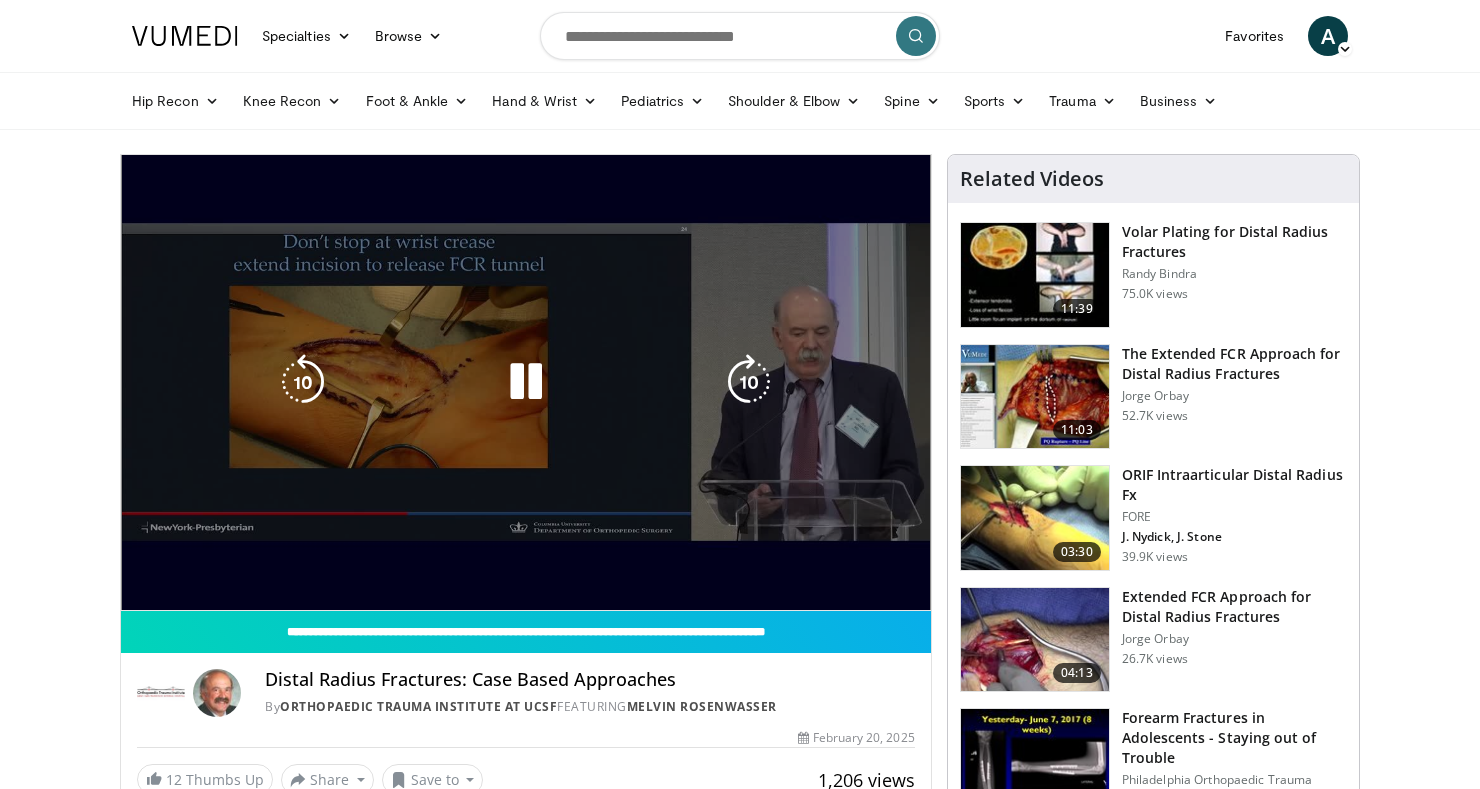 click on "10 seconds
Tap to unmute" at bounding box center [526, 382] 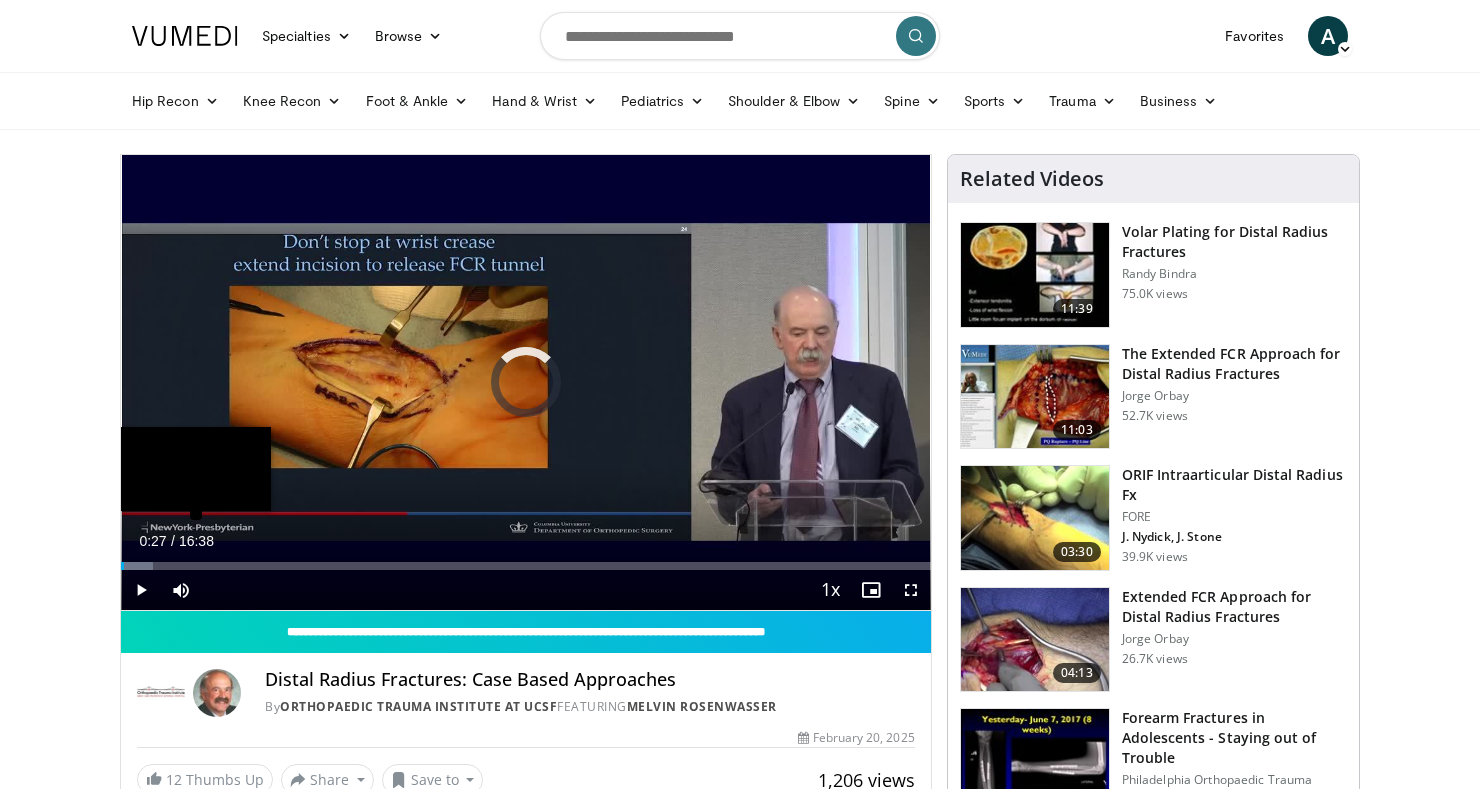 click at bounding box center [137, 566] 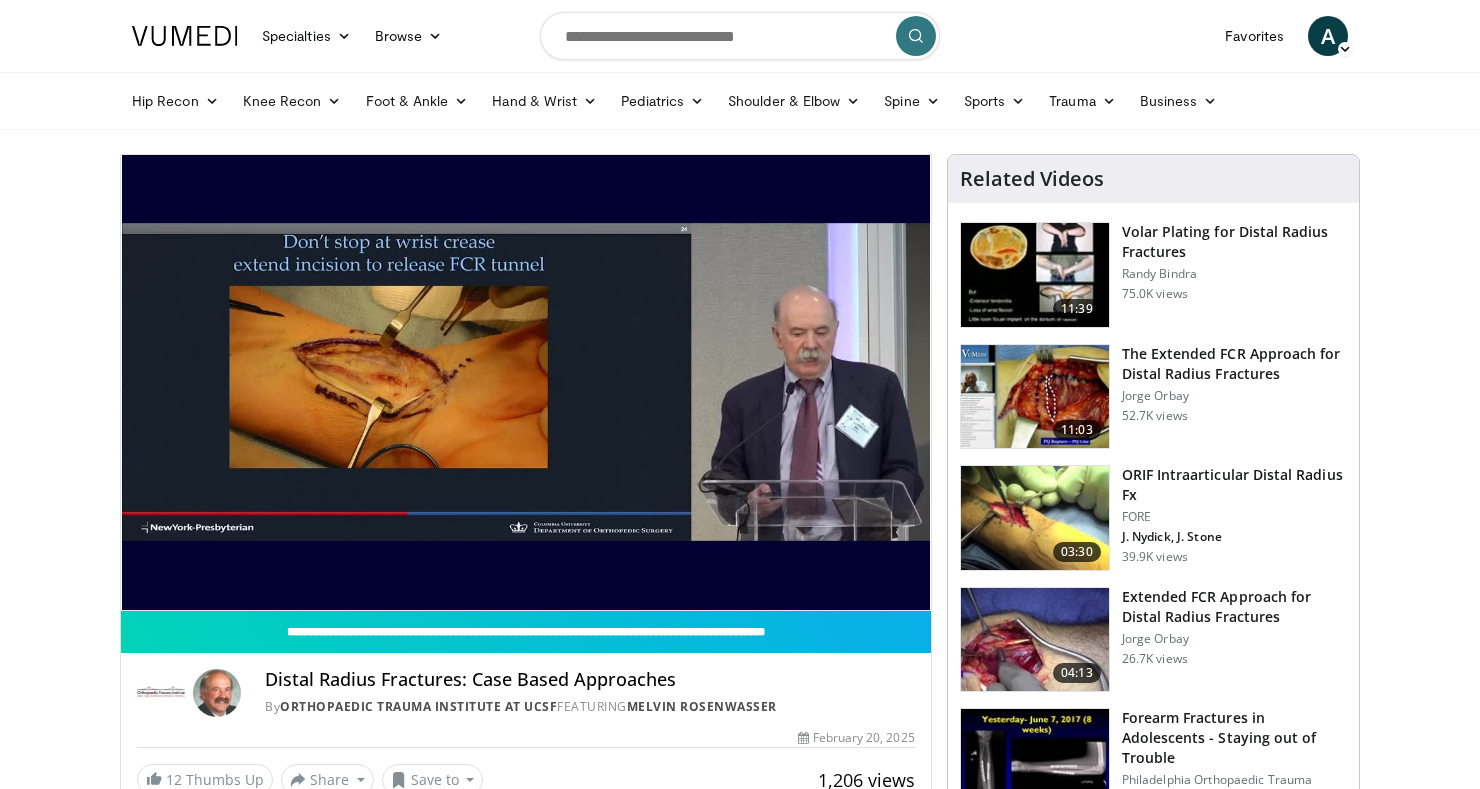 click on "10 seconds
Tap to unmute" at bounding box center (526, 382) 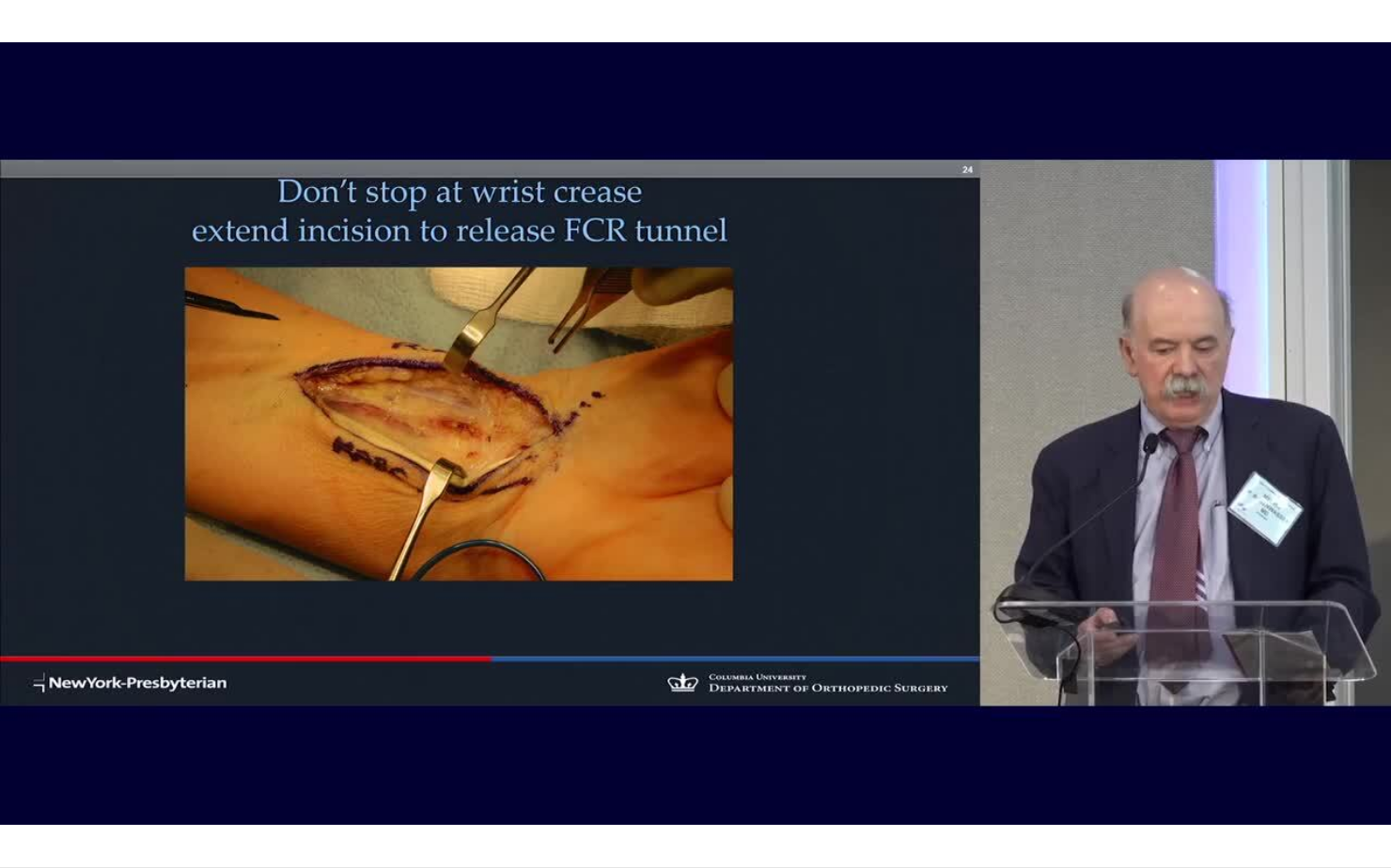 click on "10 seconds
Tap to unmute" at bounding box center [696, 433] 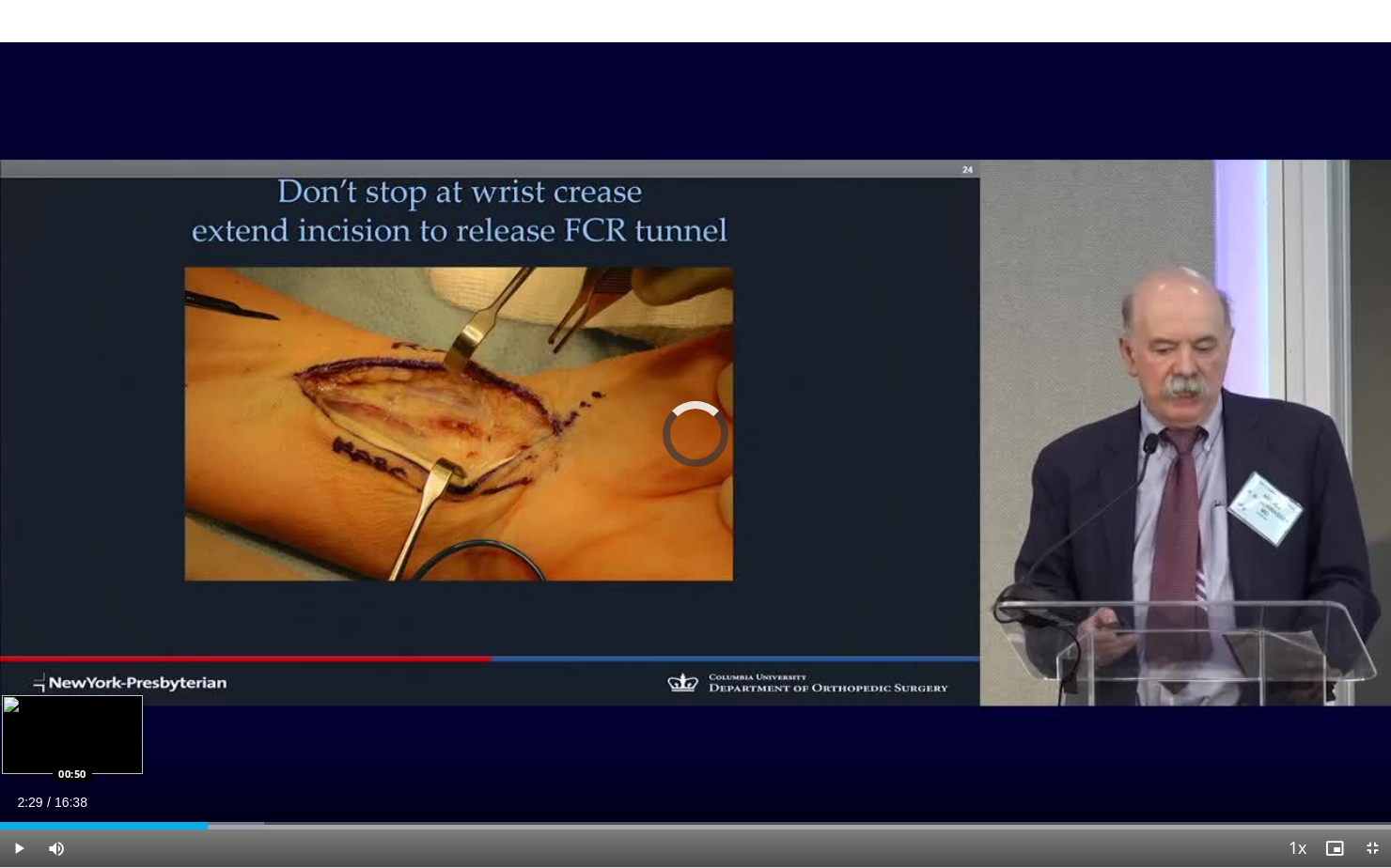 click at bounding box center (195, 826) 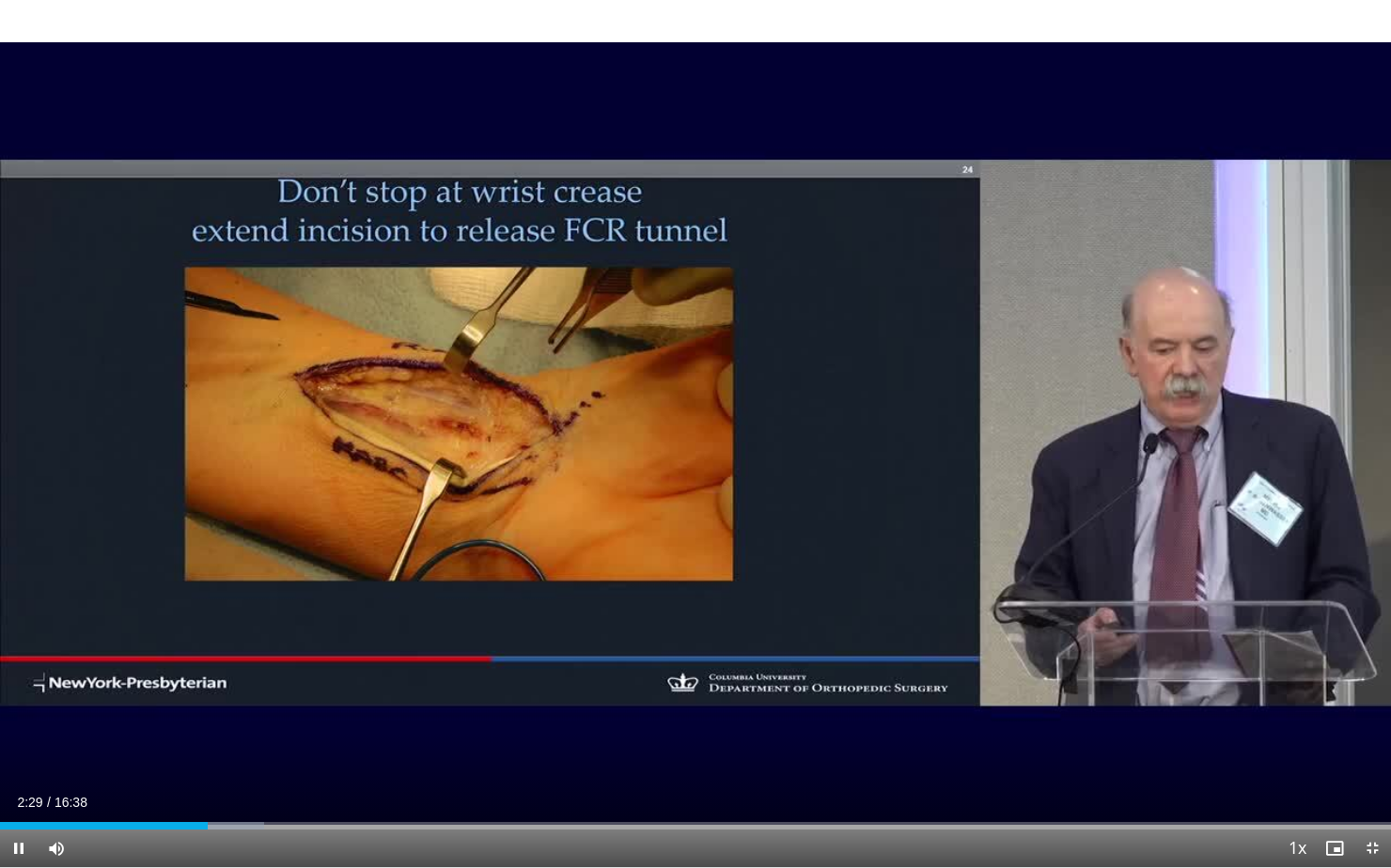 click on "Current Time  2:29 / Duration  16:38 Pause Skip Backward Skip Forward Mute Loaded :  18.98% 02:29 02:29 Stream Type  LIVE Seek to live, currently behind live LIVE   1x Playback Rate 0.5x 0.75x 1x , selected 1.25x 1.5x 1.75x 2x Chapters Chapters Descriptions descriptions off , selected Captions captions settings , opens captions settings dialog captions off , selected Audio Track en (Main) , selected Exit Fullscreen Enable picture-in-picture mode" at bounding box center (696, 848) 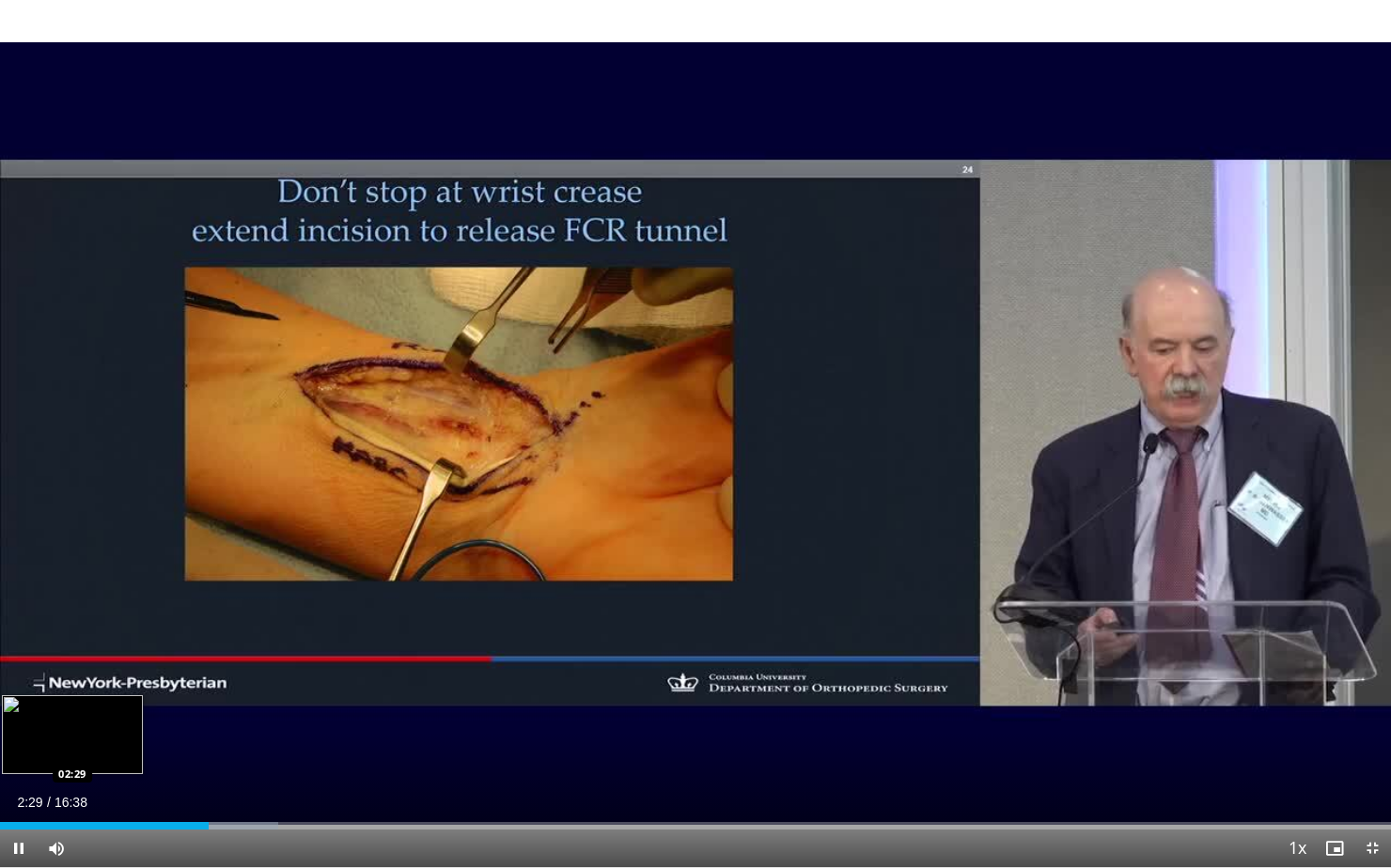 click on "Loaded :  19.98% 02:29 02:29" at bounding box center [696, 820] 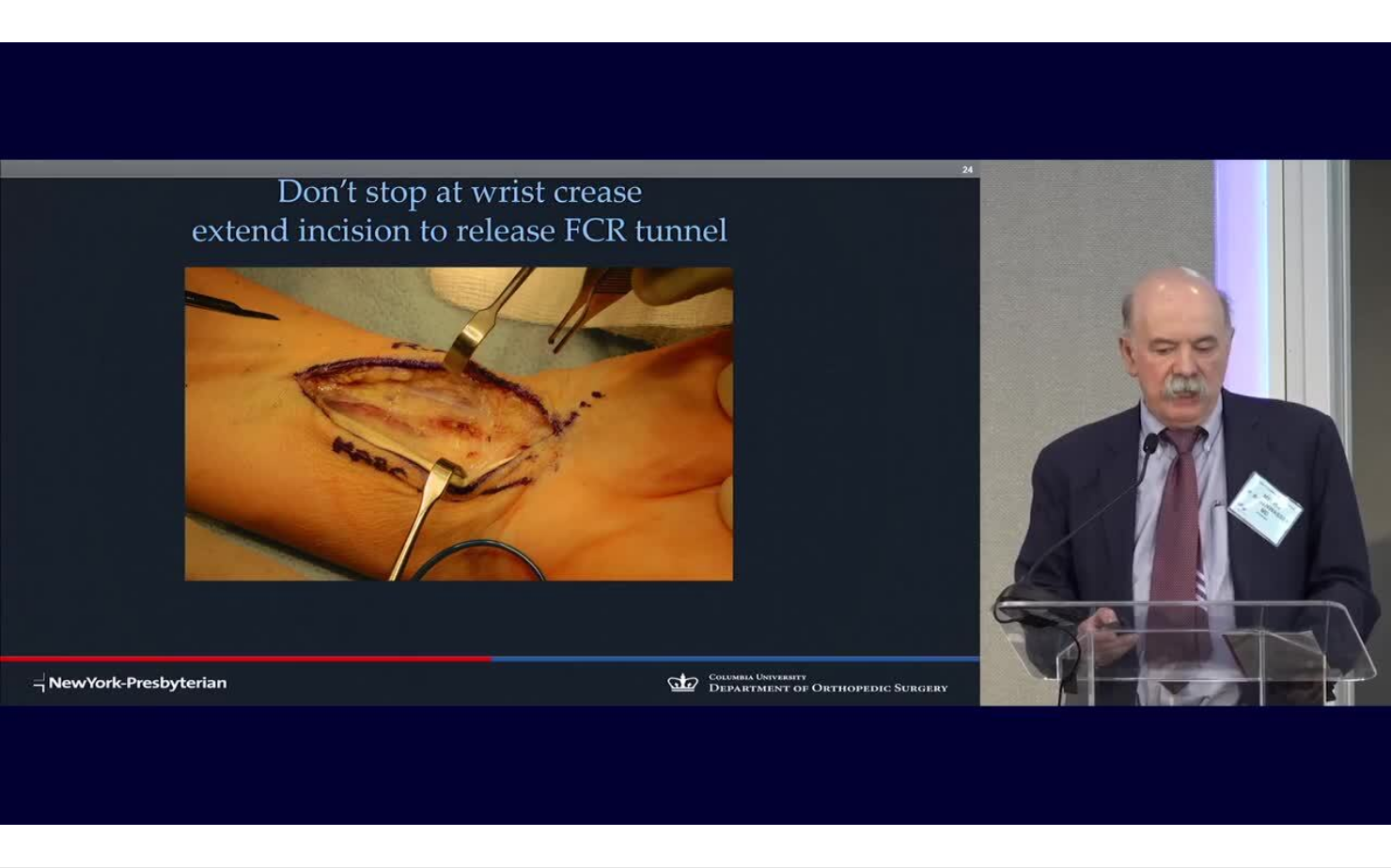 click on "10 seconds
Tap to unmute" at bounding box center [696, 433] 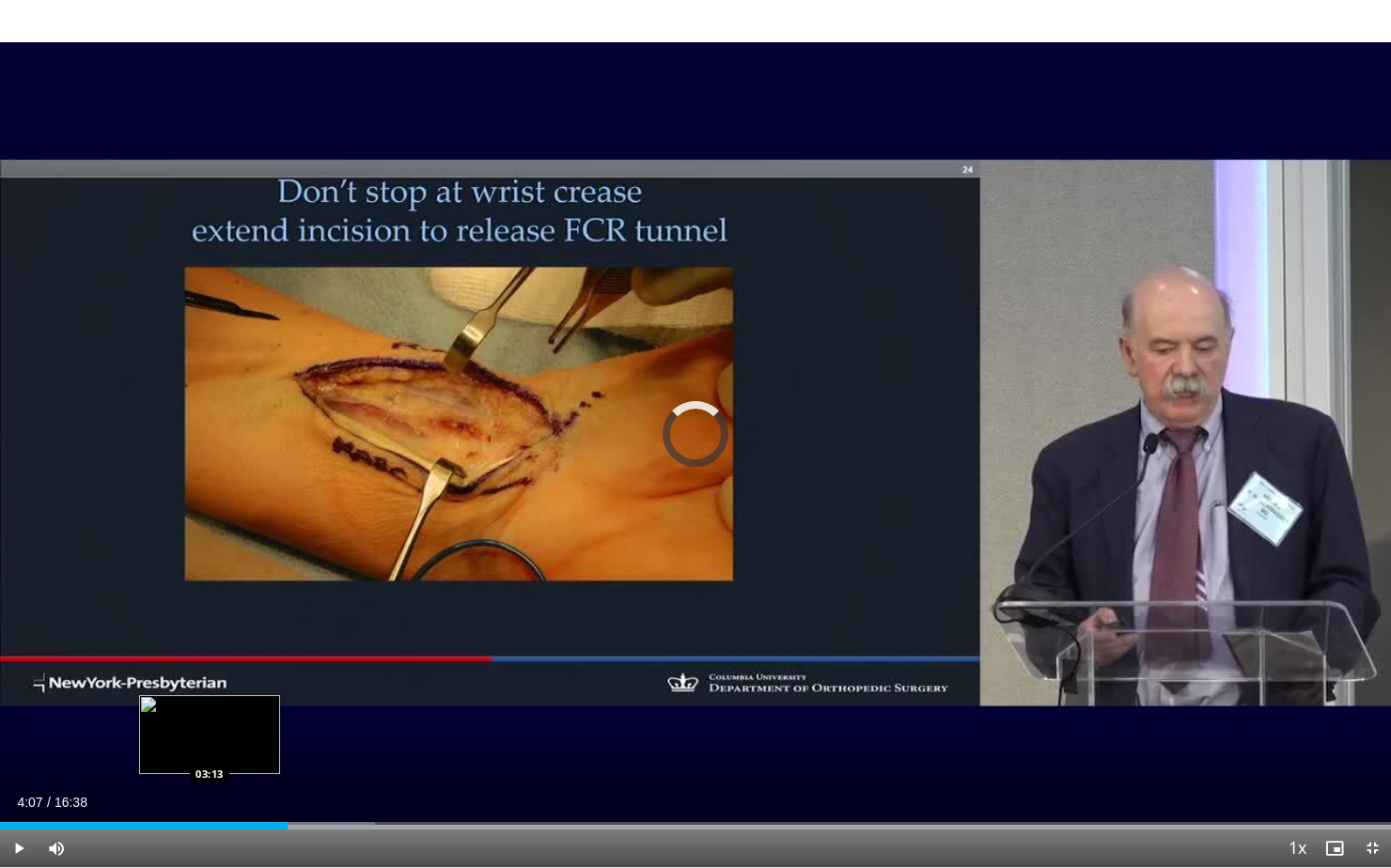 click at bounding box center (307, 826) 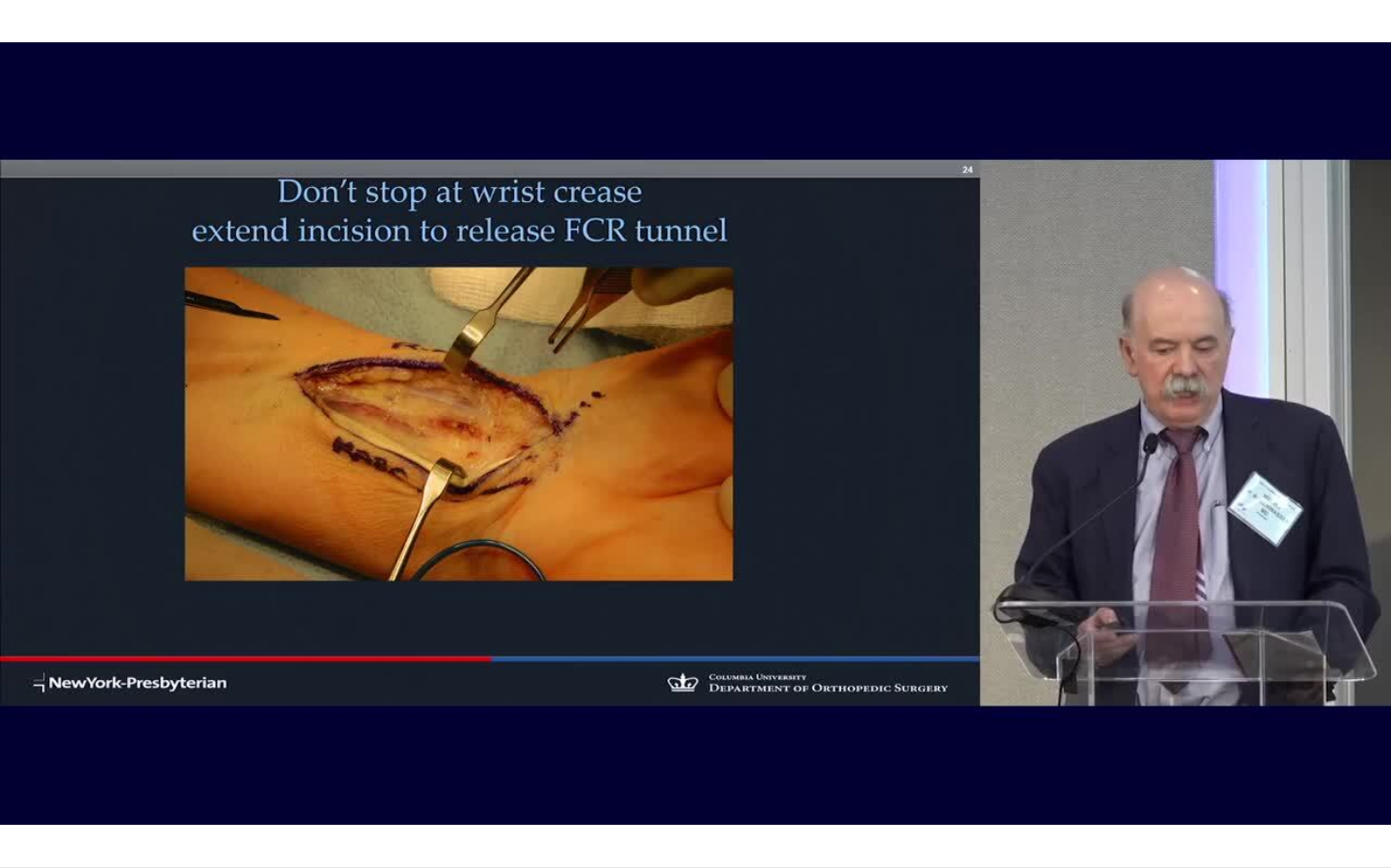 click on "10 seconds
Tap to unmute" at bounding box center [696, 433] 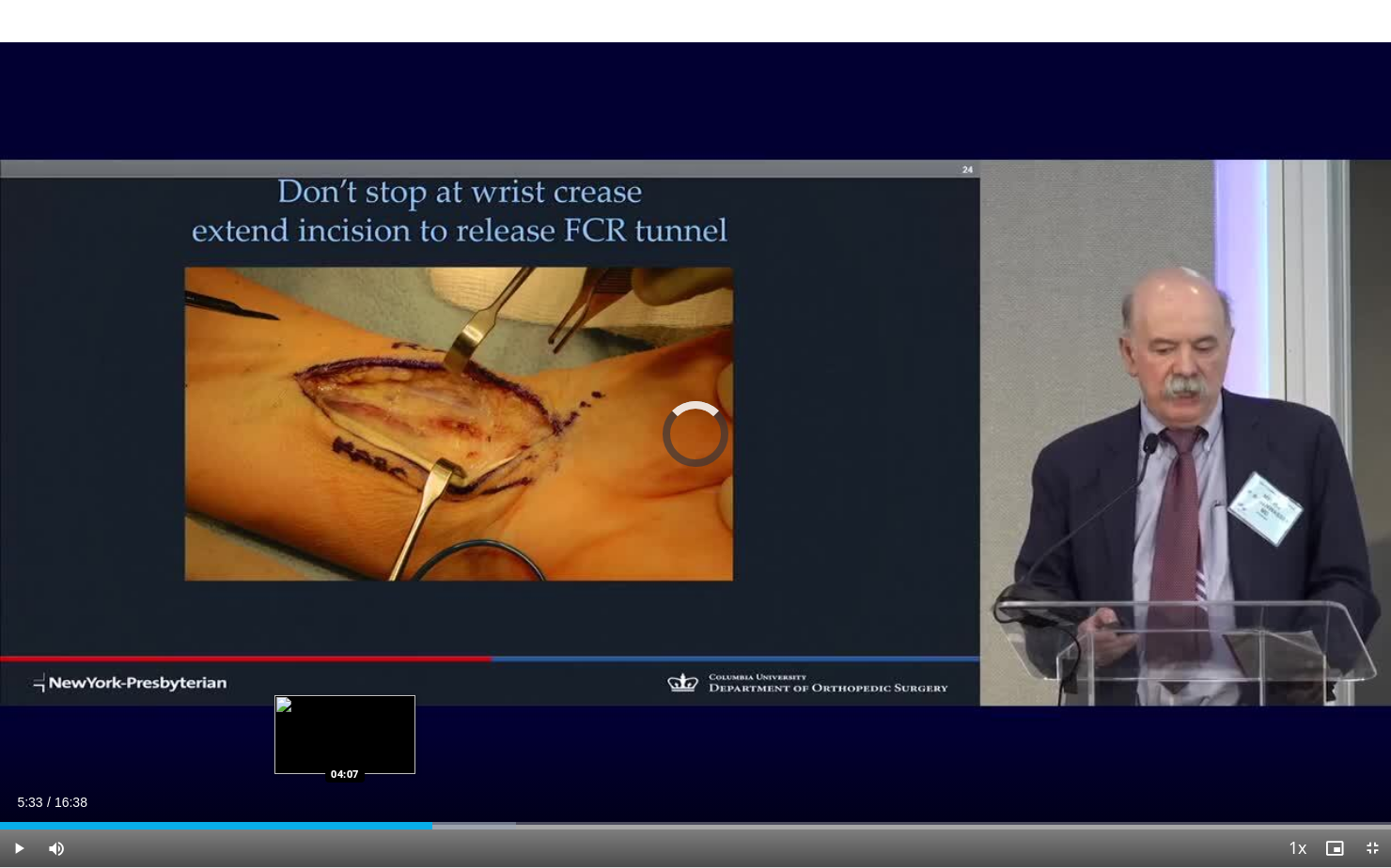 click at bounding box center [469, 826] 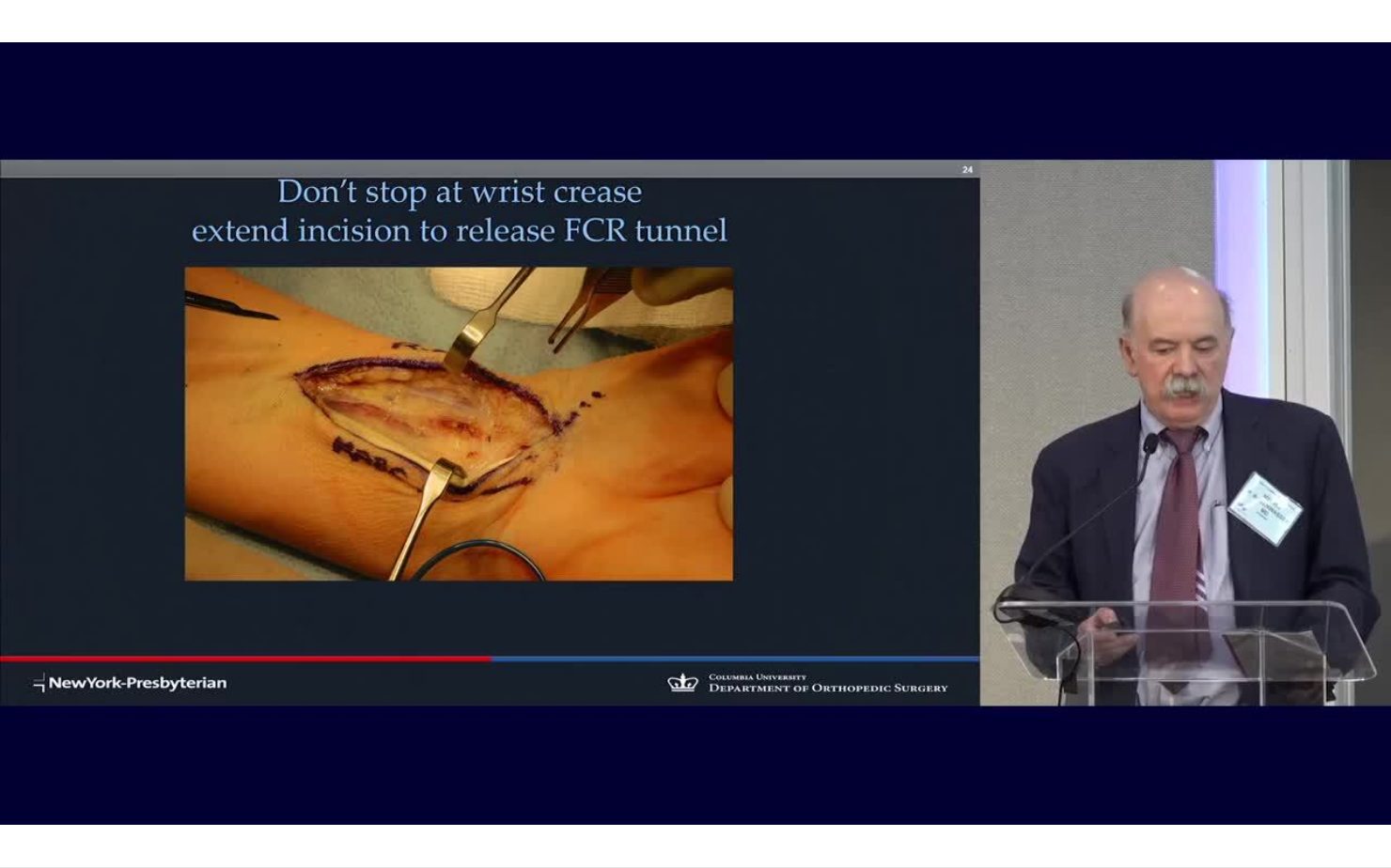 click on "10 seconds
Tap to unmute" at bounding box center [696, 433] 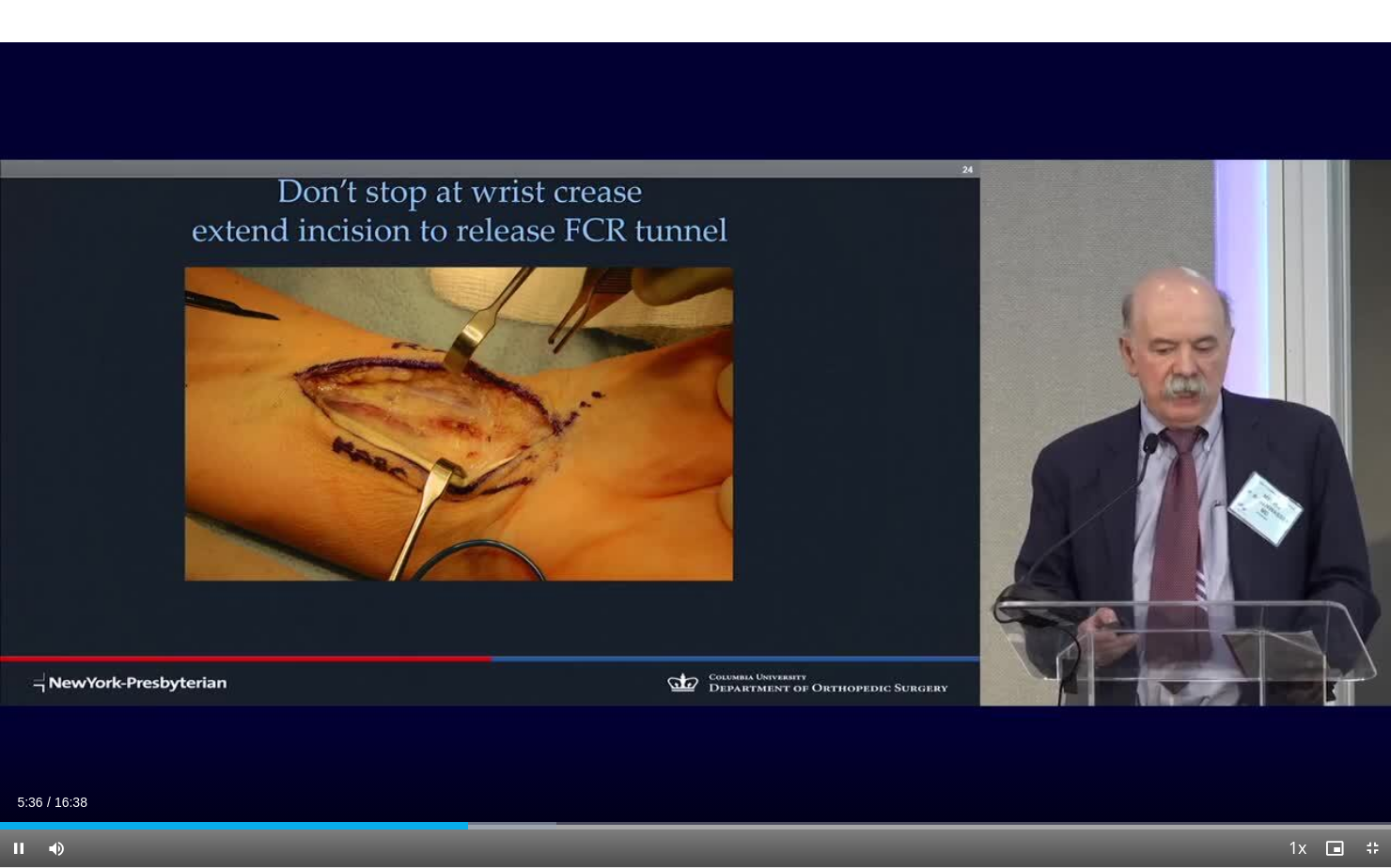 click on "Current Time  5:36 / Duration  16:38 Pause Skip Backward Skip Forward Mute Loaded :  39.97% 05:36 05:33 Stream Type  LIVE Seek to live, currently behind live LIVE   1x Playback Rate 0.5x 0.75x 1x , selected 1.25x 1.5x 1.75x 2x Chapters Chapters Descriptions descriptions off , selected Captions captions settings , opens captions settings dialog captions off , selected Audio Track en (Main) , selected Exit Fullscreen Enable picture-in-picture mode" at bounding box center [696, 848] 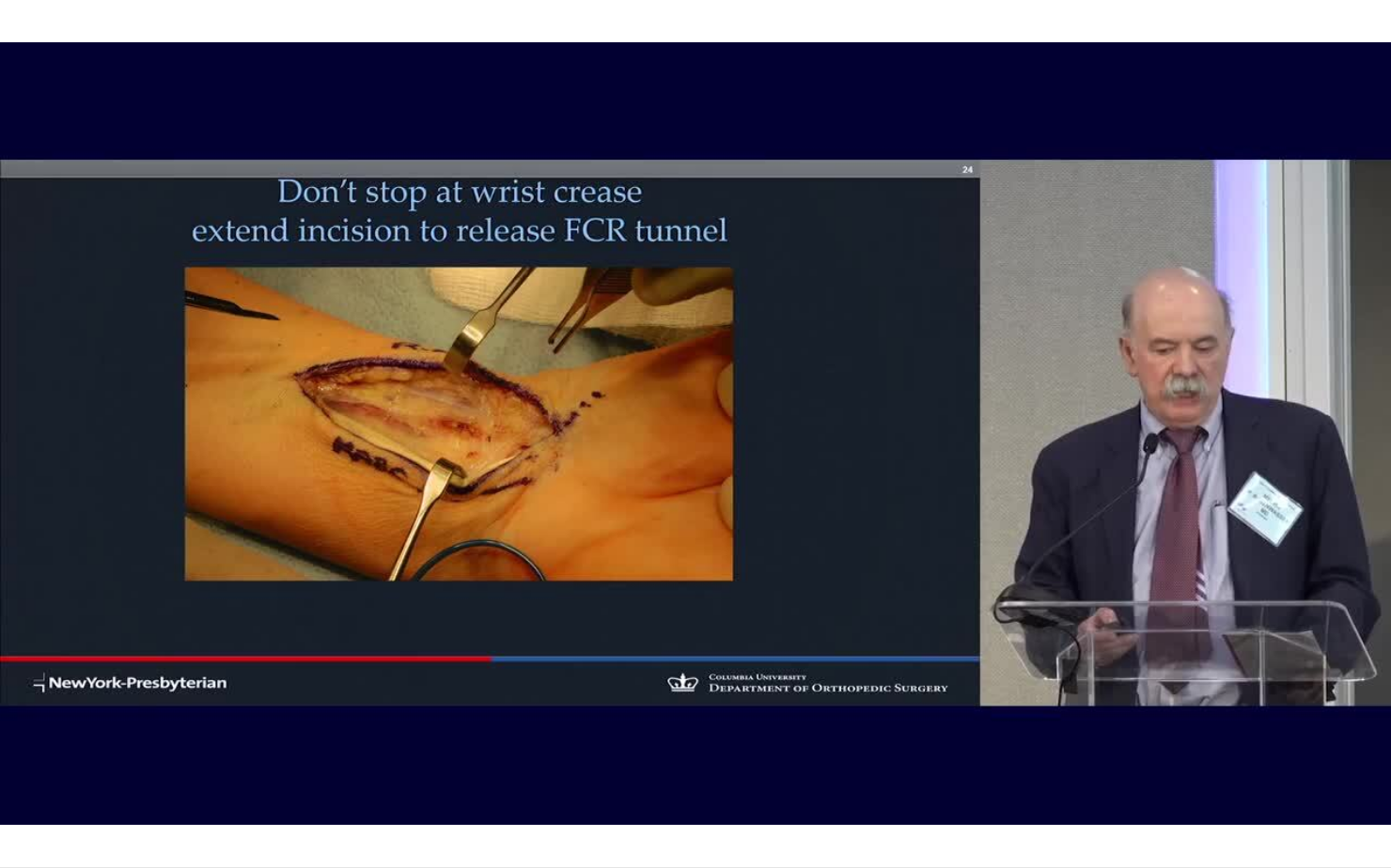 click on "Current Time  5:36 / Duration  16:38 Pause Skip Backward Skip Forward Mute Loaded :  39.97% 05:37 05:33 Stream Type  LIVE Seek to live, currently behind live LIVE   1x Playback Rate 0.5x 0.75x 1x , selected 1.25x 1.5x 1.75x 2x Chapters Chapters Descriptions descriptions off , selected Captions captions settings , opens captions settings dialog captions off , selected Audio Track en (Main) , selected Exit Fullscreen Enable picture-in-picture mode" at bounding box center [696, 886] 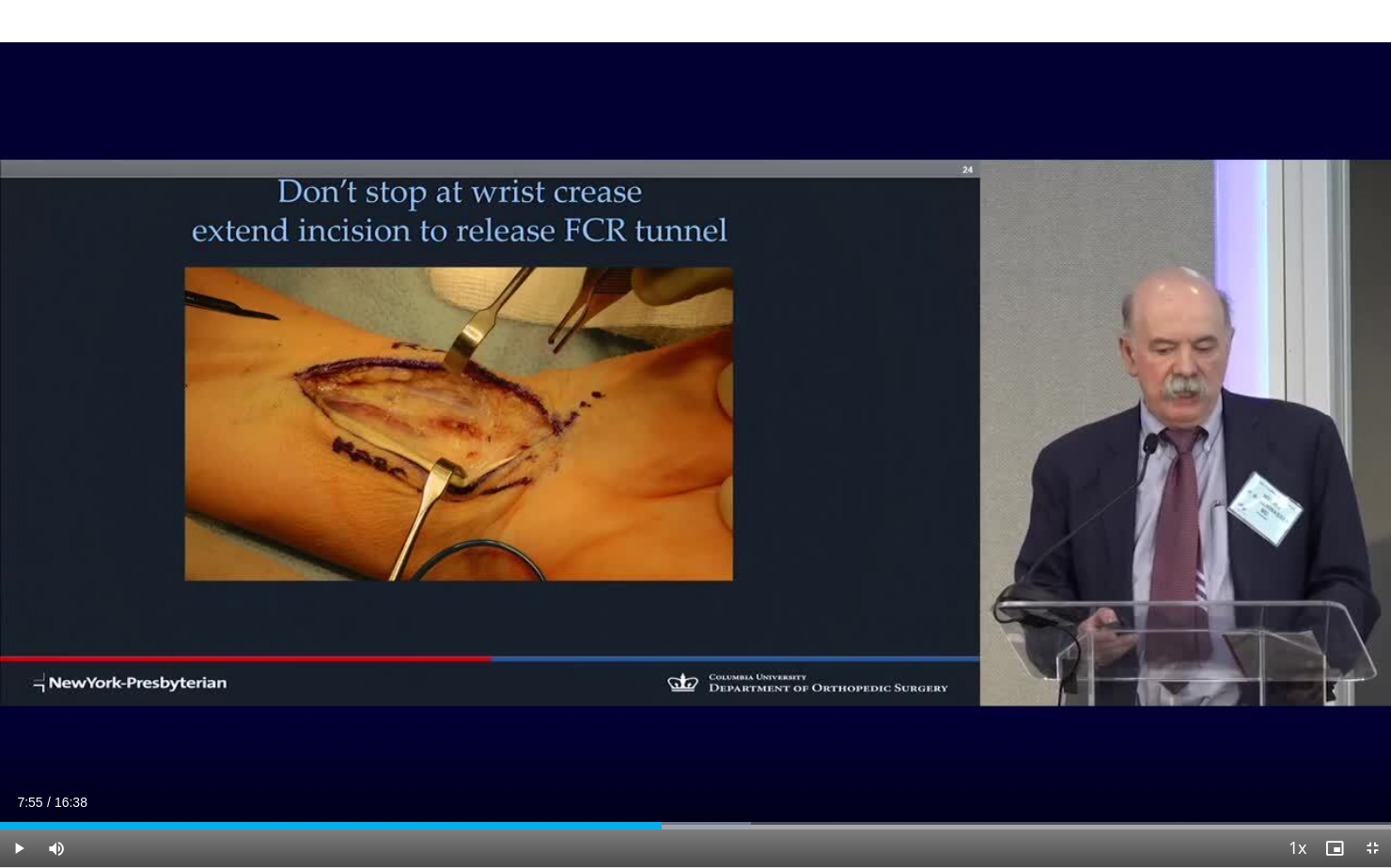 click on "10 seconds
Tap to unmute" at bounding box center (696, 433) 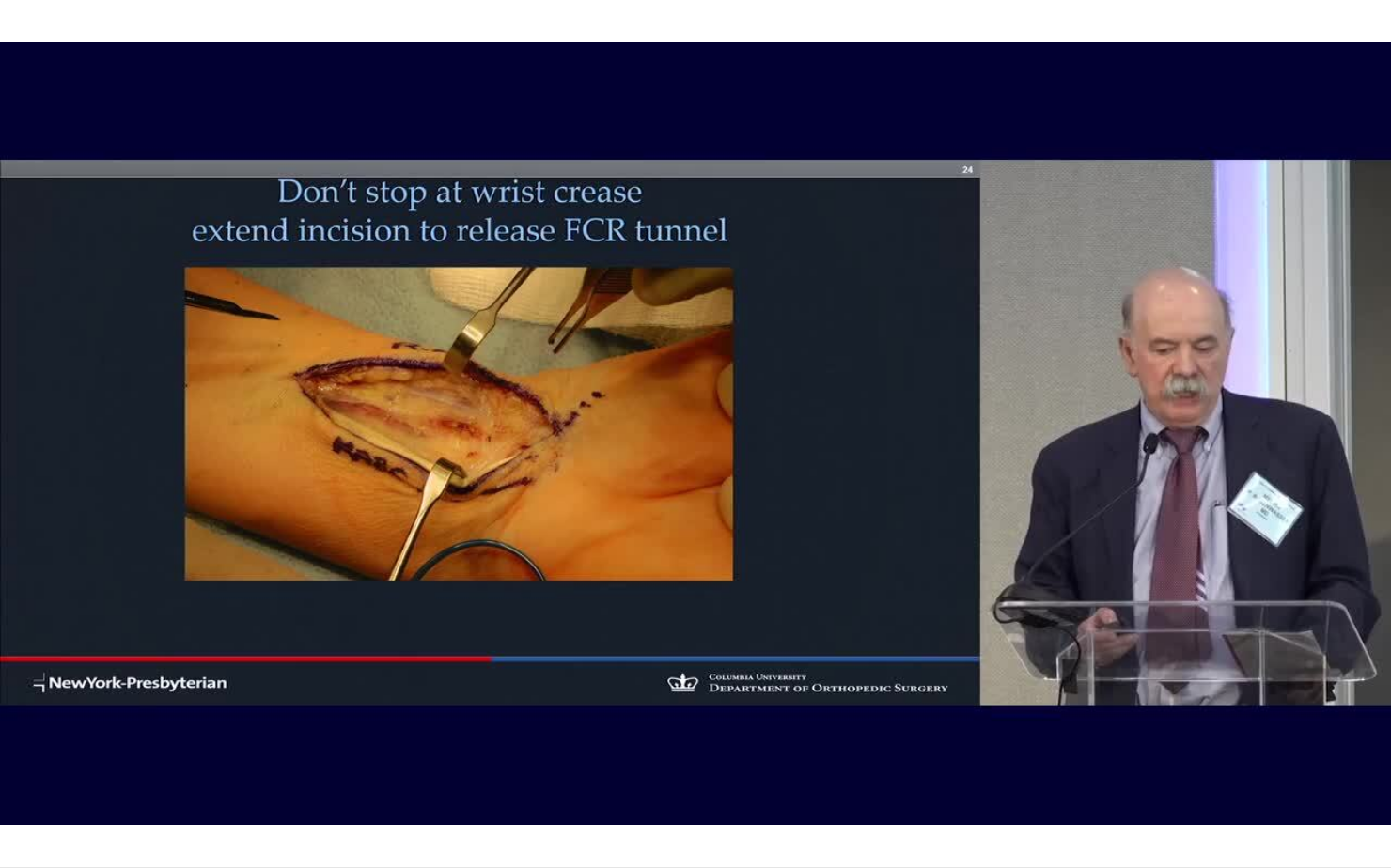 click on "10 seconds
Tap to unmute" at bounding box center (696, 433) 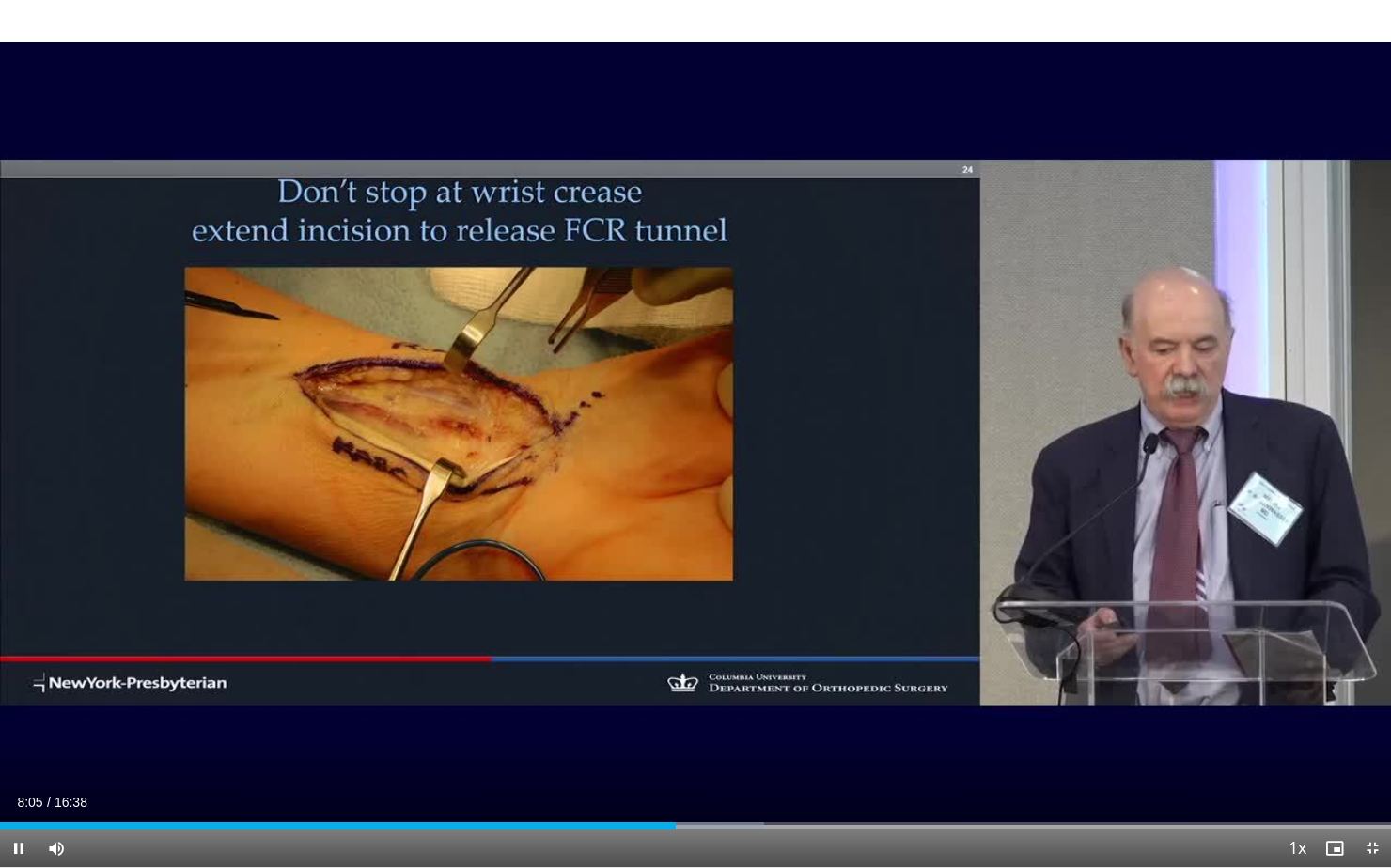 click on "10 seconds
Tap to unmute" at bounding box center [696, 433] 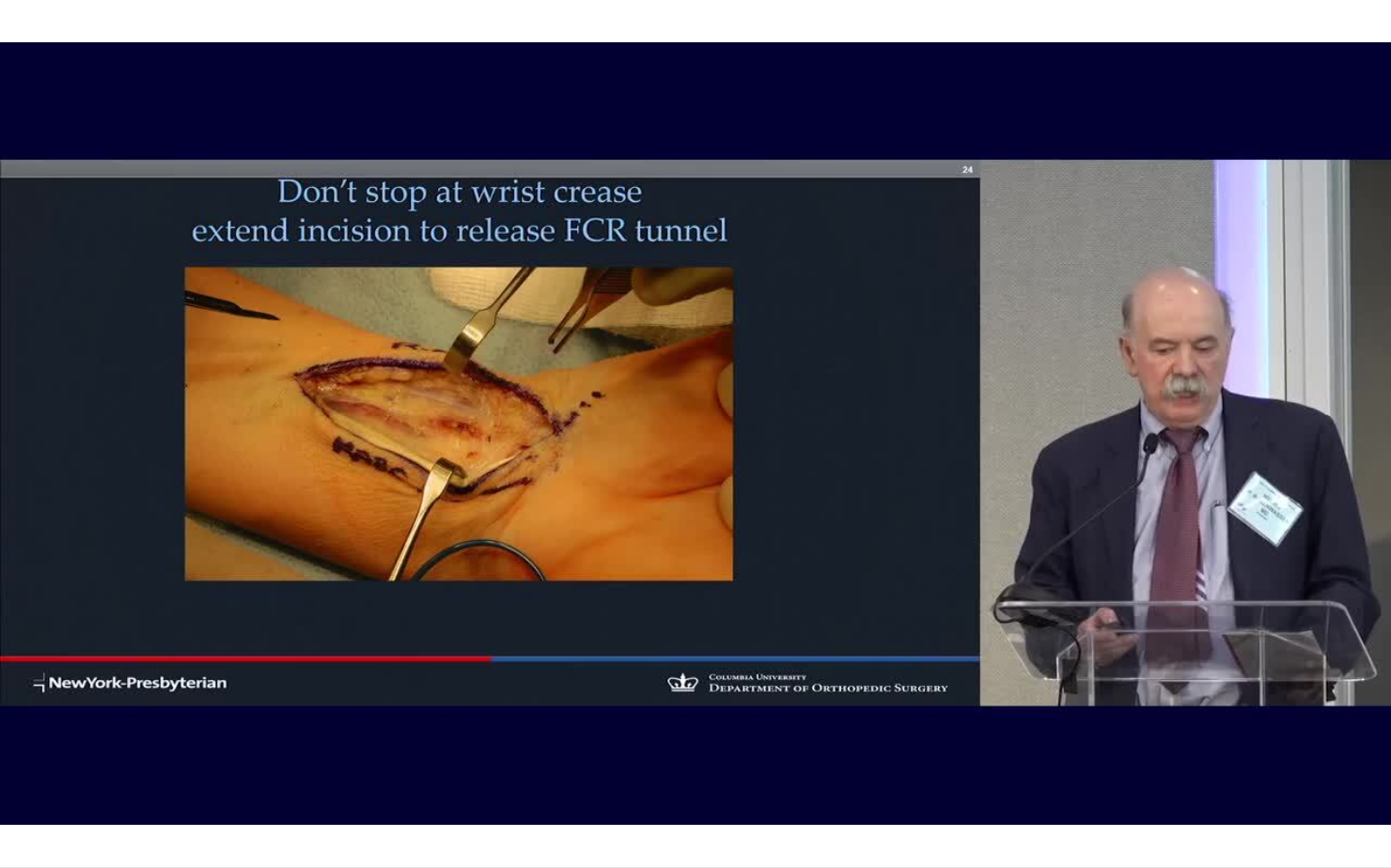 click on "10 seconds
Tap to unmute" at bounding box center [696, 433] 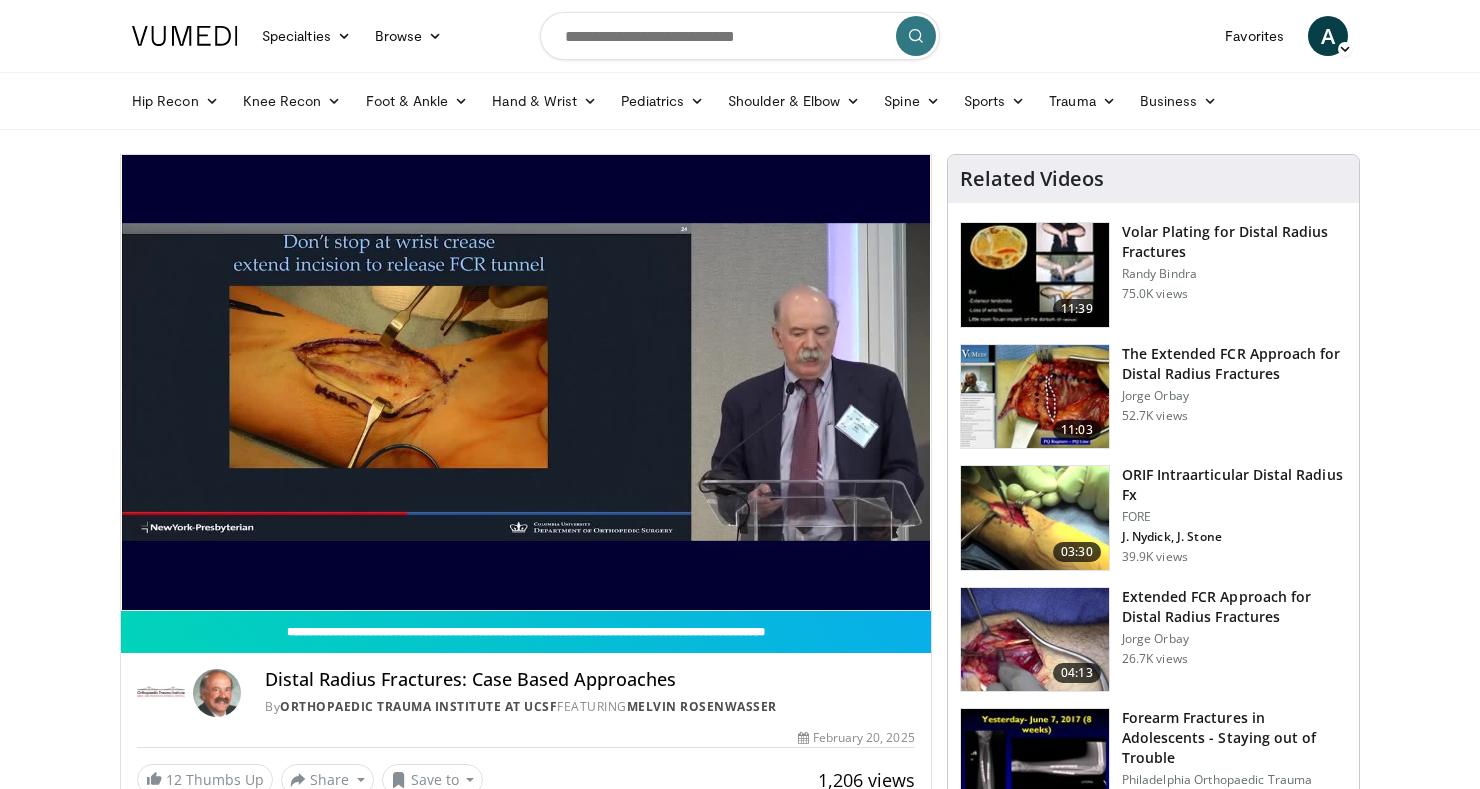 click on "10 seconds
Tap to unmute" at bounding box center (526, 382) 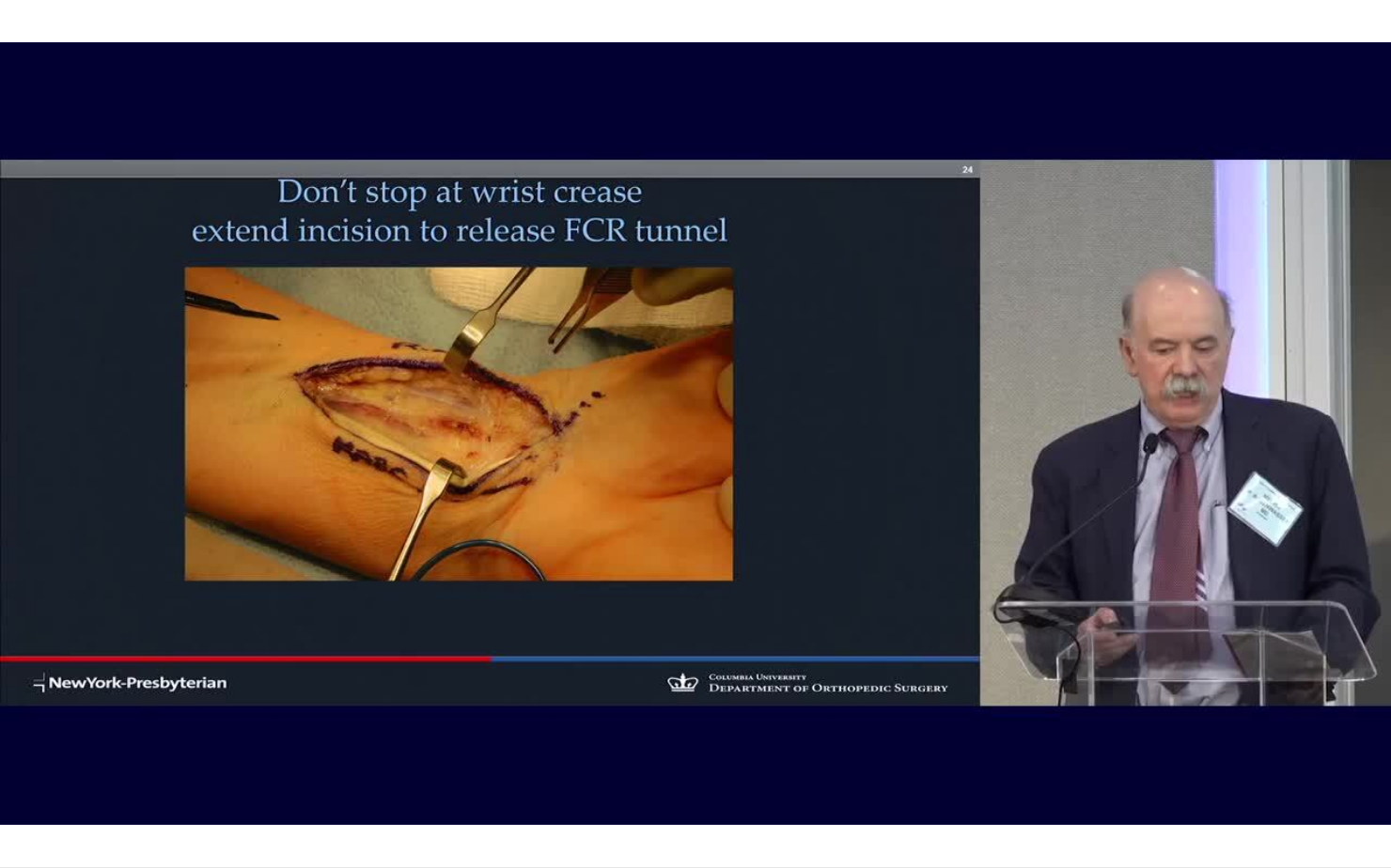 click on "10 seconds
Tap to unmute" at bounding box center [696, 433] 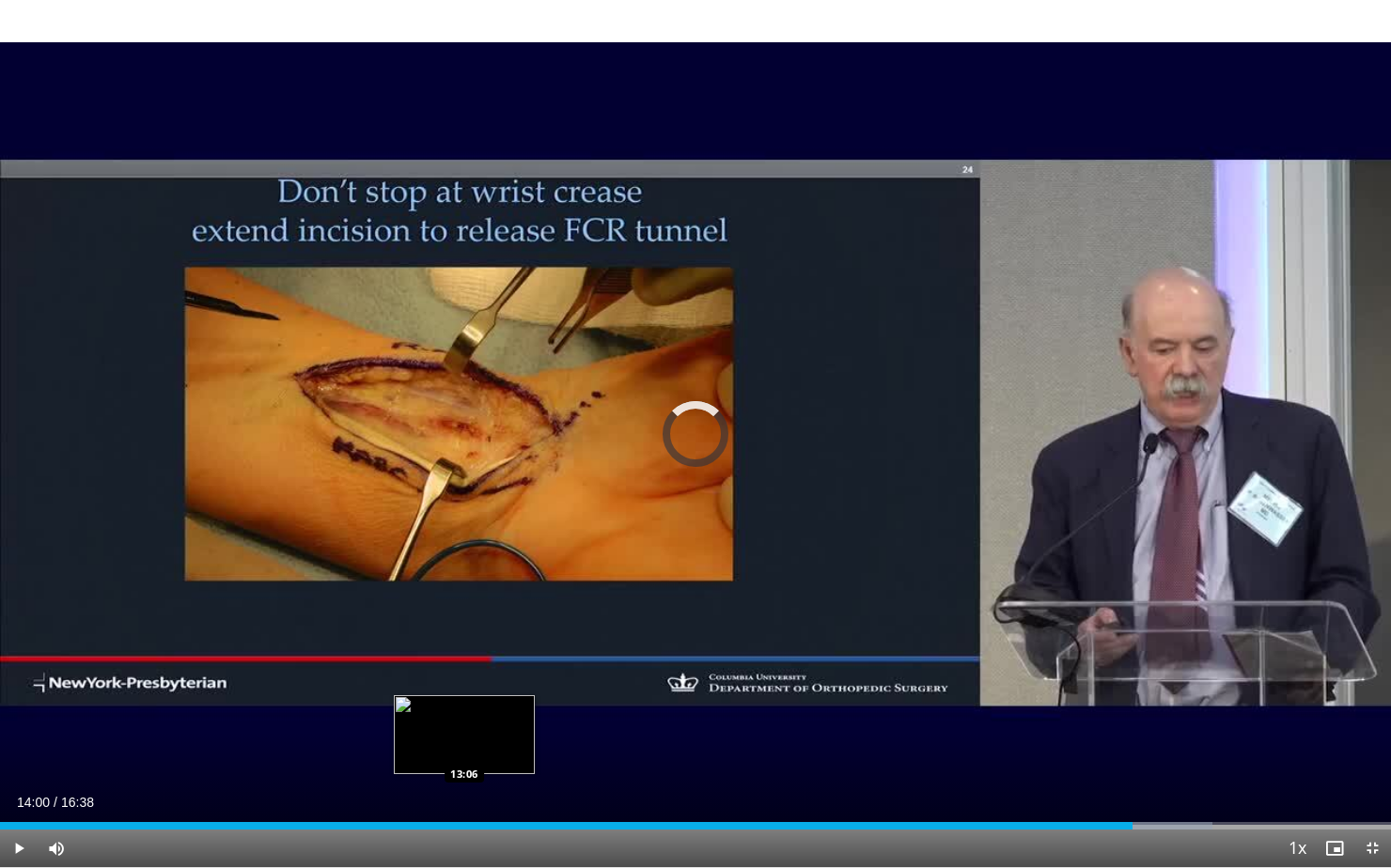 click on "Loaded :  87.18% 13:33 13:06" at bounding box center (696, 820) 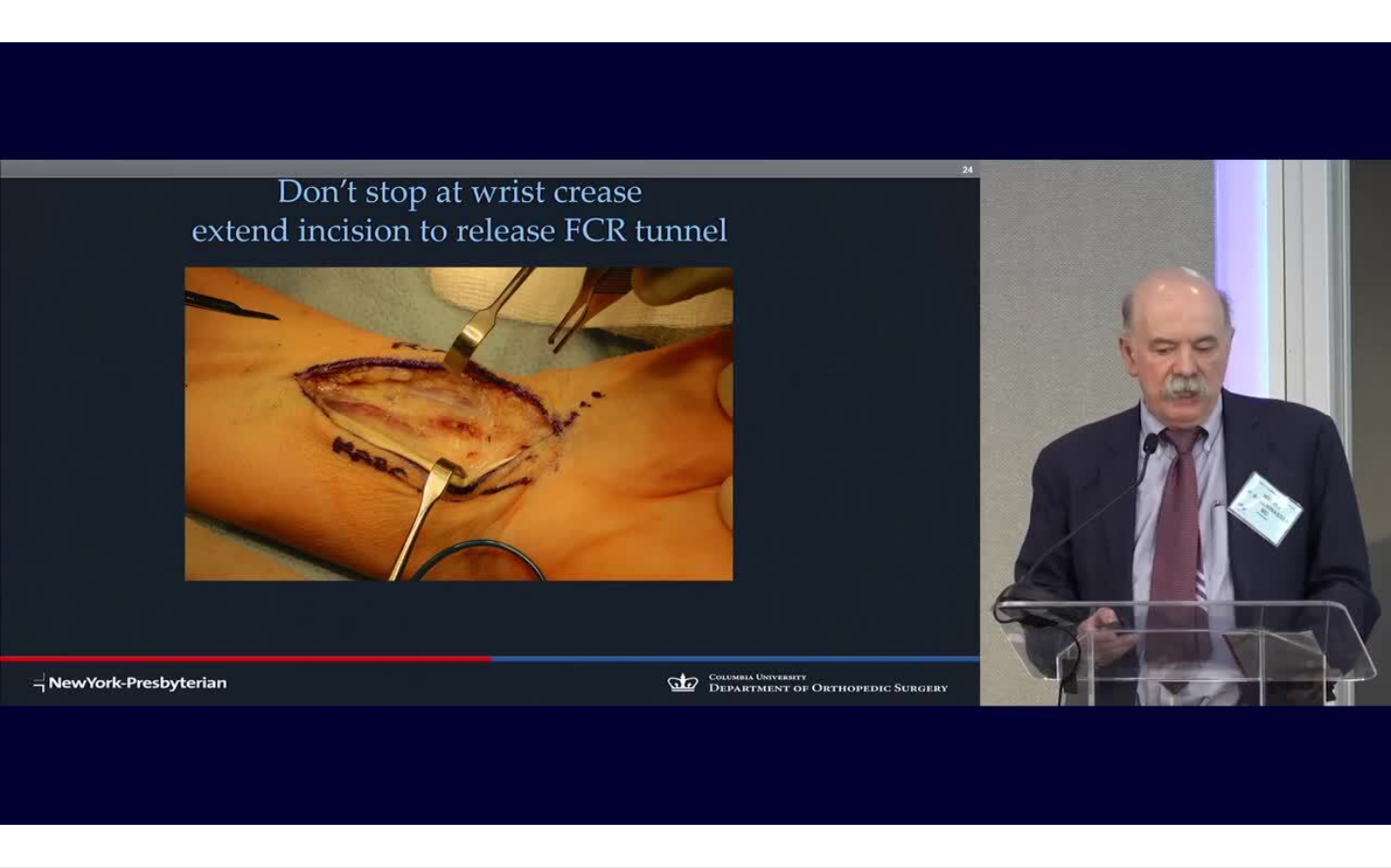 click on "10 seconds
Tap to unmute" at bounding box center [696, 433] 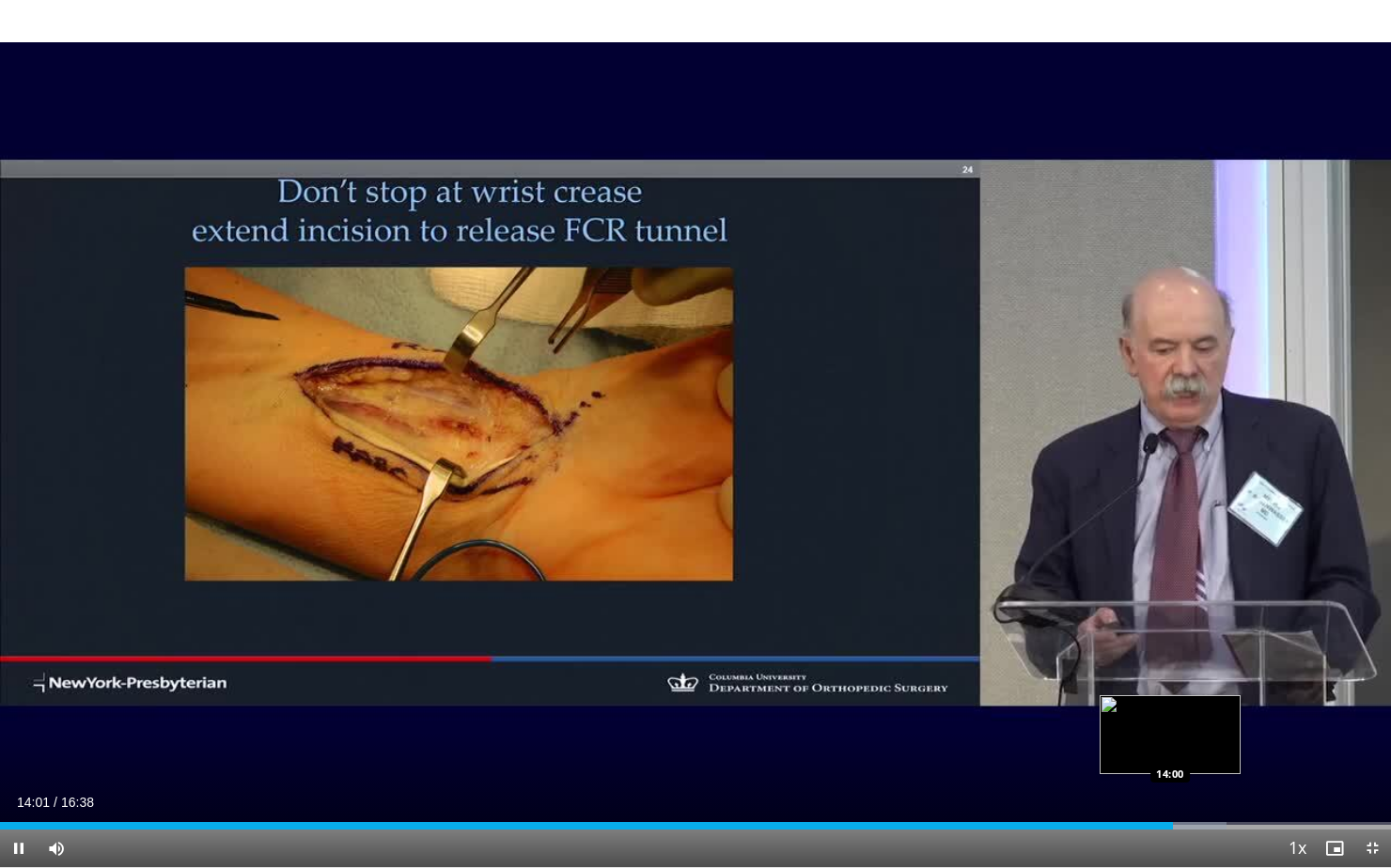 click on "Loaded :  88.18% 14:02 14:00" at bounding box center (696, 820) 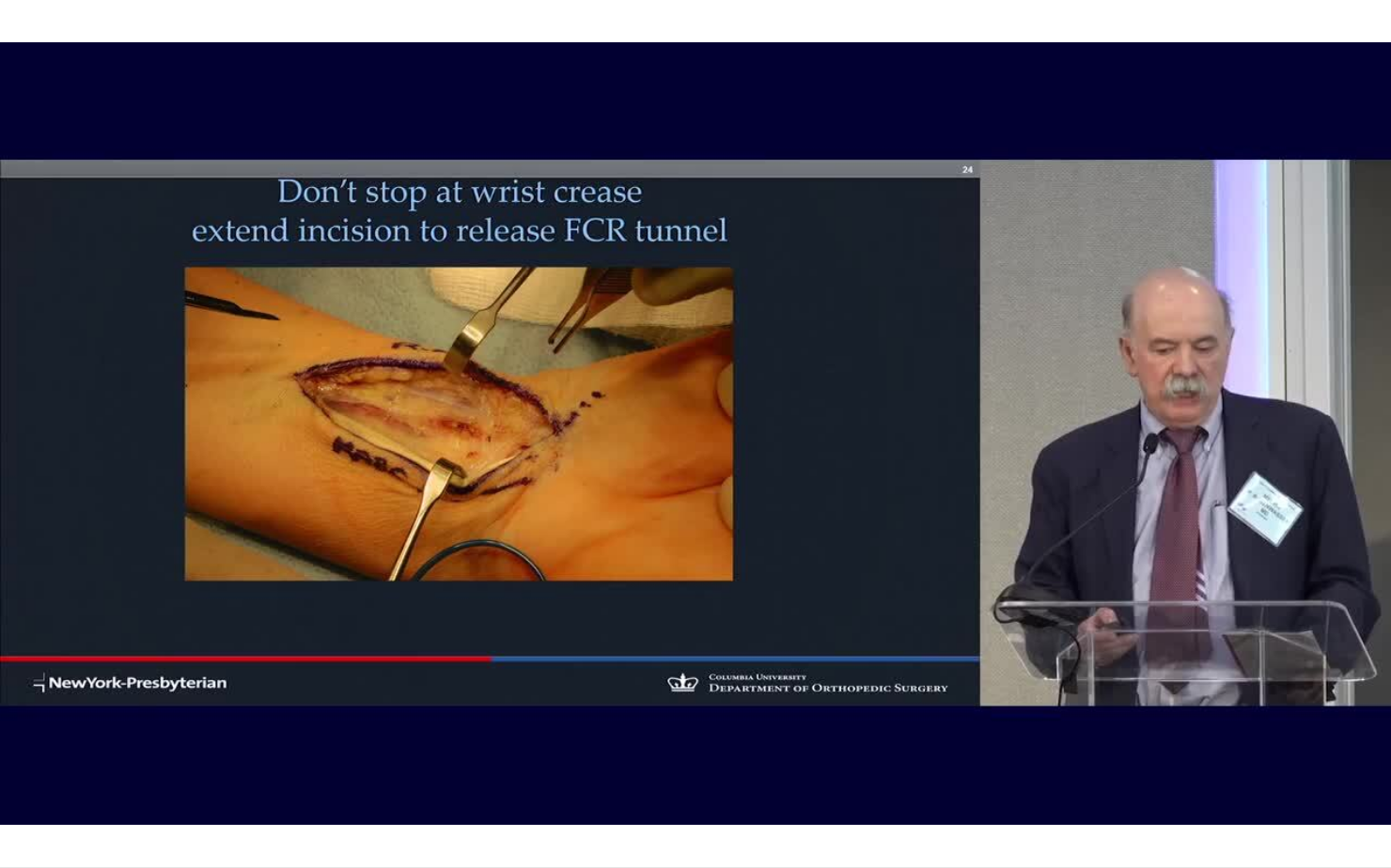 click on "10 seconds
Tap to unmute" at bounding box center (696, 433) 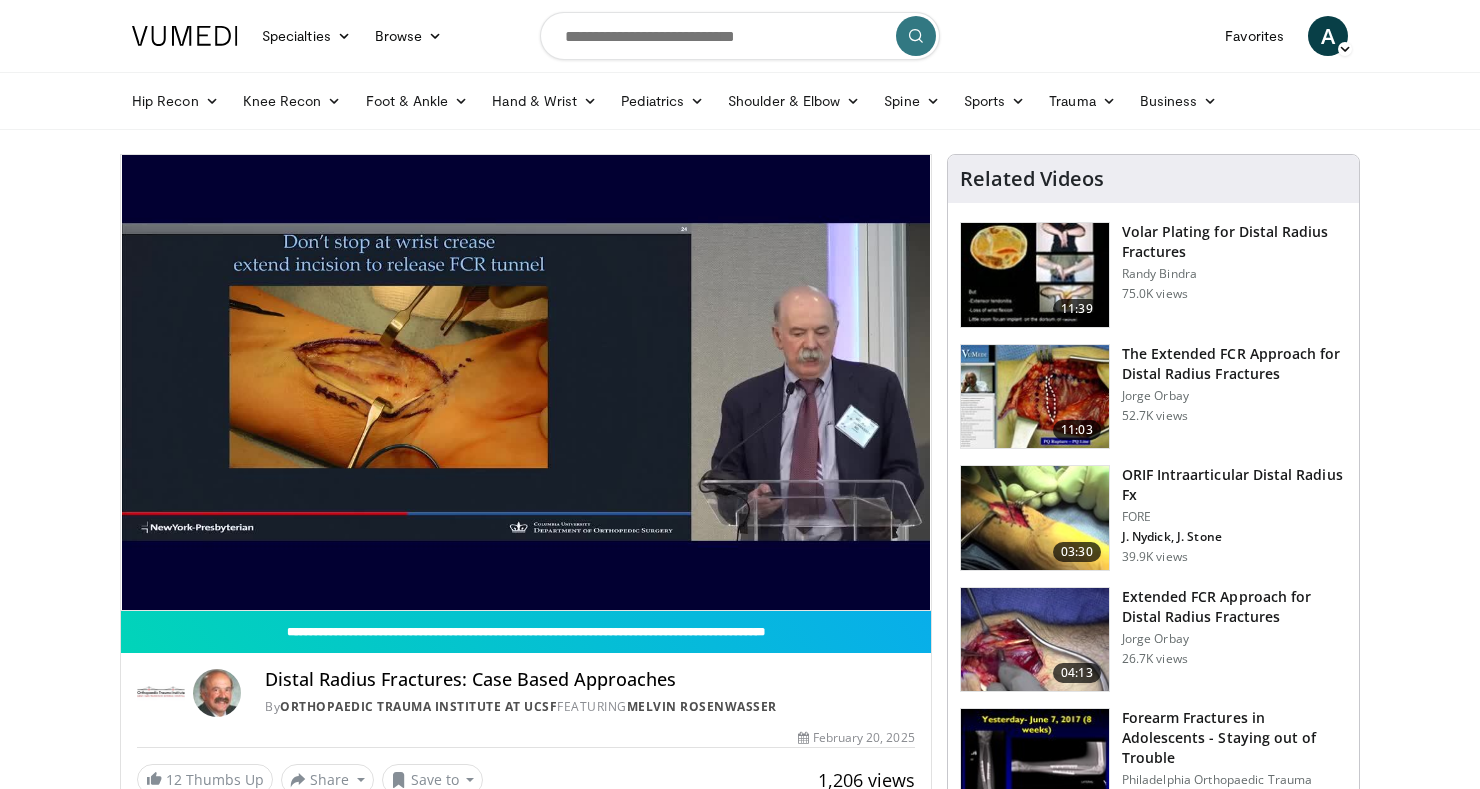 click at bounding box center (1035, 397) 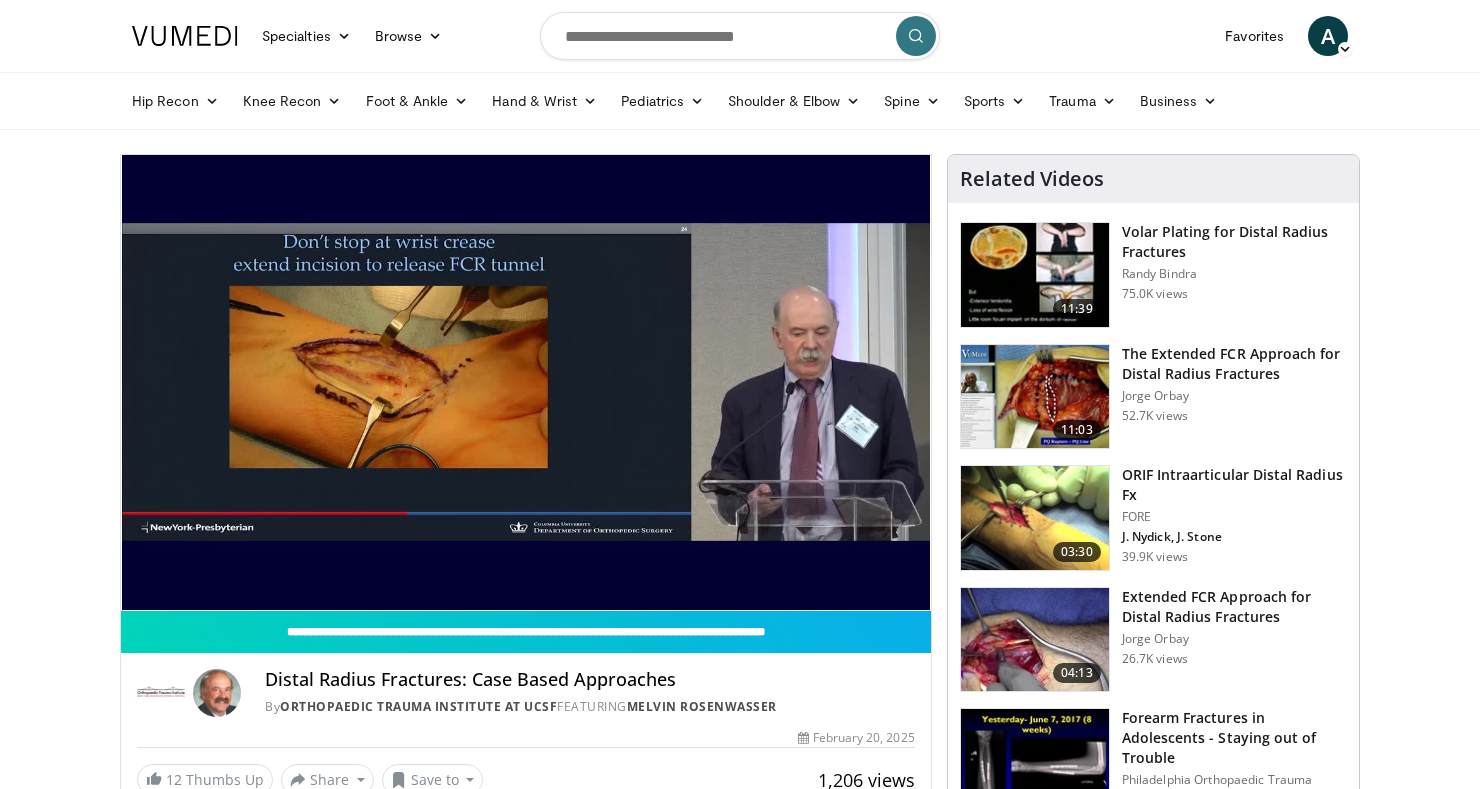 click on "Jorge Orbay" at bounding box center [1234, 396] 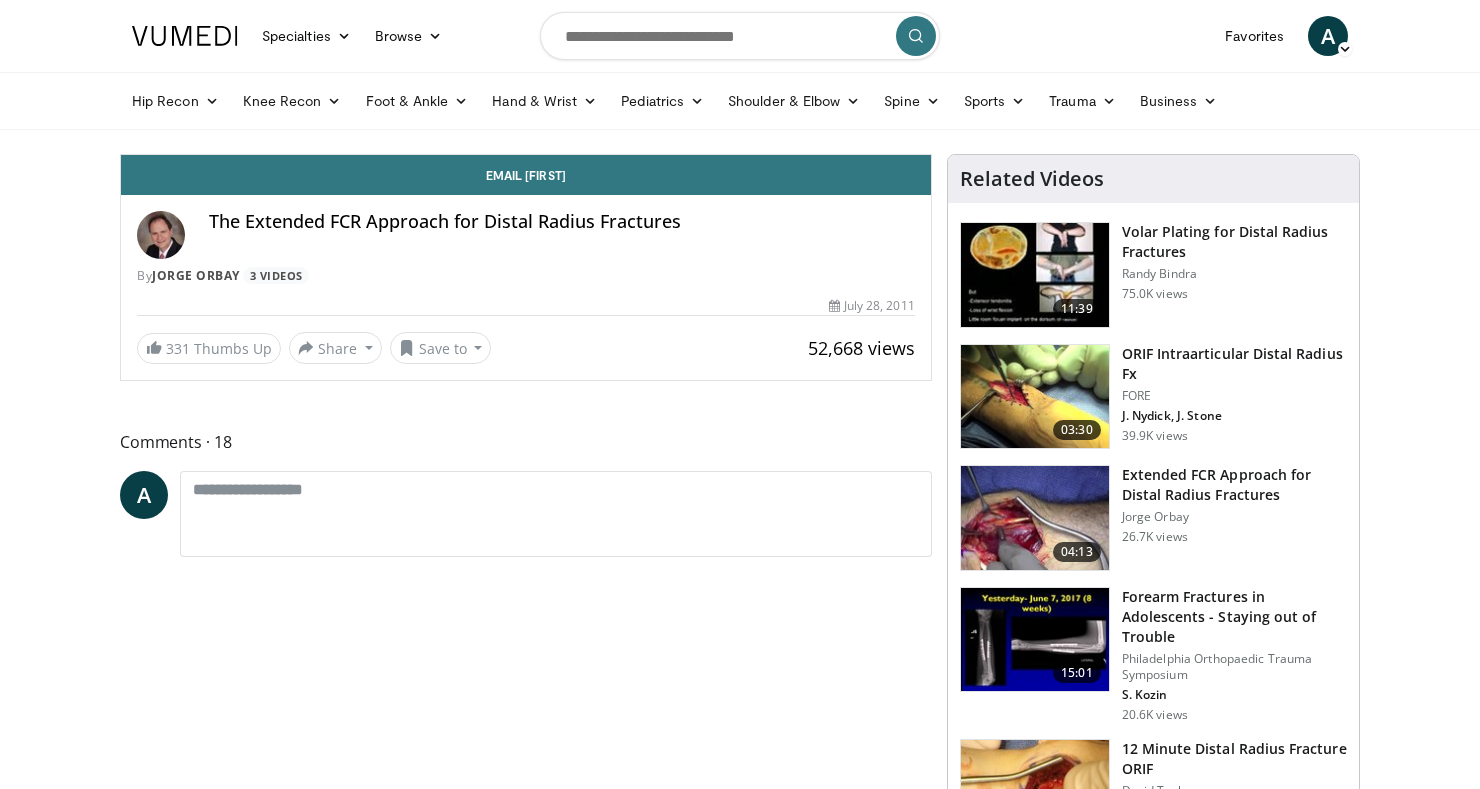 scroll, scrollTop: 0, scrollLeft: 0, axis: both 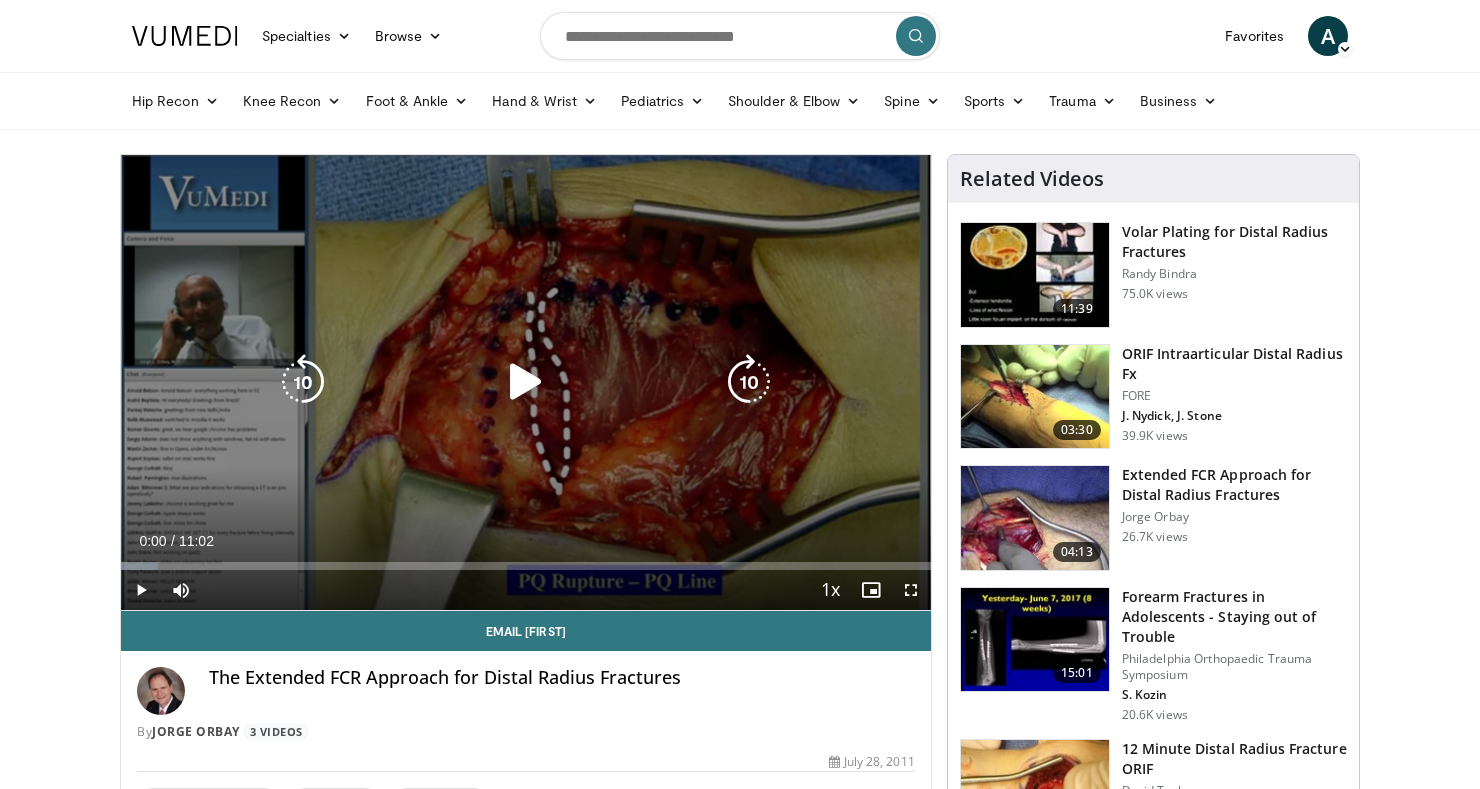 click on "10 seconds
Tap to unmute" at bounding box center [526, 382] 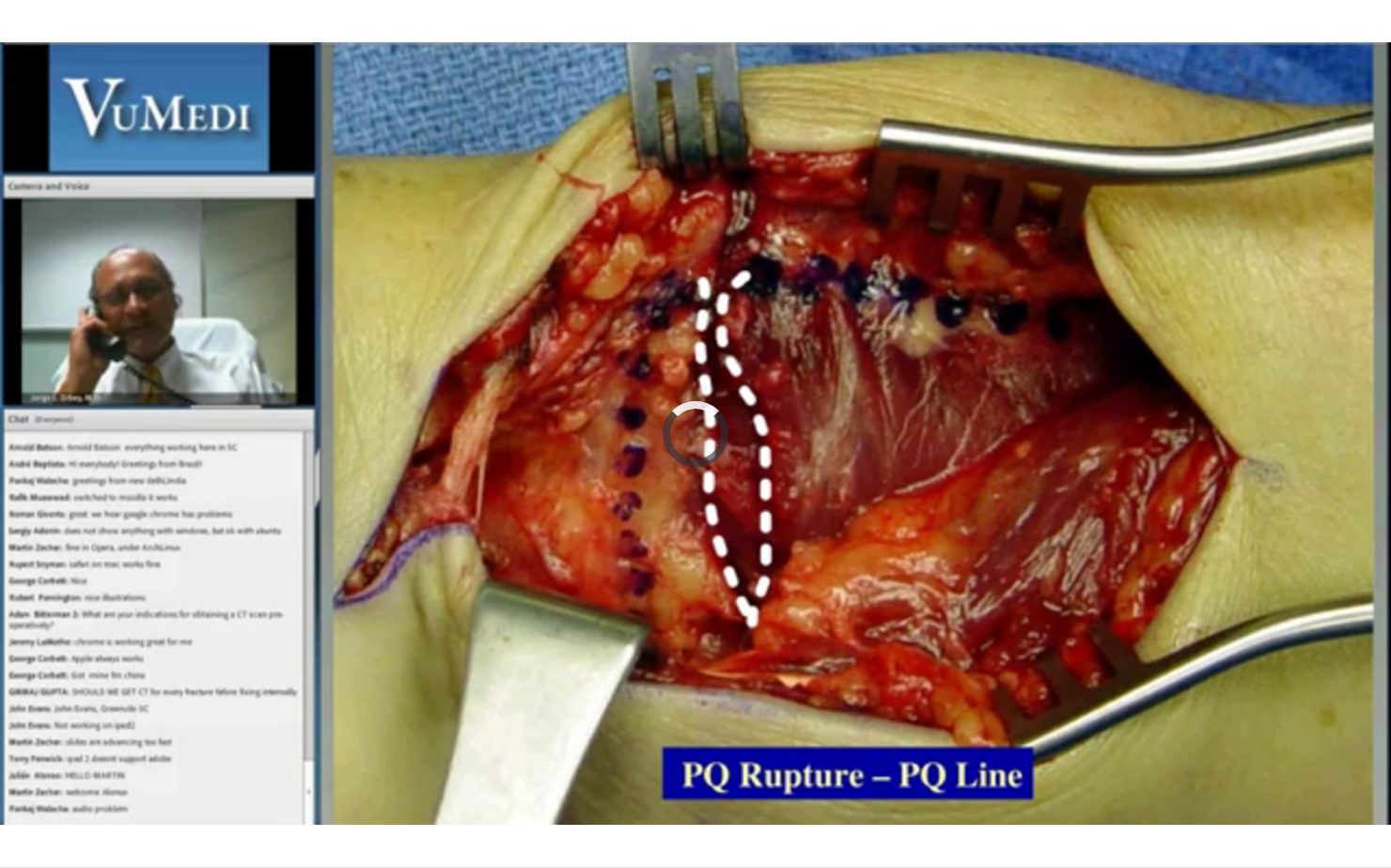 click on "10 seconds
Tap to unmute" at bounding box center [696, 433] 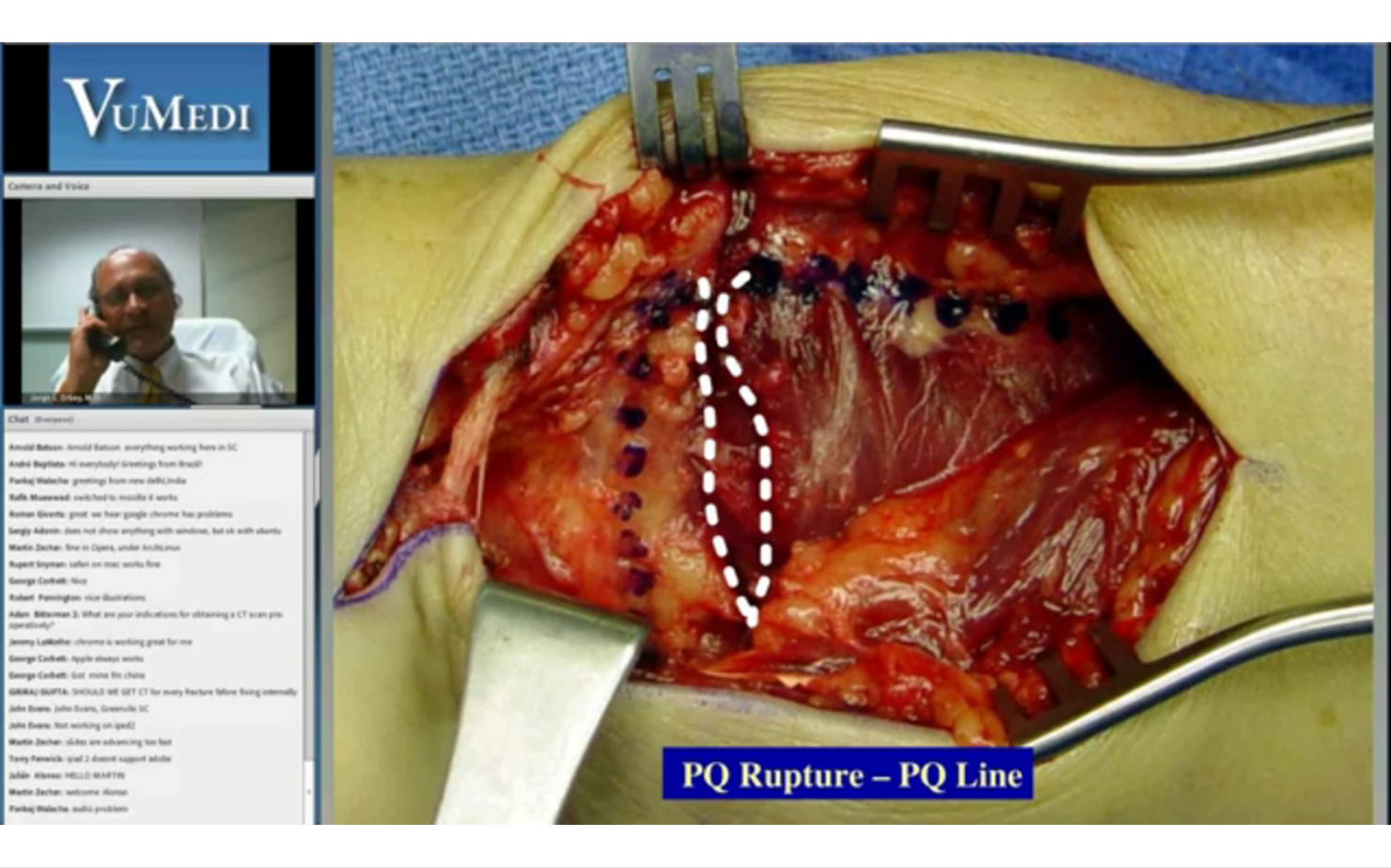 click on "10 seconds
Tap to unmute" at bounding box center (696, 433) 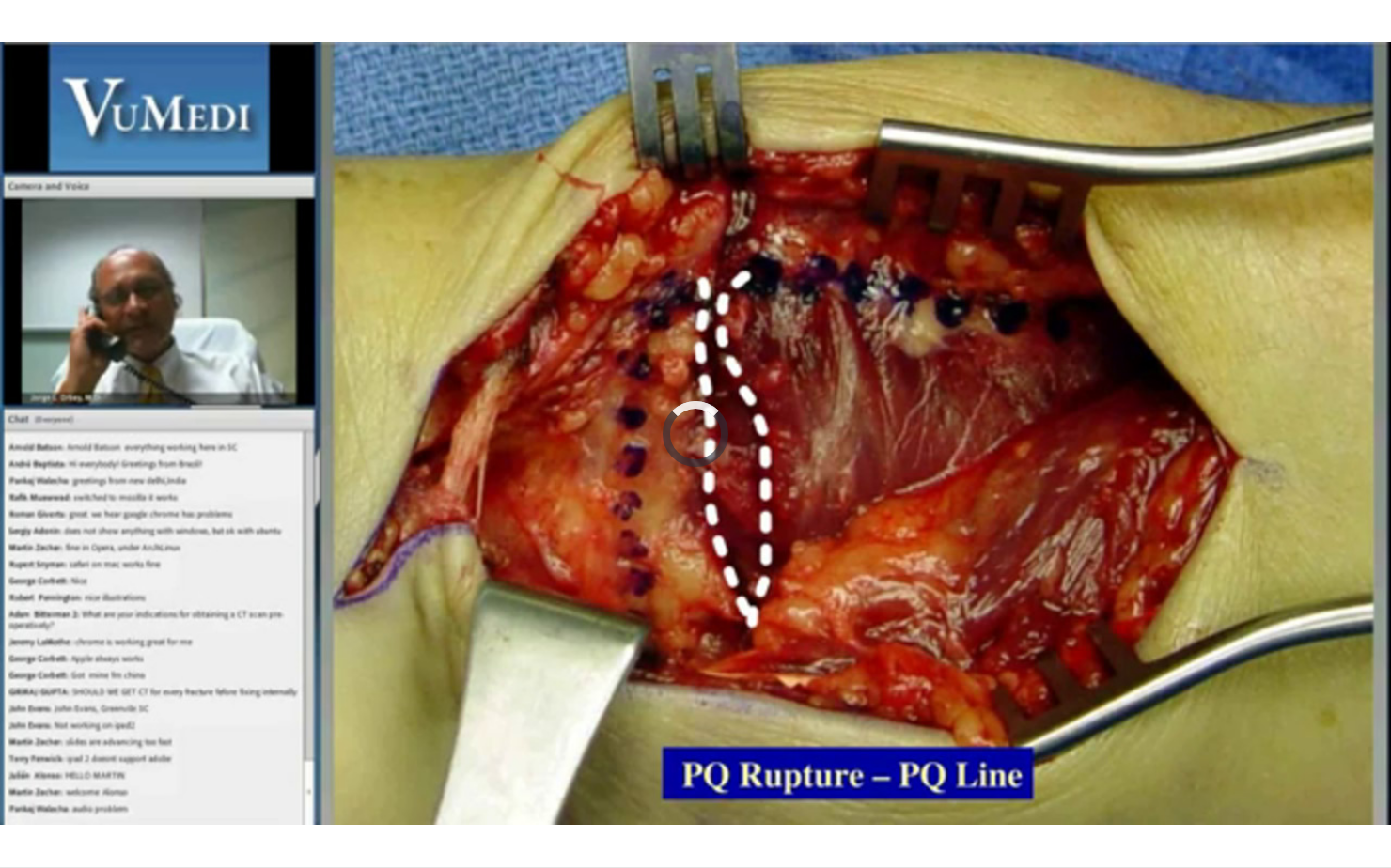 click on "10 seconds
Tap to unmute" at bounding box center (696, 433) 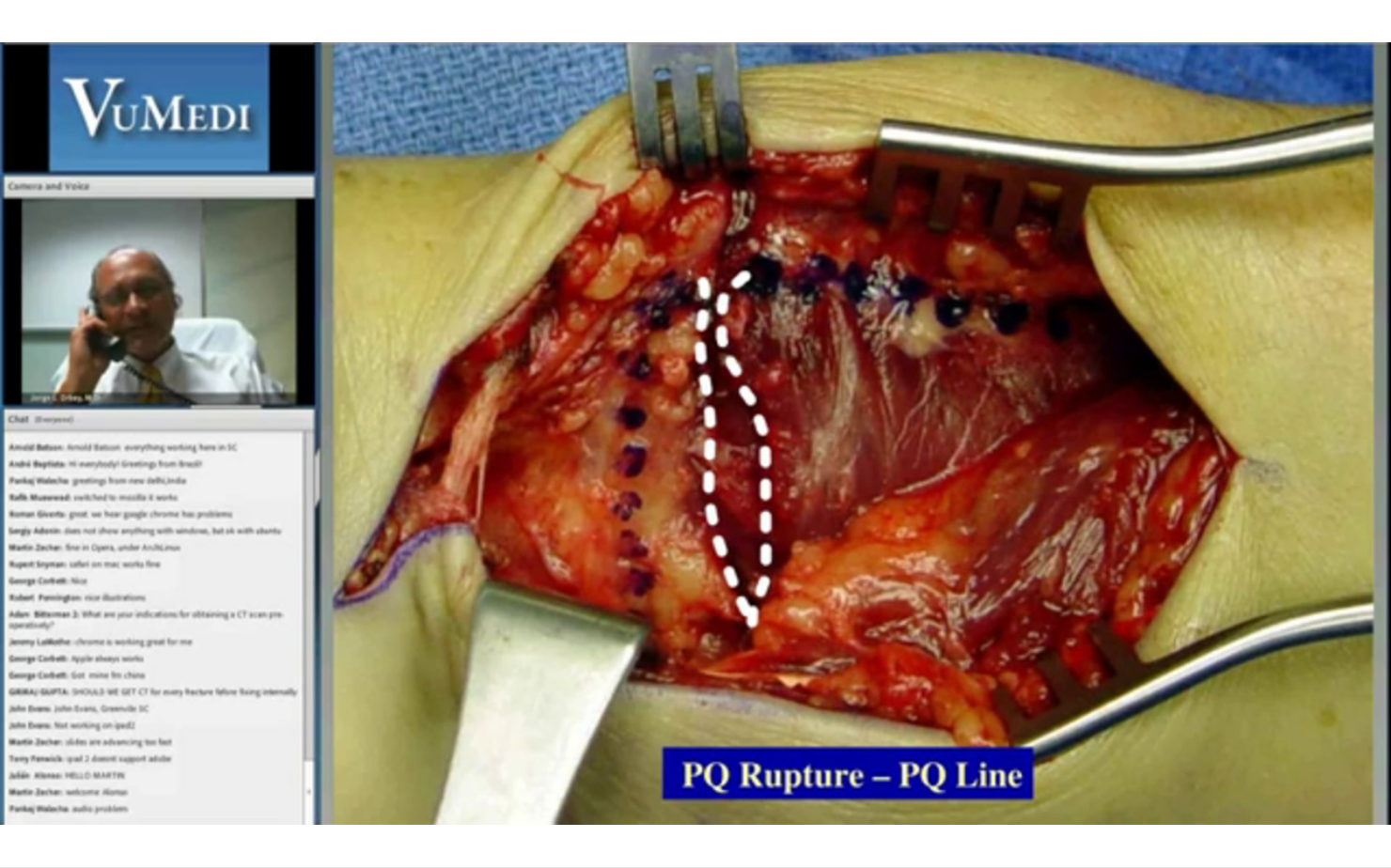 click on "10 seconds
Tap to unmute" at bounding box center (696, 433) 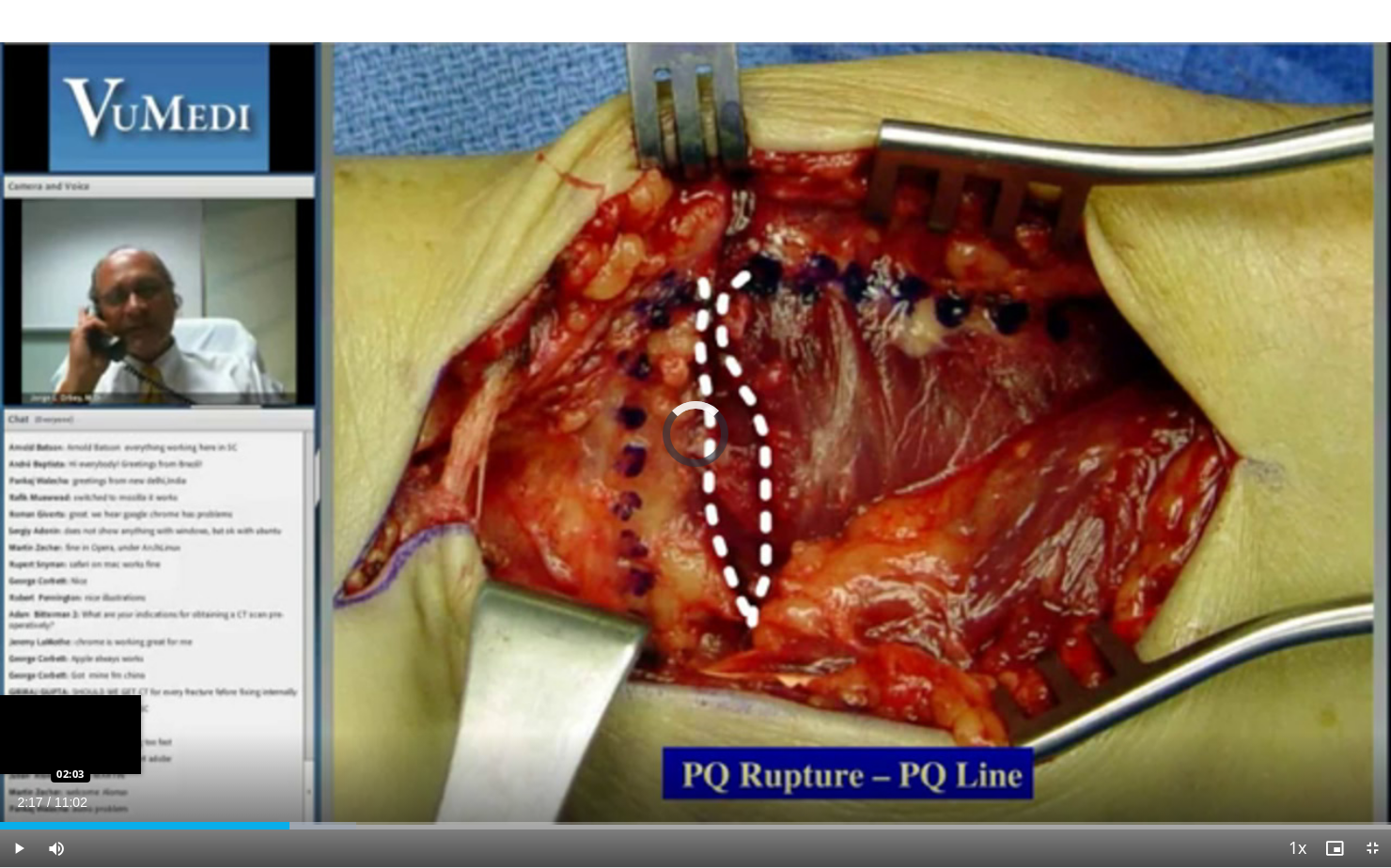 click on "Loaded :  25.61% 02:17 02:03" at bounding box center [696, 820] 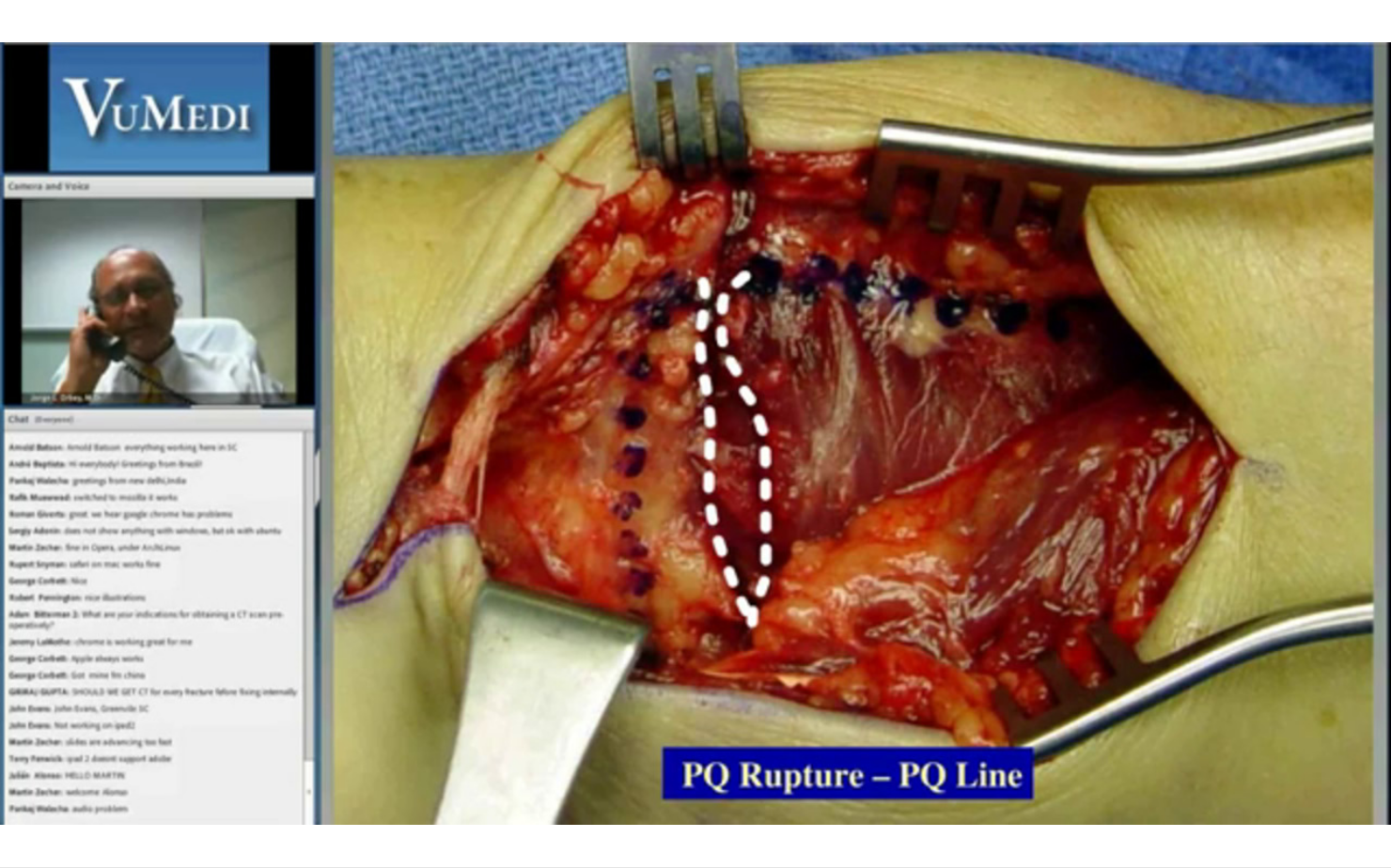click on "10 seconds
Tap to unmute" at bounding box center [696, 433] 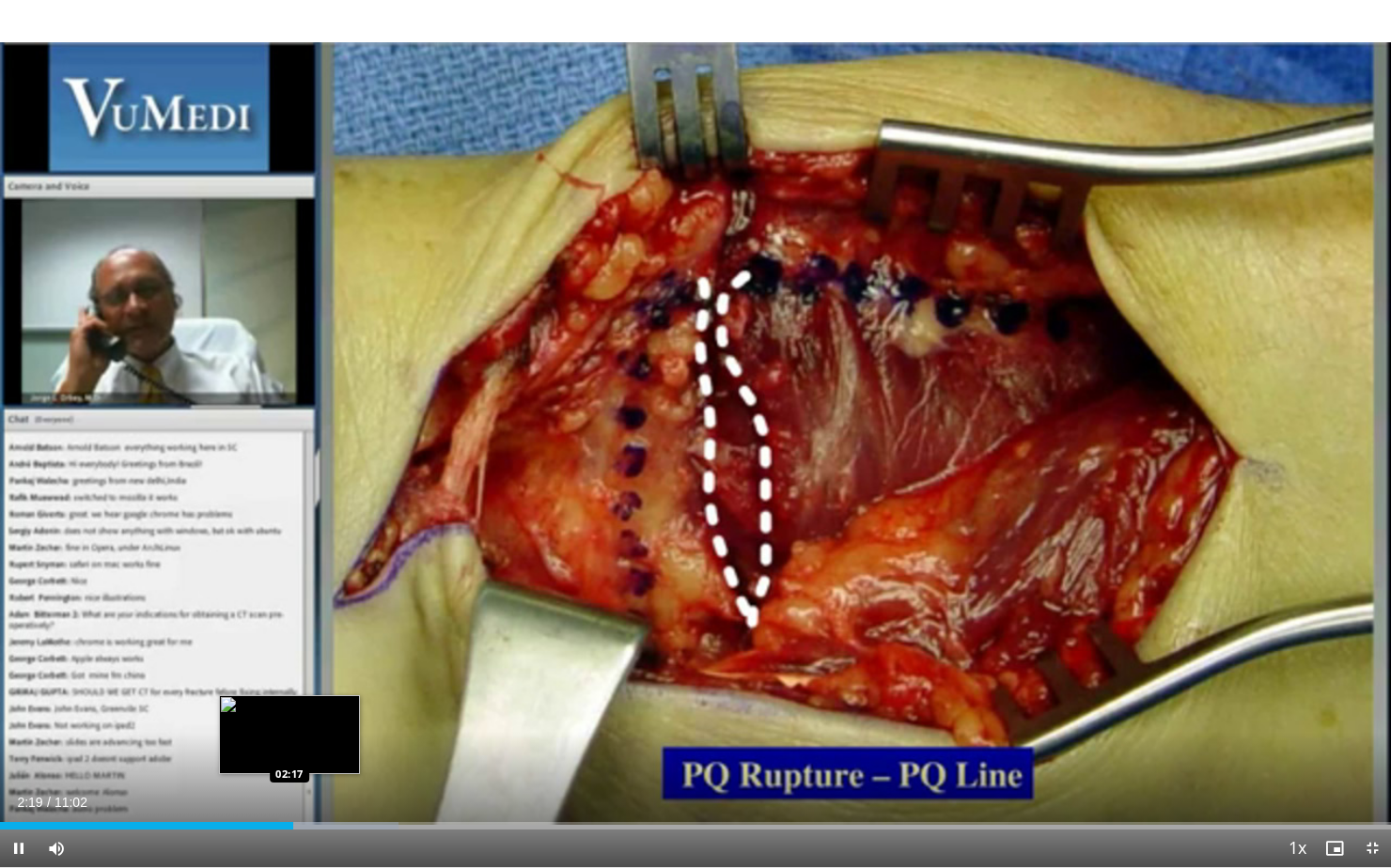 click on "Loaded :  28.68% 02:19 02:17" at bounding box center (696, 820) 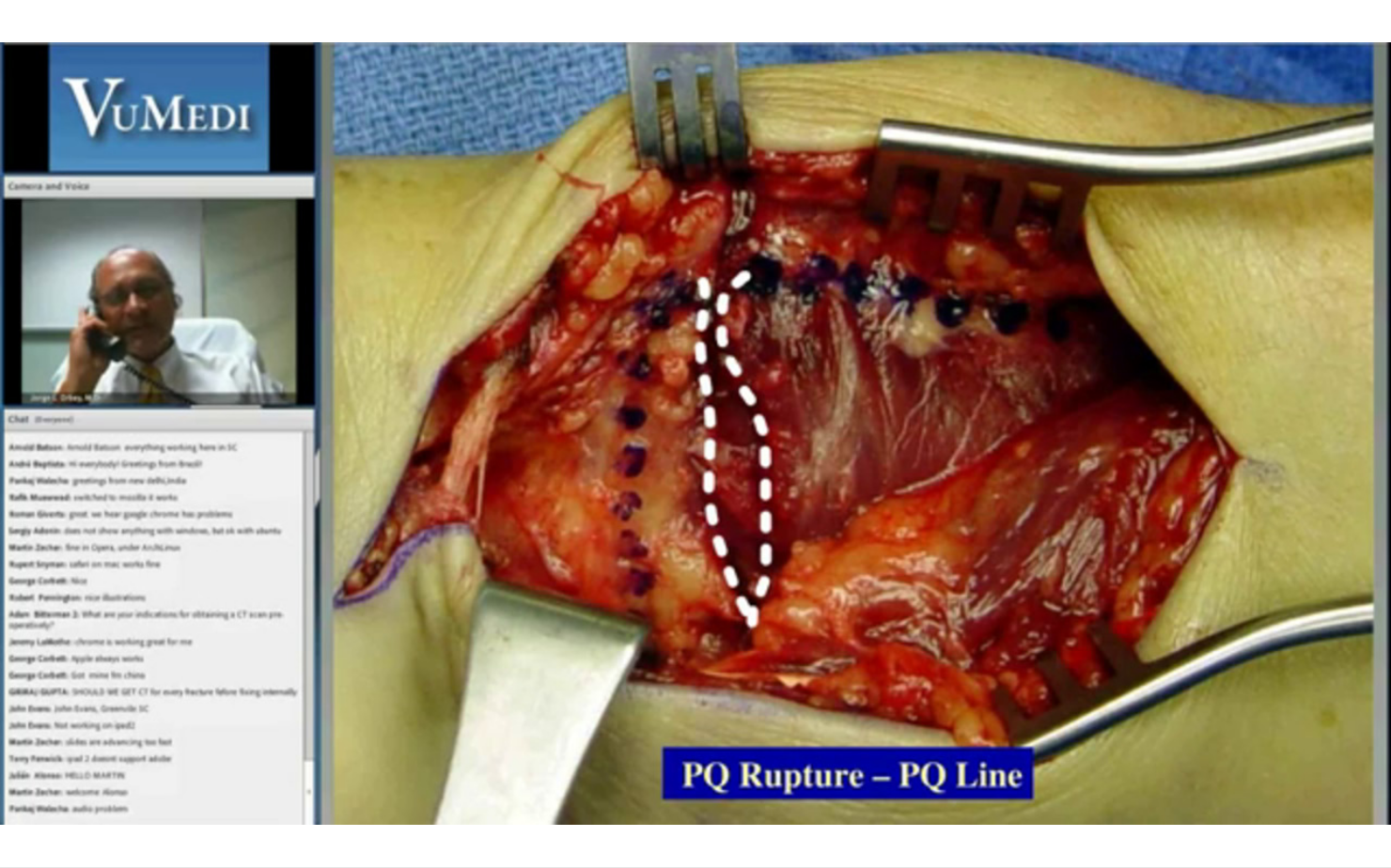 click on "10 seconds
Tap to unmute" at bounding box center (696, 433) 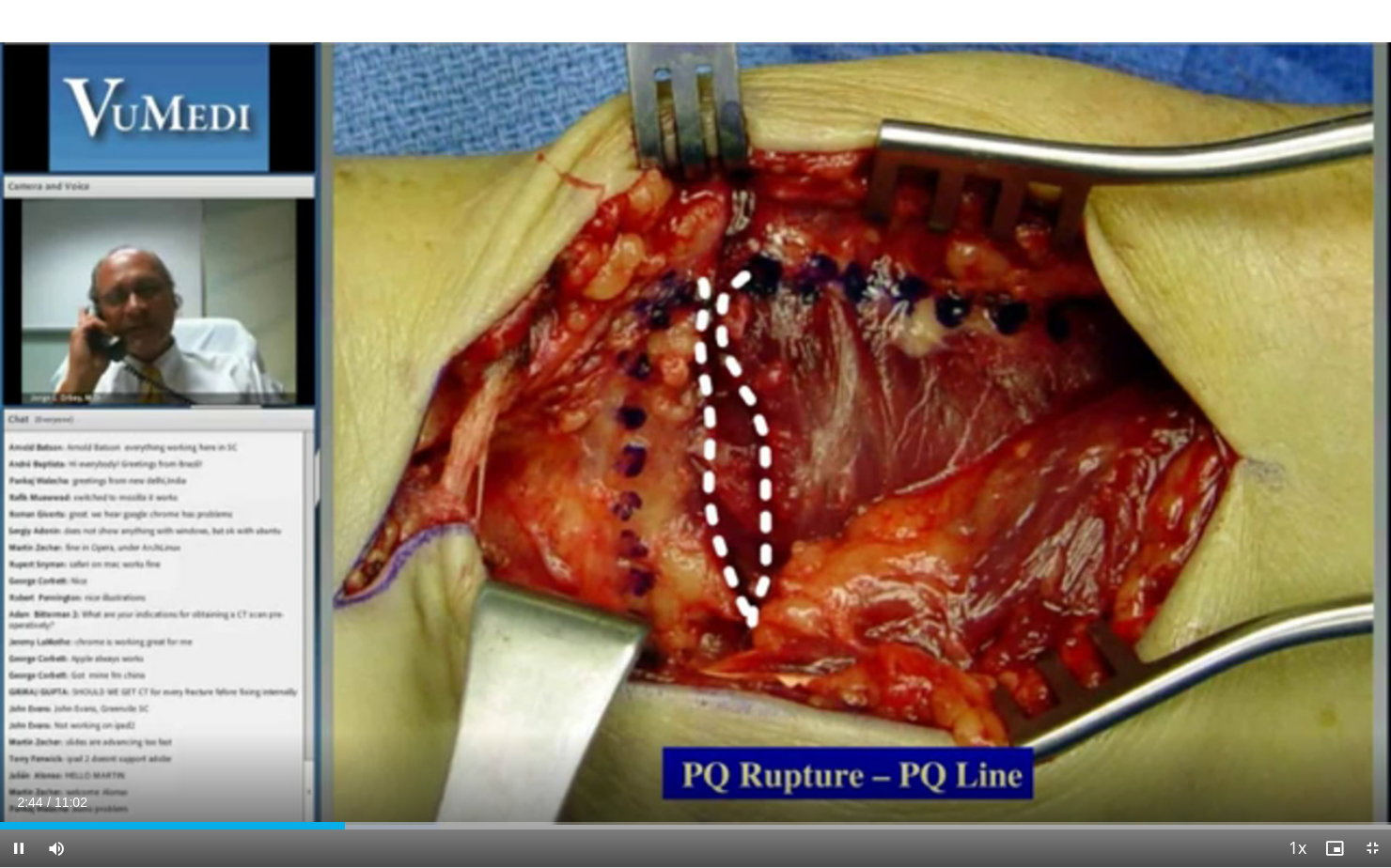 click on "Current Time  2:44 / Duration  11:02 Pause Skip Backward Skip Forward Mute Loaded :  31.63% 02:44 02:42 Stream Type  LIVE Seek to live, currently behind live LIVE   1x Playback Rate 0.5x 0.75x 1x , selected 1.25x 1.5x 1.75x 2x Chapters Chapters Descriptions descriptions off , selected Captions captions settings , opens captions settings dialog captions off , selected Audio Track en (Main) , selected Exit Fullscreen Enable picture-in-picture mode" at bounding box center [696, 848] 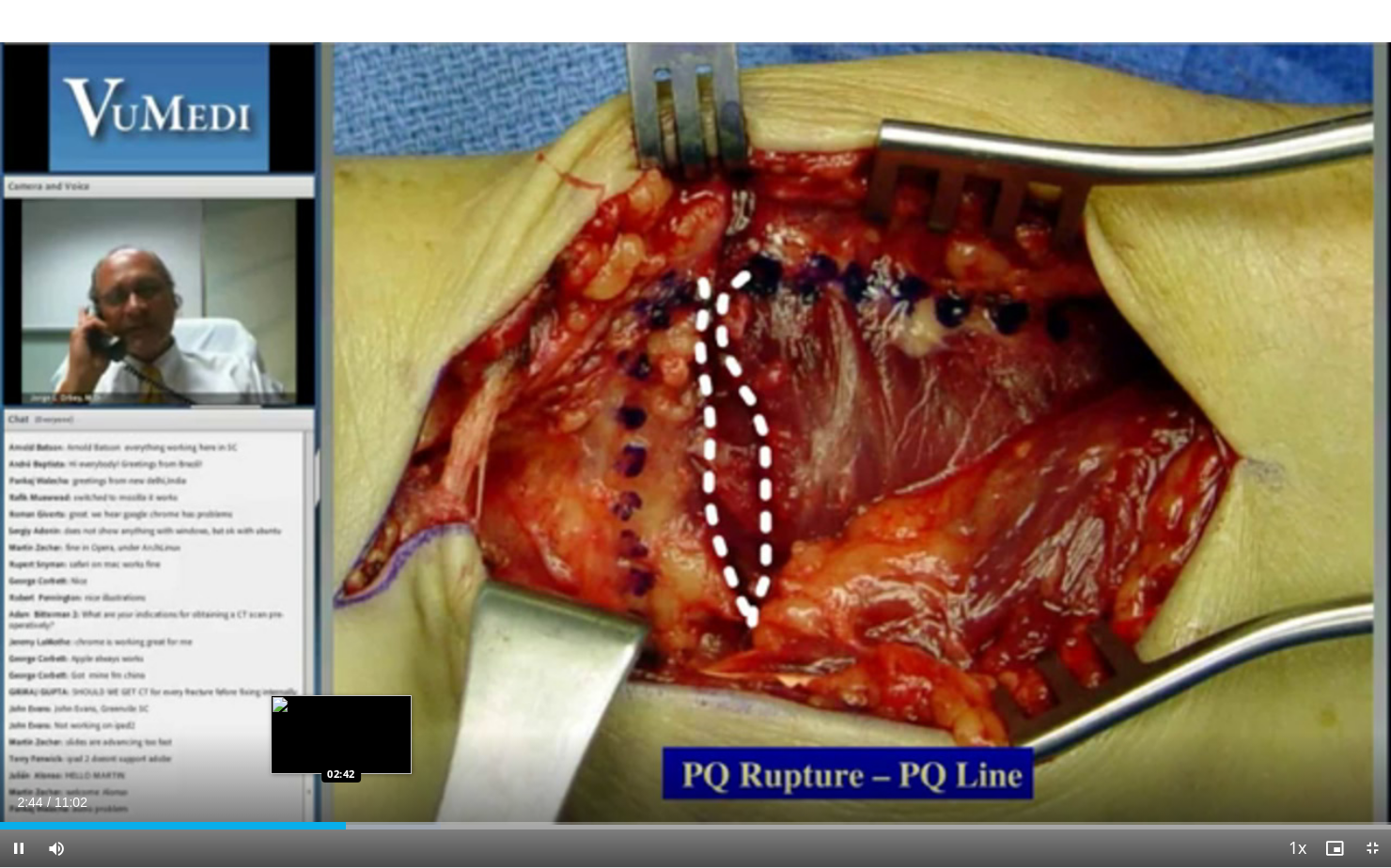 click at bounding box center [362, 826] 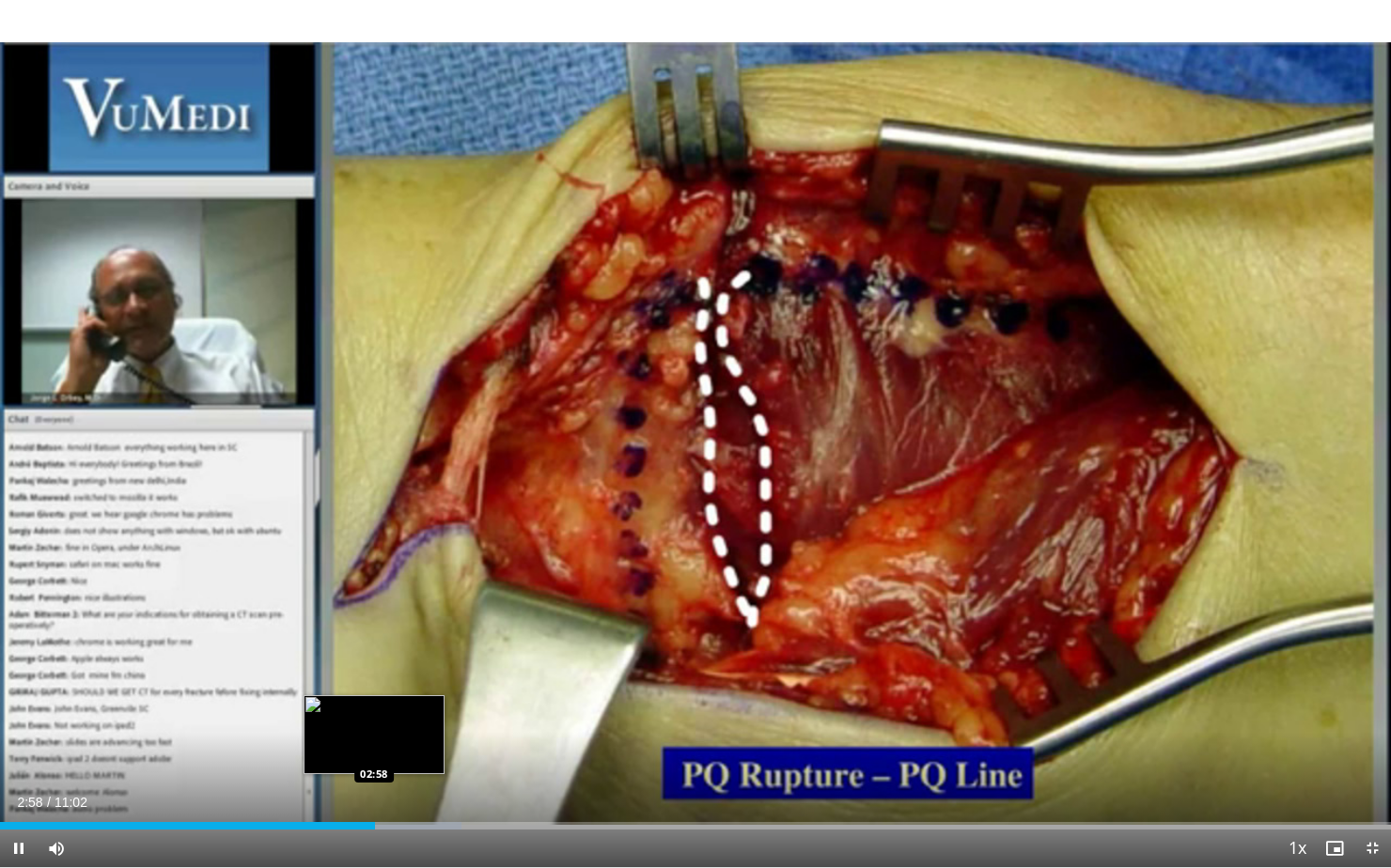 click on "02:58" at bounding box center [187, 826] 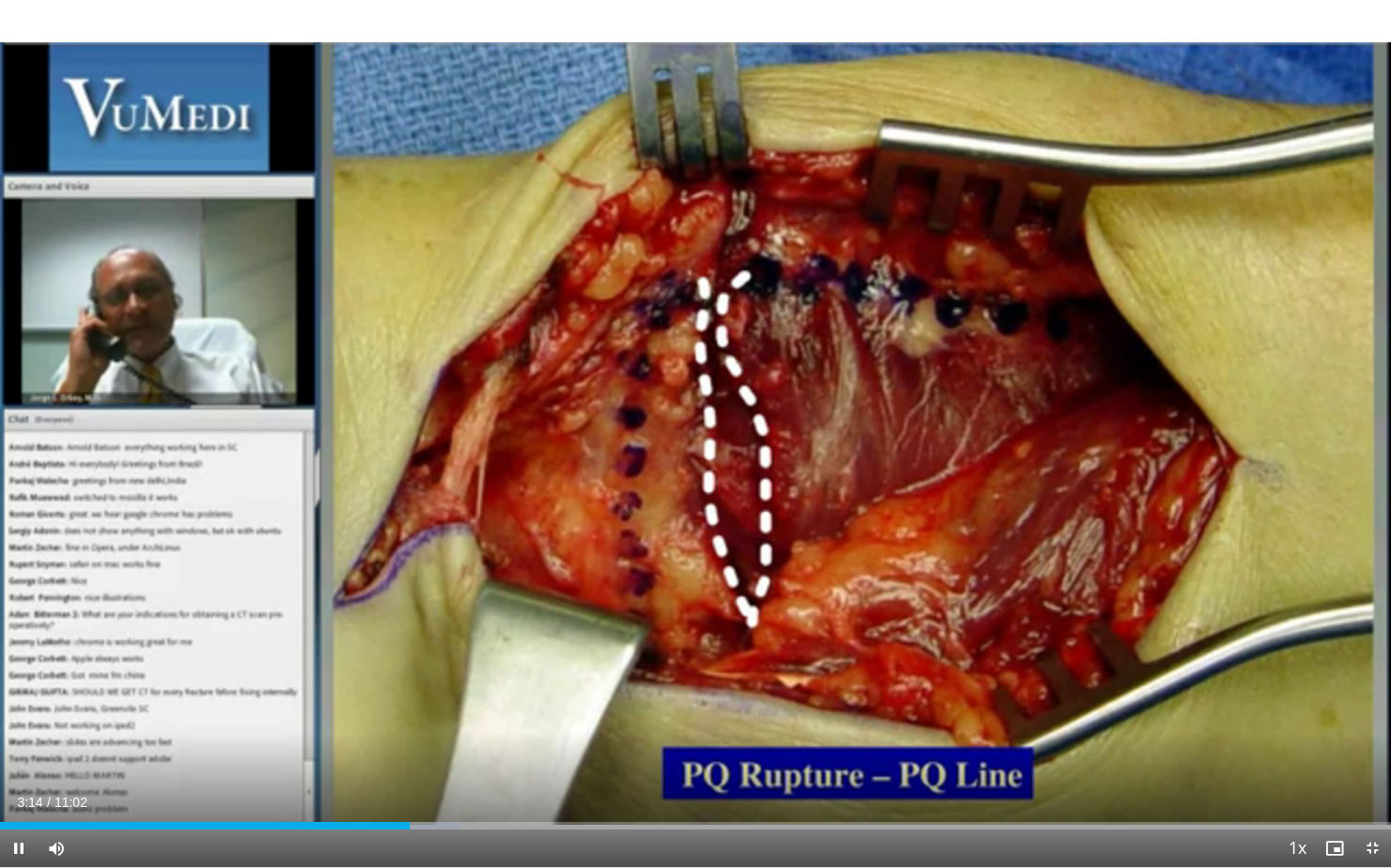 click on "Current Time  3:14 / Duration  11:02 Pause Skip Backward Skip Forward Mute Loaded :  33.20% 03:14 03:14 Stream Type  LIVE Seek to live, currently behind live LIVE   1x Playback Rate 0.5x 0.75x 1x , selected 1.25x 1.5x 1.75x 2x Chapters Chapters Descriptions descriptions off , selected Captions captions settings , opens captions settings dialog captions off , selected Audio Track en (Main) , selected Exit Fullscreen Enable picture-in-picture mode" at bounding box center [696, 848] 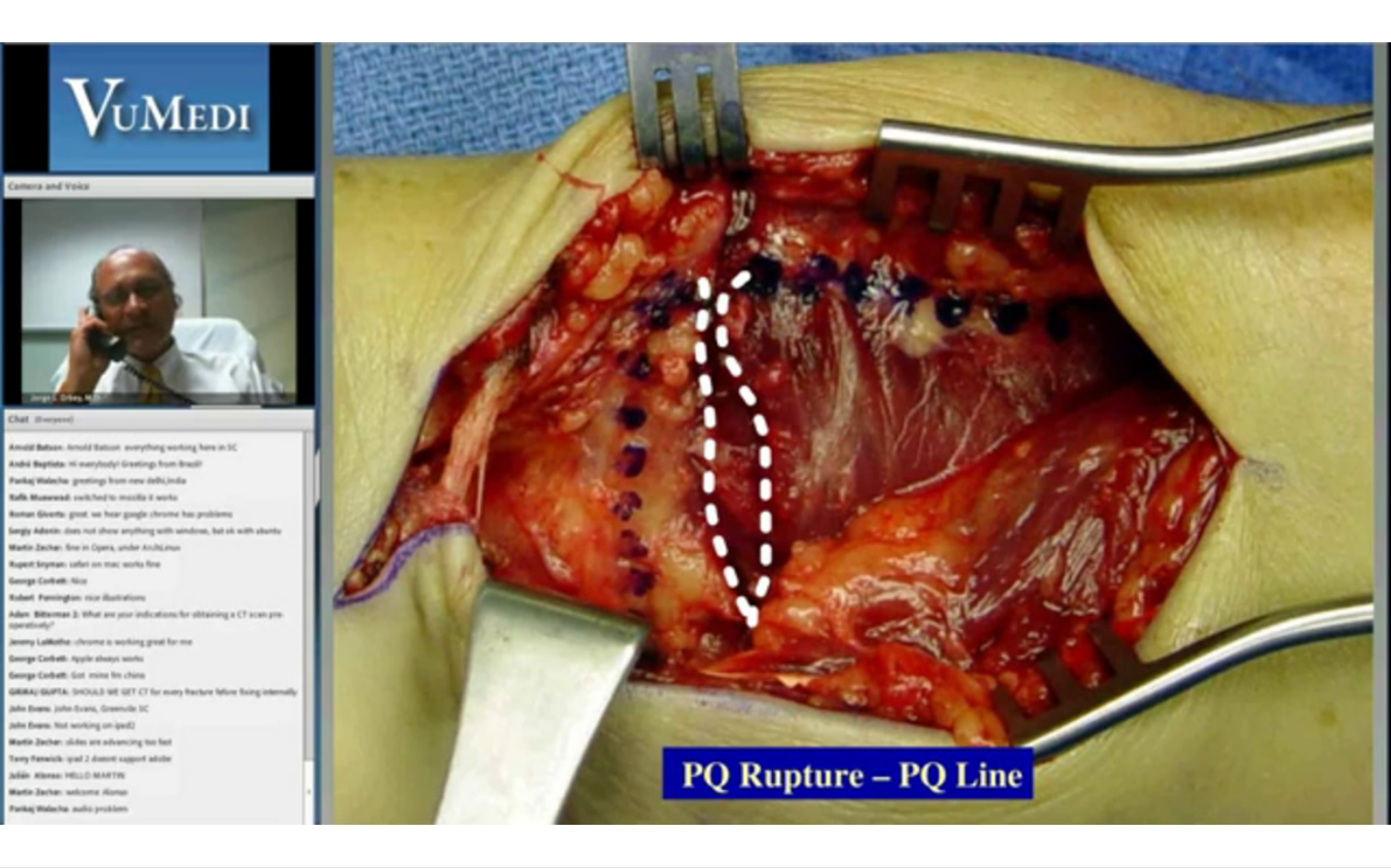click on "10 seconds
Tap to unmute" at bounding box center [696, 433] 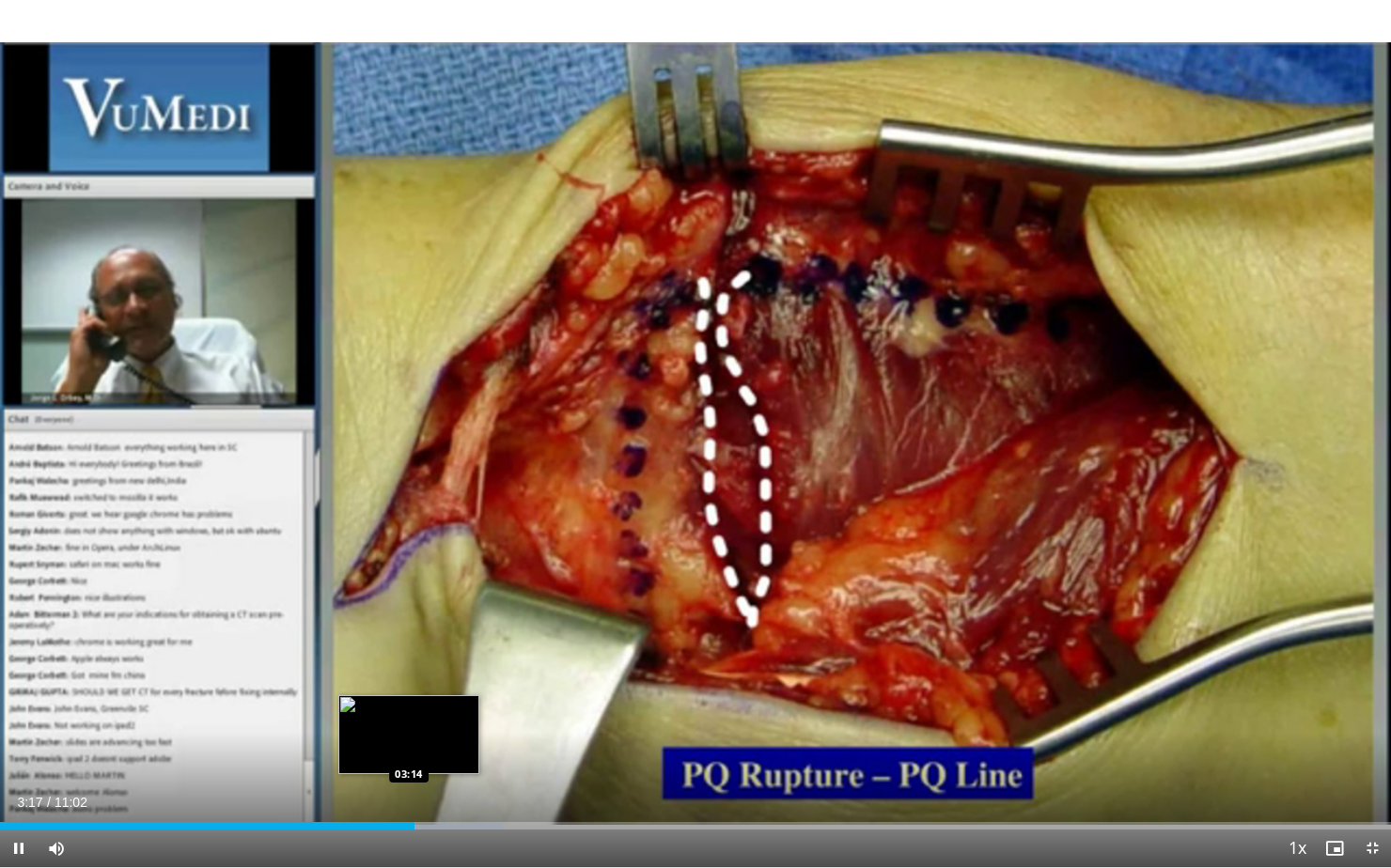 click at bounding box center (428, 826) 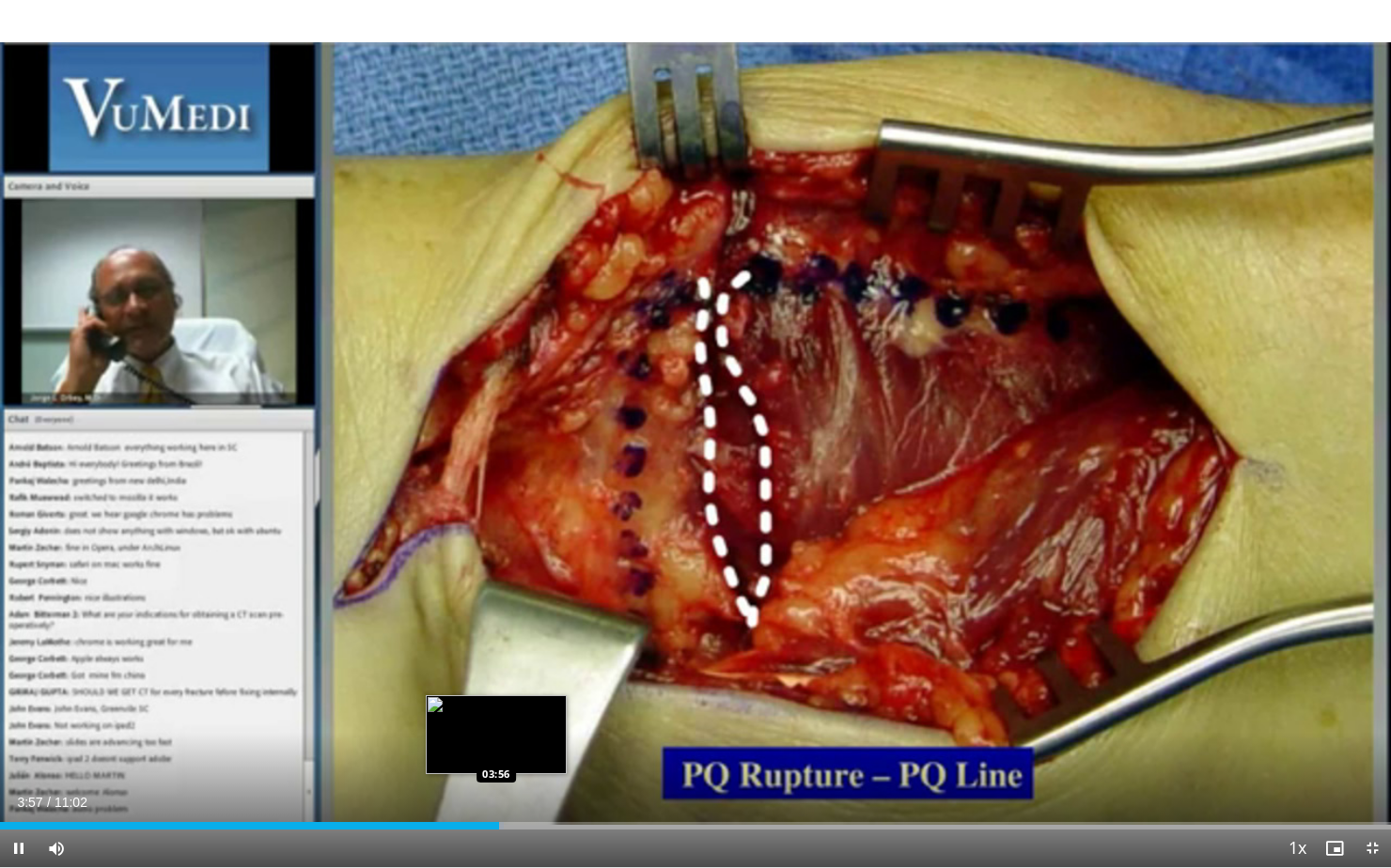 click on "Loaded :  36.22% 03:57 03:56" at bounding box center (696, 820) 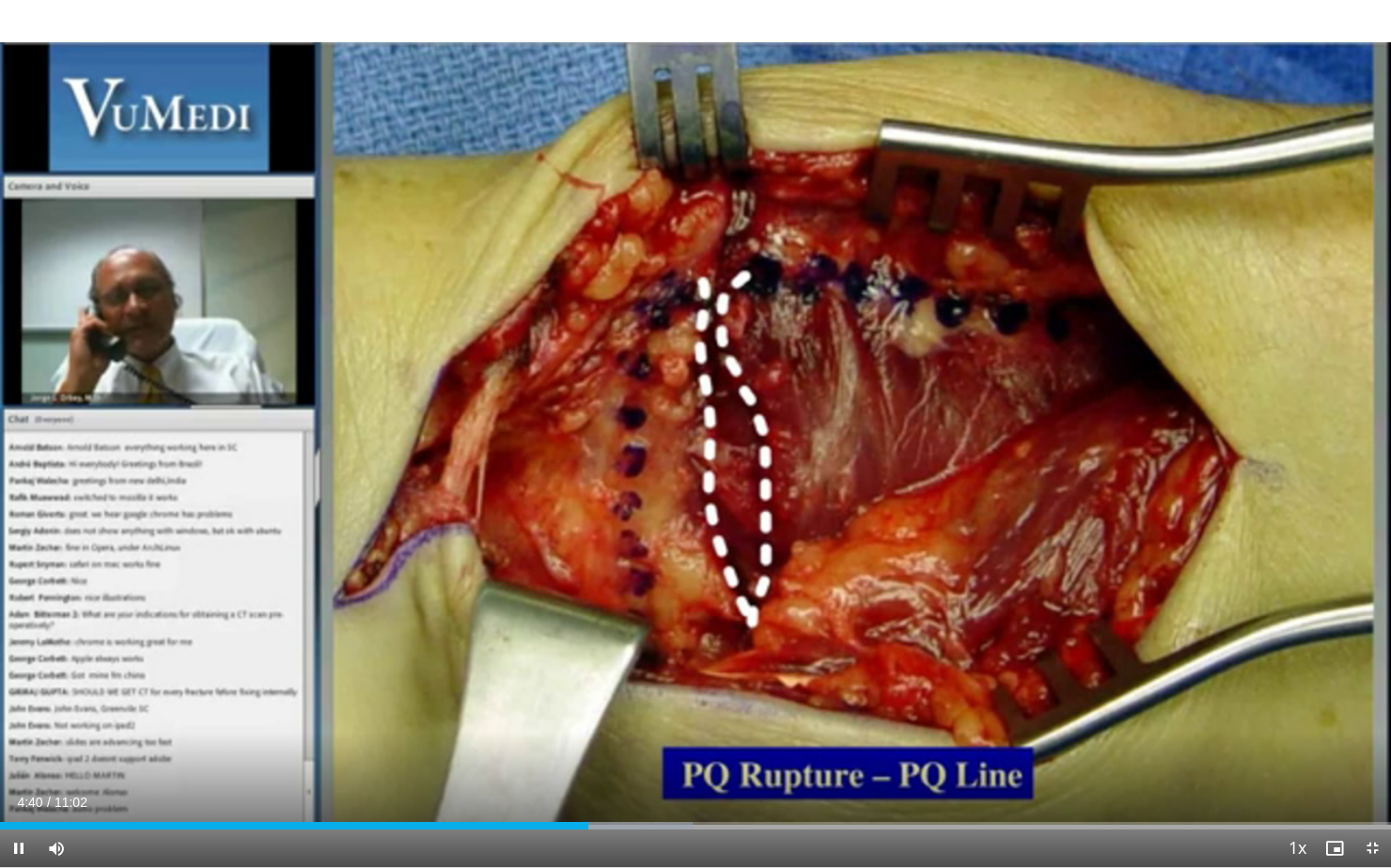 click on "10 seconds
Tap to unmute" at bounding box center [696, 433] 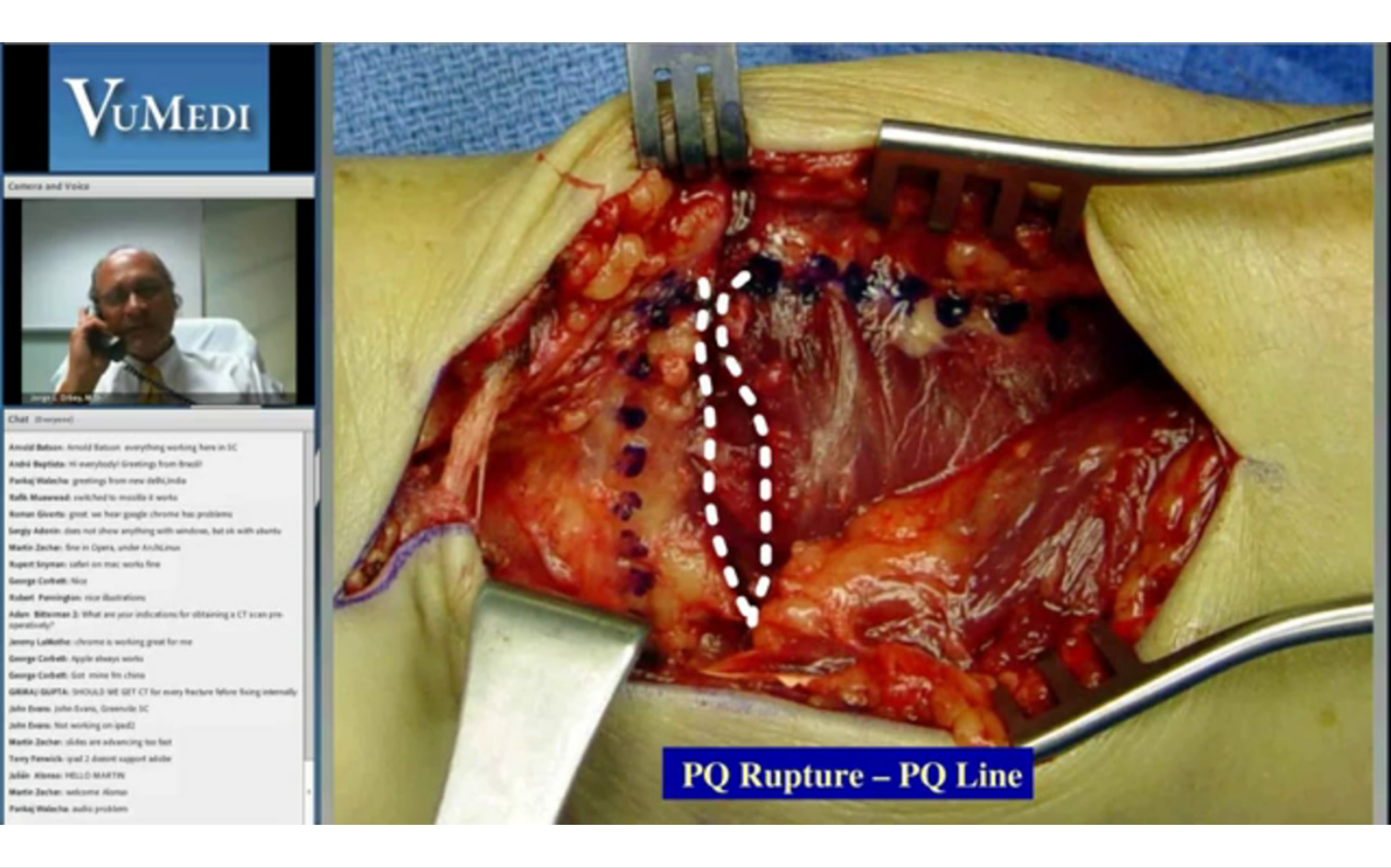 click on "10 seconds
Tap to unmute" at bounding box center [696, 433] 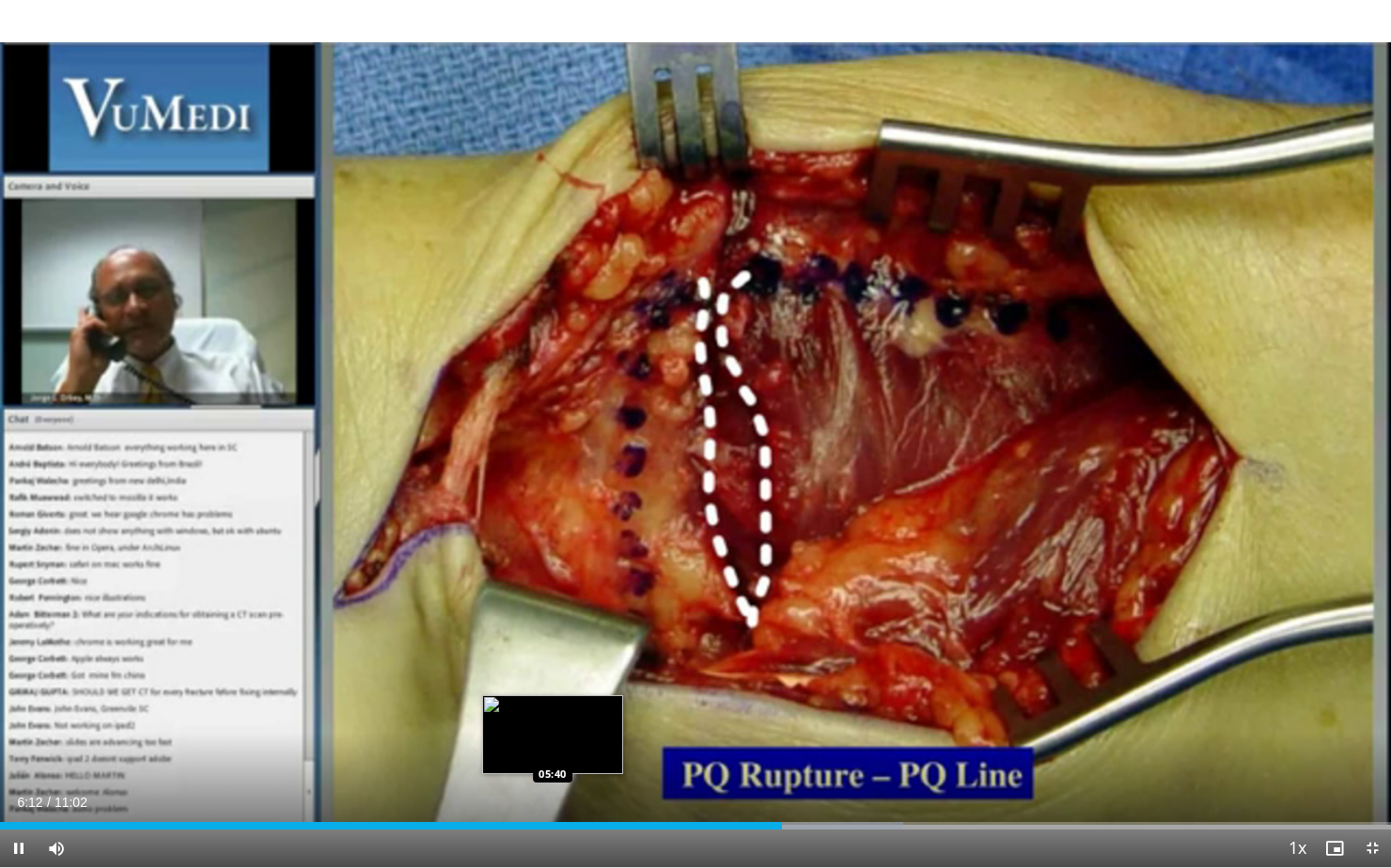 click at bounding box center [809, 826] 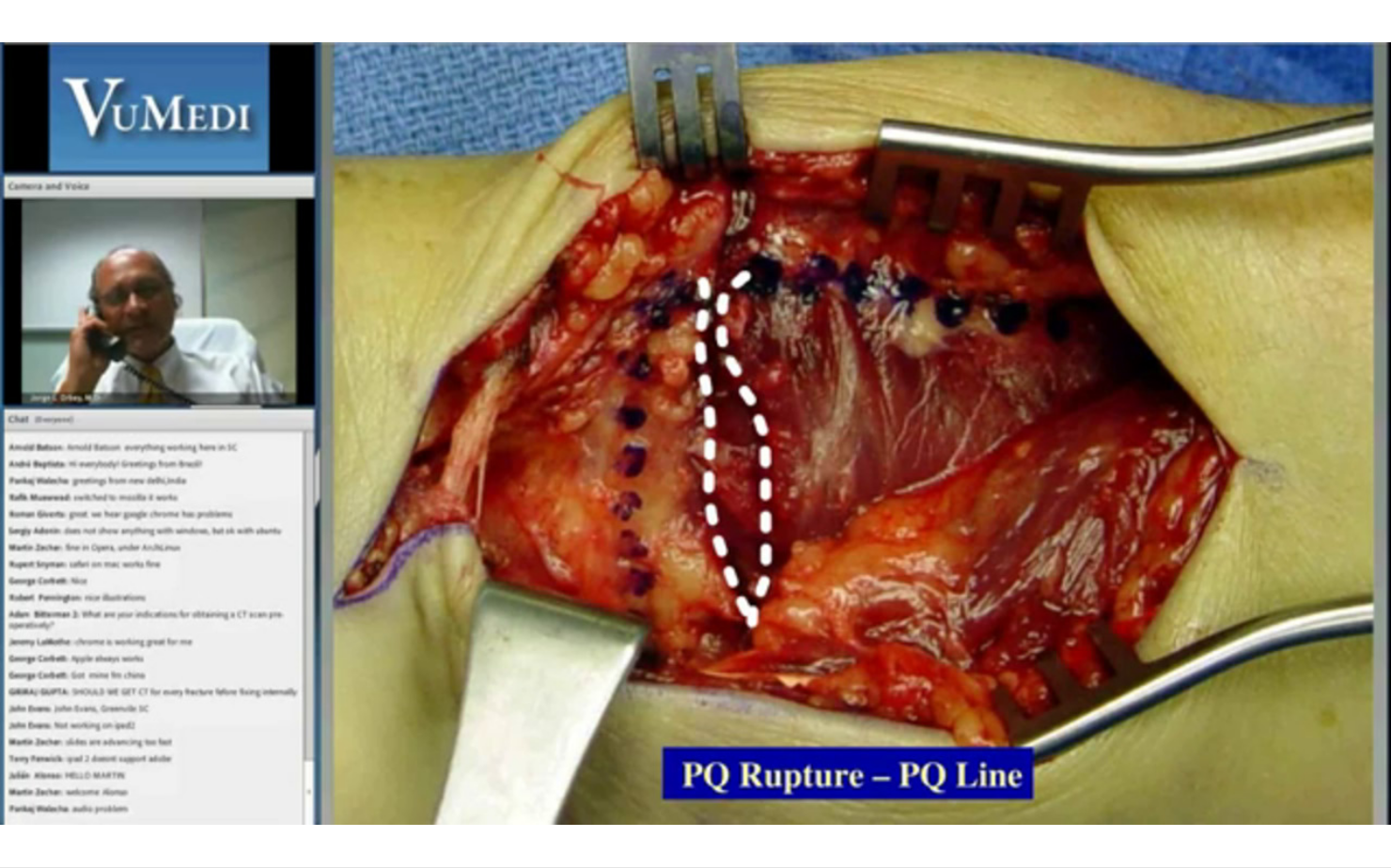 click on "10 seconds
Tap to unmute" at bounding box center [696, 433] 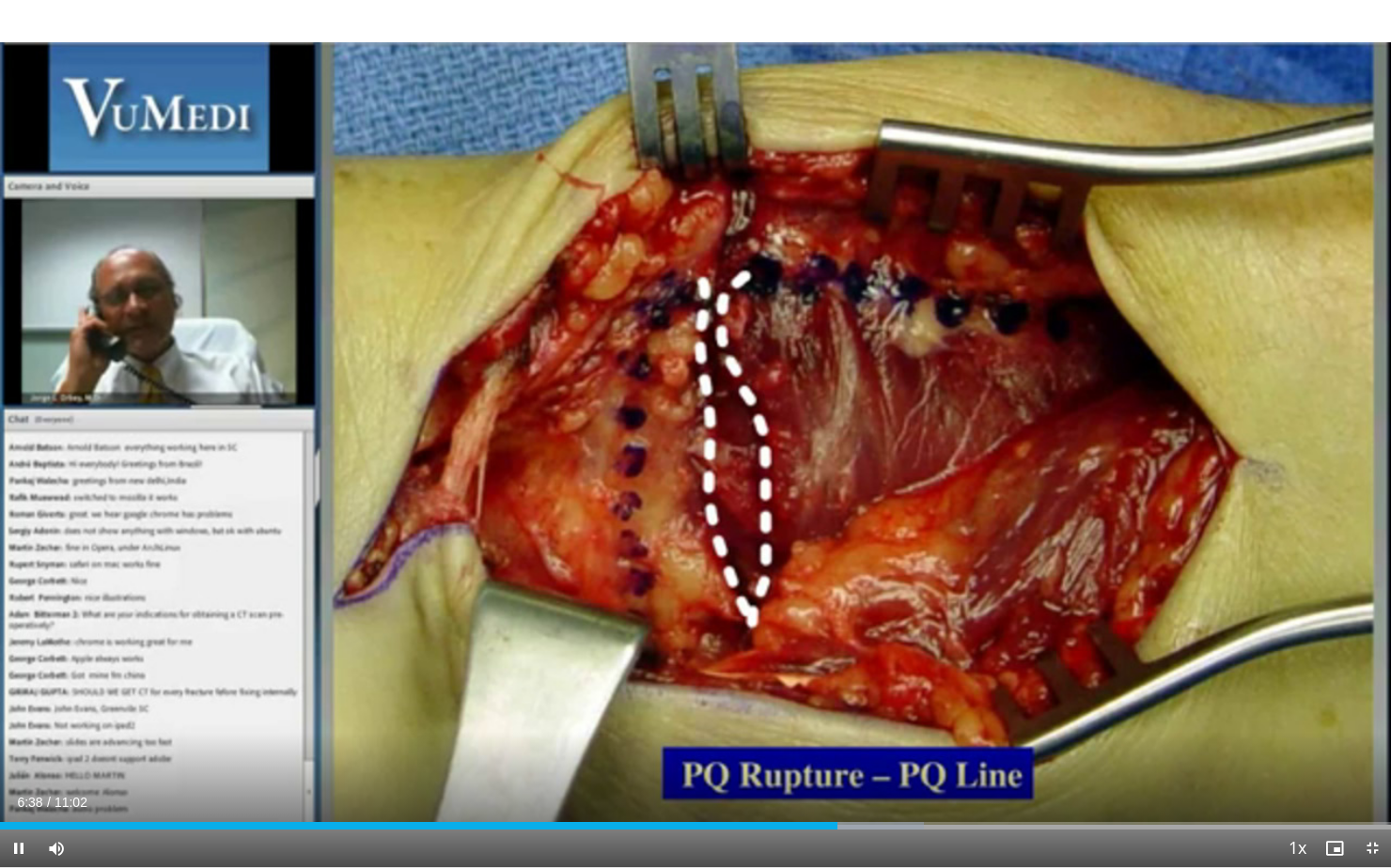 click on "10 seconds
Tap to unmute" at bounding box center (696, 433) 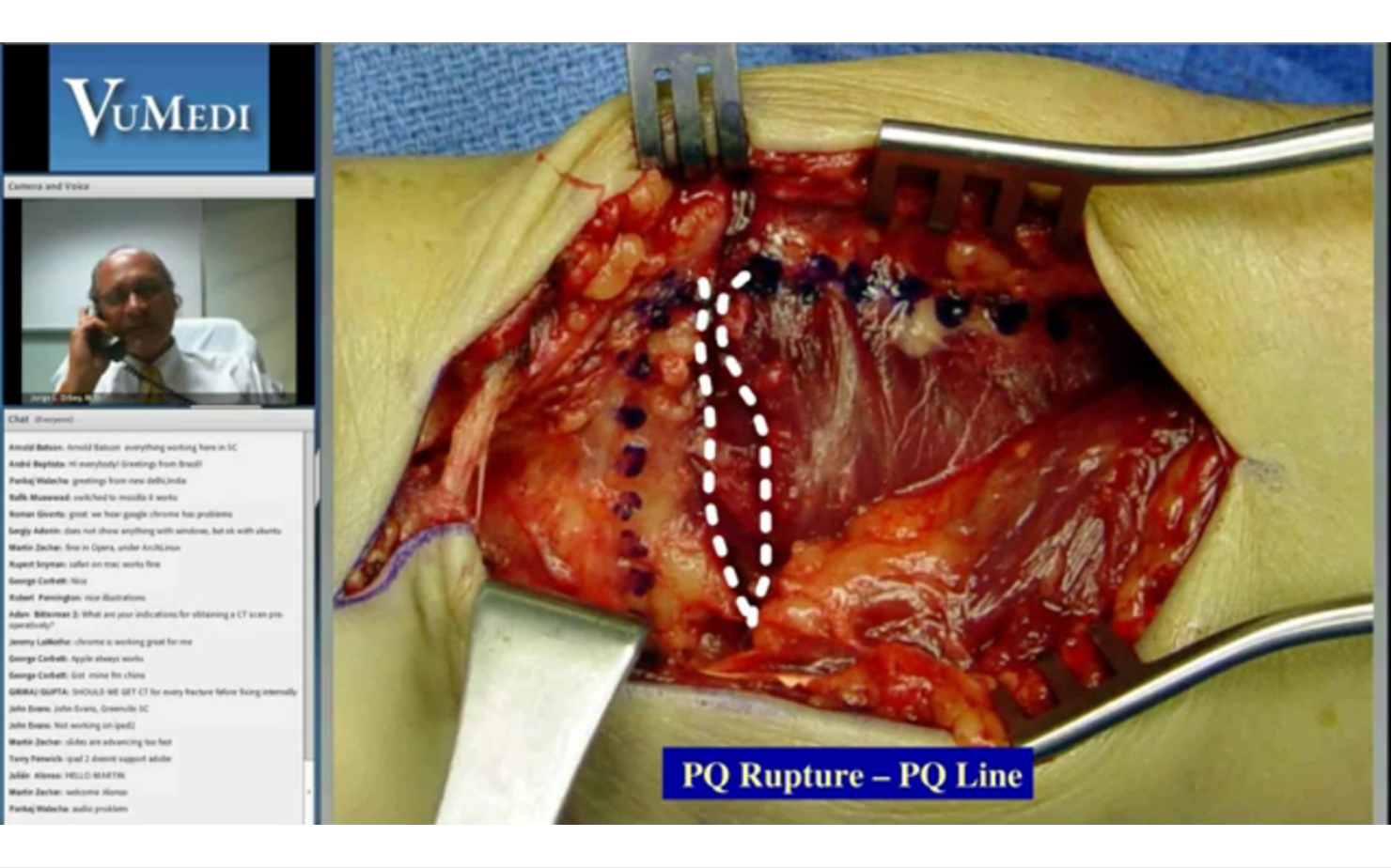 click on "10 seconds
Tap to unmute" at bounding box center (696, 433) 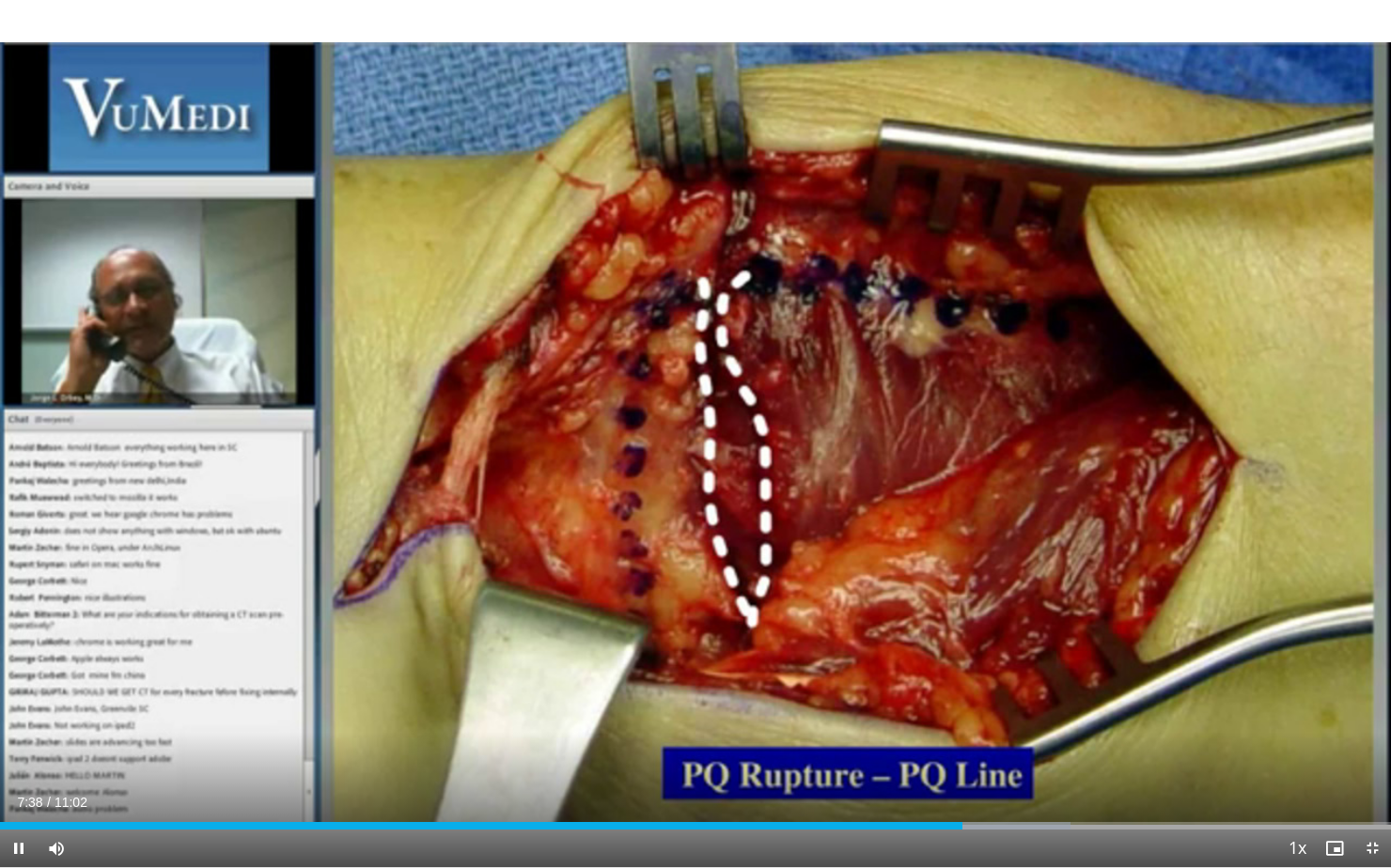 click on "Current Time  7:38 / Duration  11:02 Pause Skip Backward Skip Forward Mute Loaded :  76.97% 07:38 06:33 Stream Type  LIVE Seek to live, currently behind live LIVE   1x Playback Rate 0.5x 0.75x 1x , selected 1.25x 1.5x 1.75x 2x Chapters Chapters Descriptions descriptions off , selected Captions captions settings , opens captions settings dialog captions off , selected Audio Track en (Main) , selected Exit Fullscreen Enable picture-in-picture mode" at bounding box center (696, 848) 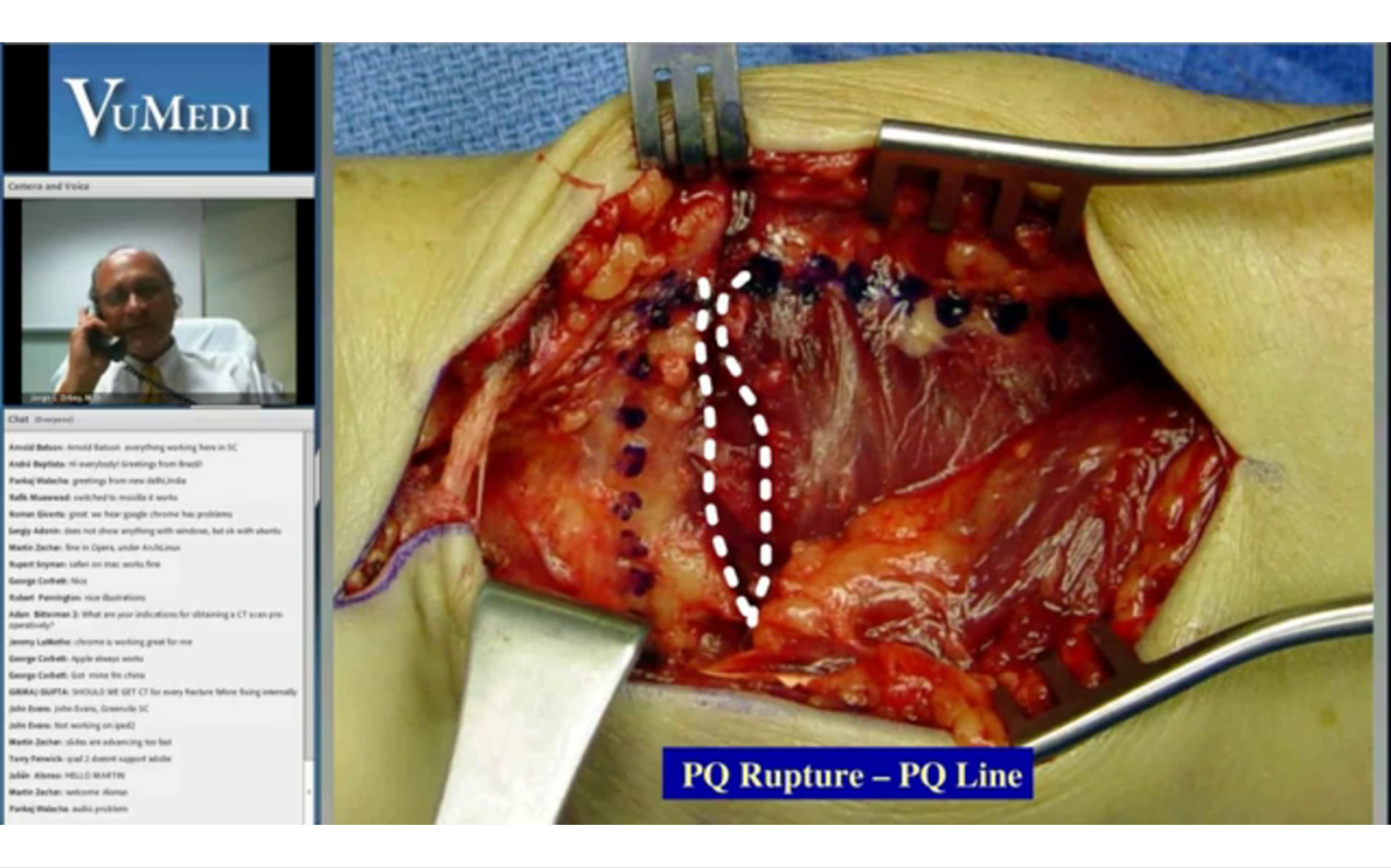 click on "10 seconds
Tap to unmute" at bounding box center (696, 433) 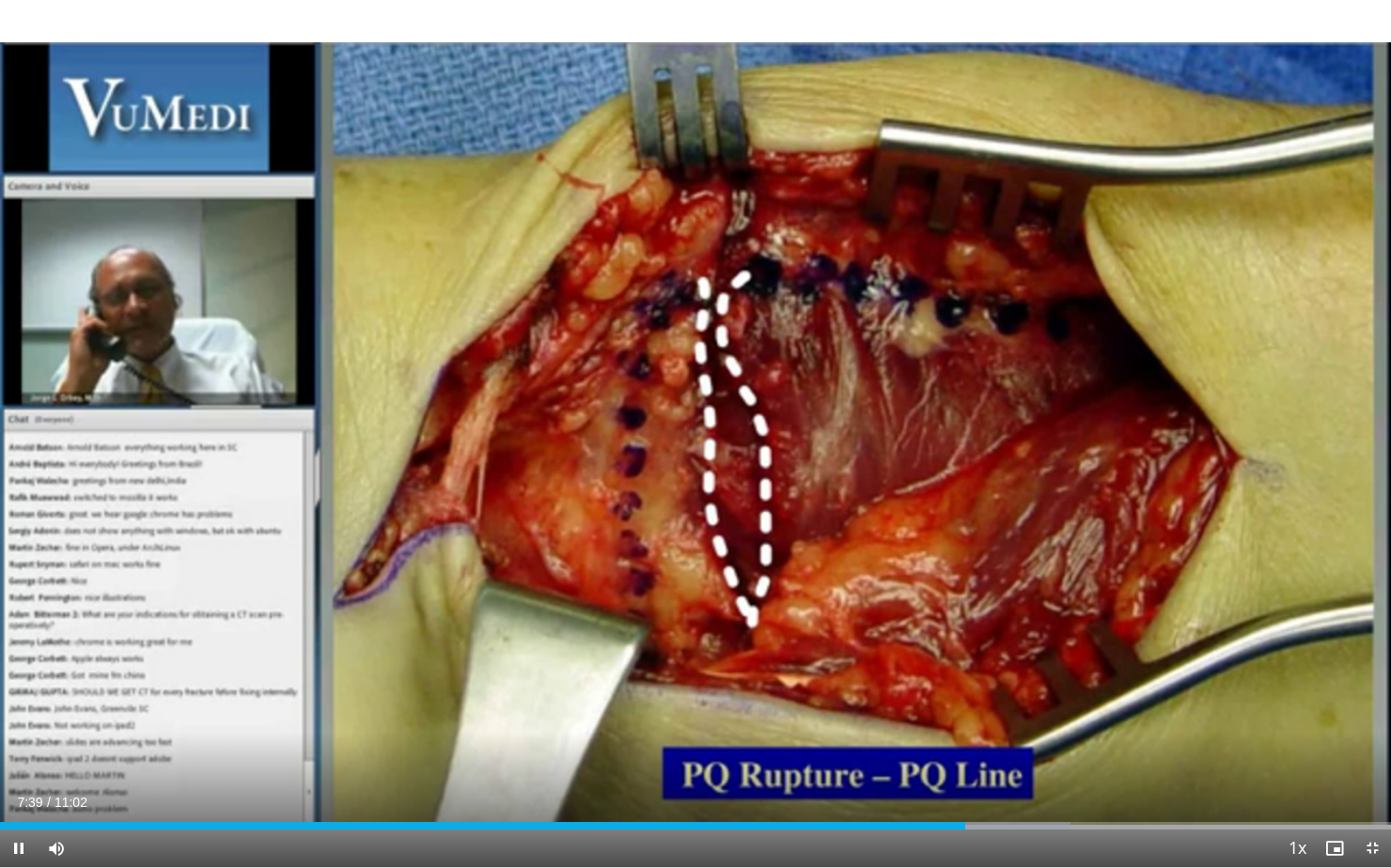 click on "10 seconds
Tap to unmute" at bounding box center (696, 433) 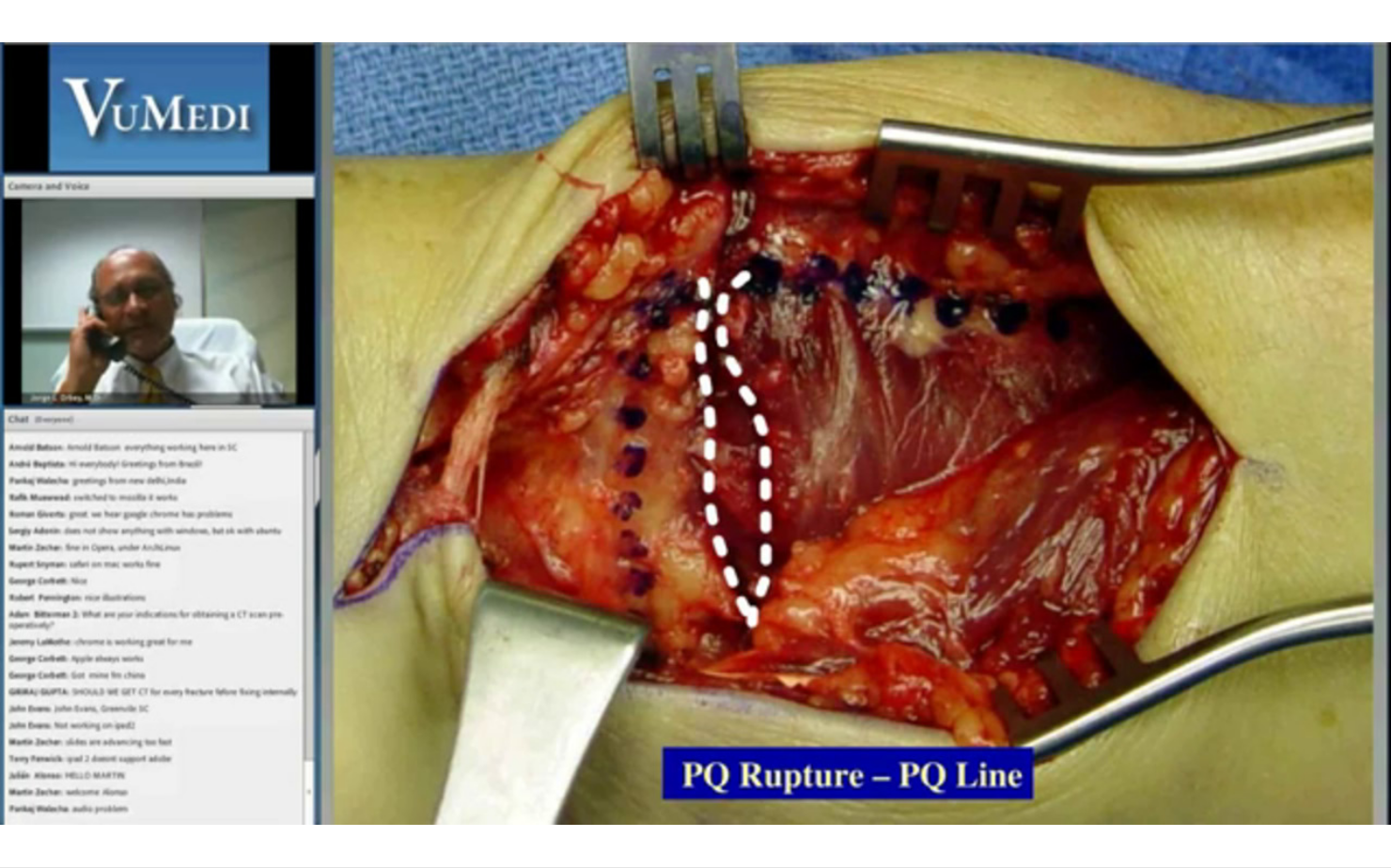 click on "10 seconds
Tap to unmute" at bounding box center (696, 433) 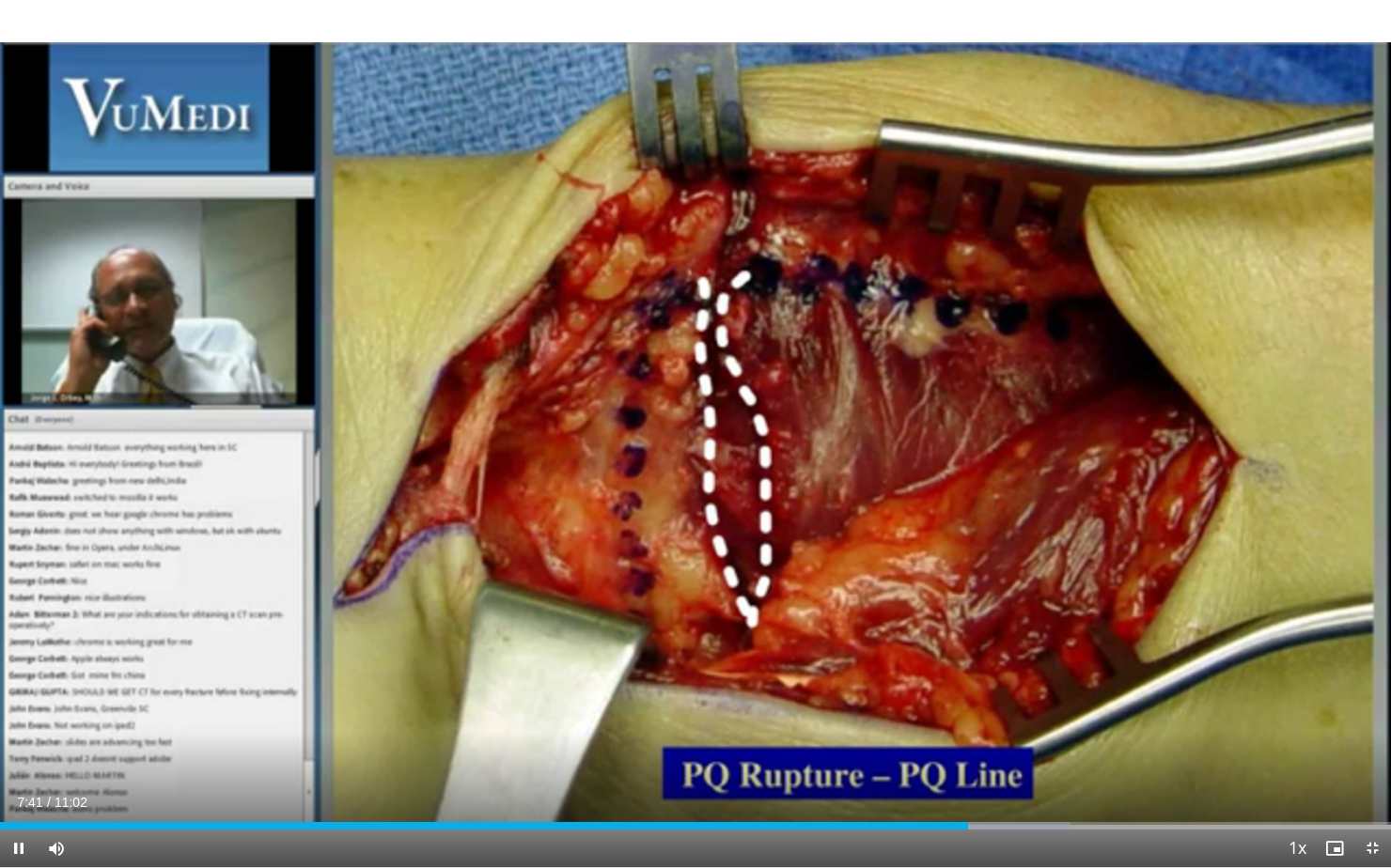 click on "Current Time  7:41 / Duration  11:02 Pause Skip Backward Skip Forward Mute Loaded :  76.97% 07:41 06:33 Stream Type  LIVE Seek to live, currently behind live LIVE   1x Playback Rate 0.5x 0.75x 1x , selected 1.25x 1.5x 1.75x 2x Chapters Chapters Descriptions descriptions off , selected Captions captions settings , opens captions settings dialog captions off , selected Audio Track en (Main) , selected Exit Fullscreen Enable picture-in-picture mode" at bounding box center (696, 848) 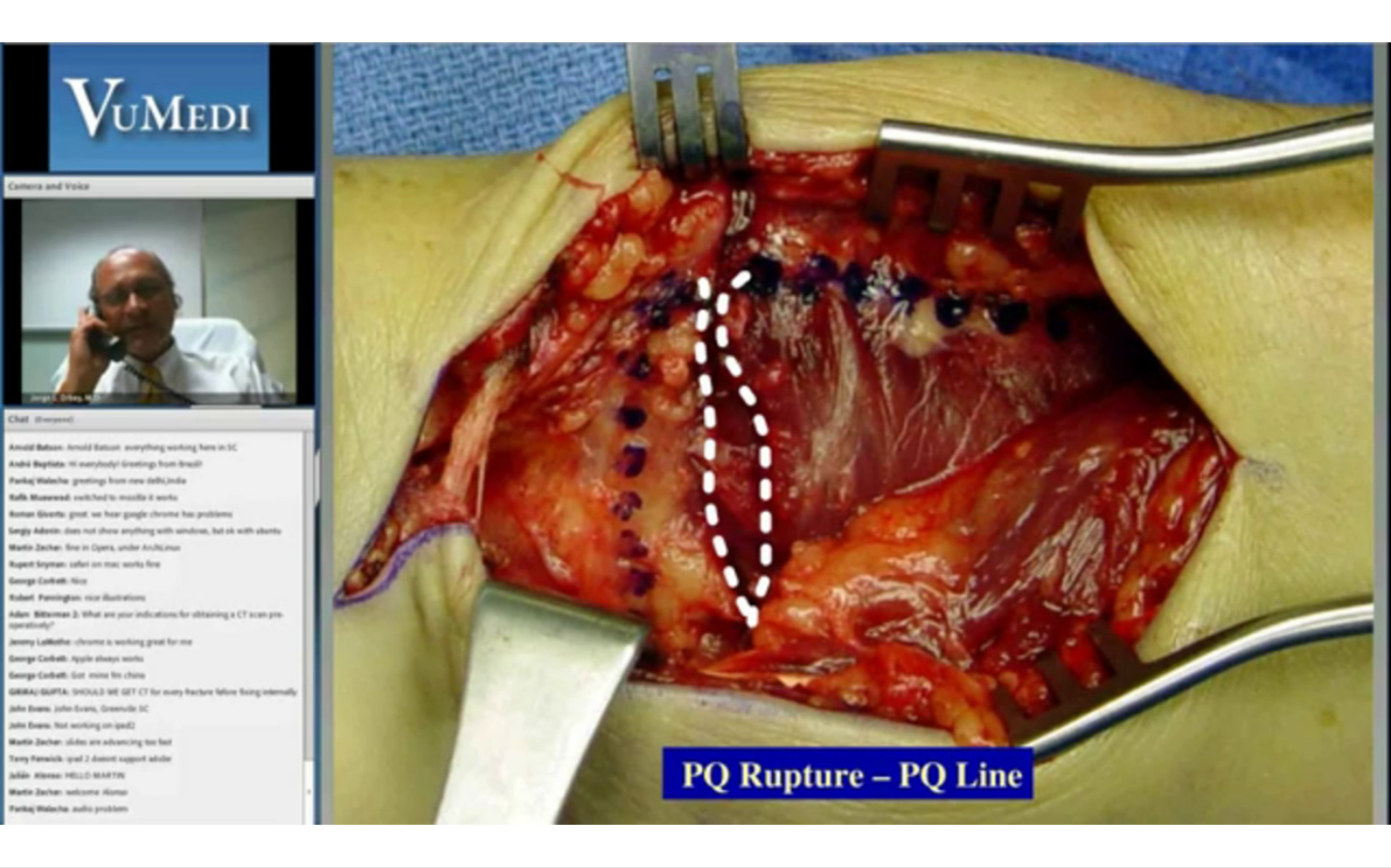 click on "10 seconds
Tap to unmute" at bounding box center [696, 433] 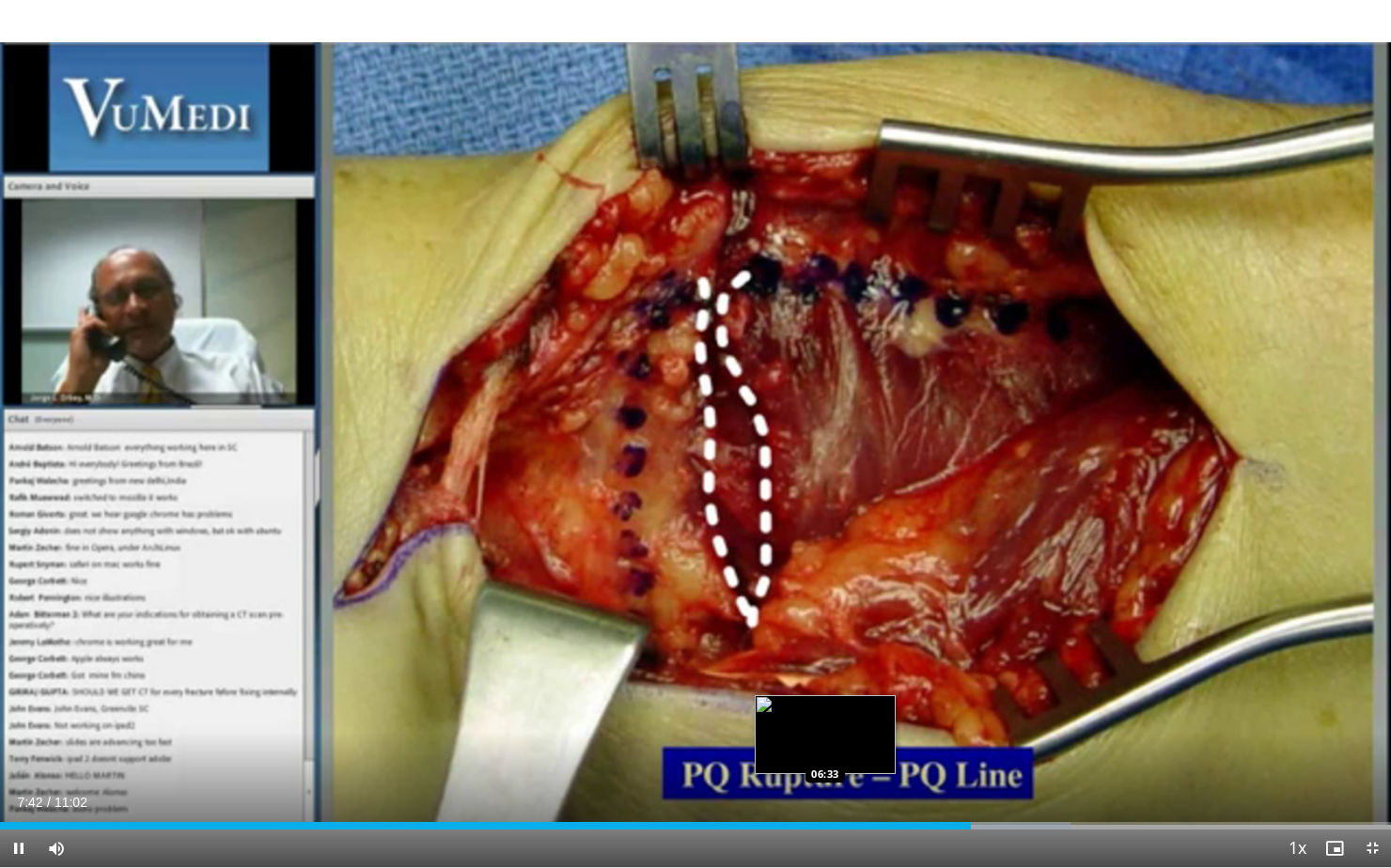click at bounding box center [986, 826] 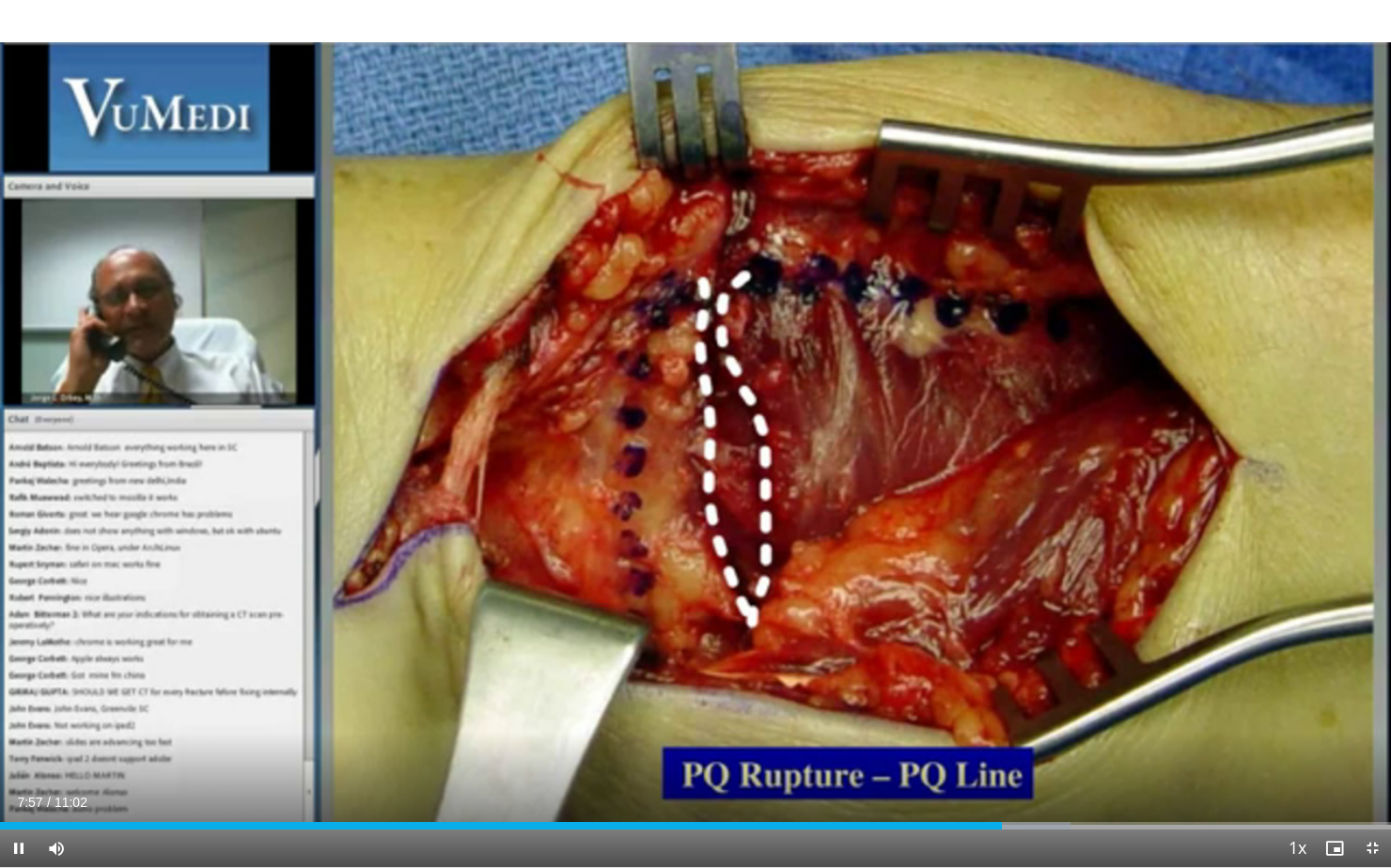click on "10 seconds
Tap to unmute" at bounding box center [696, 433] 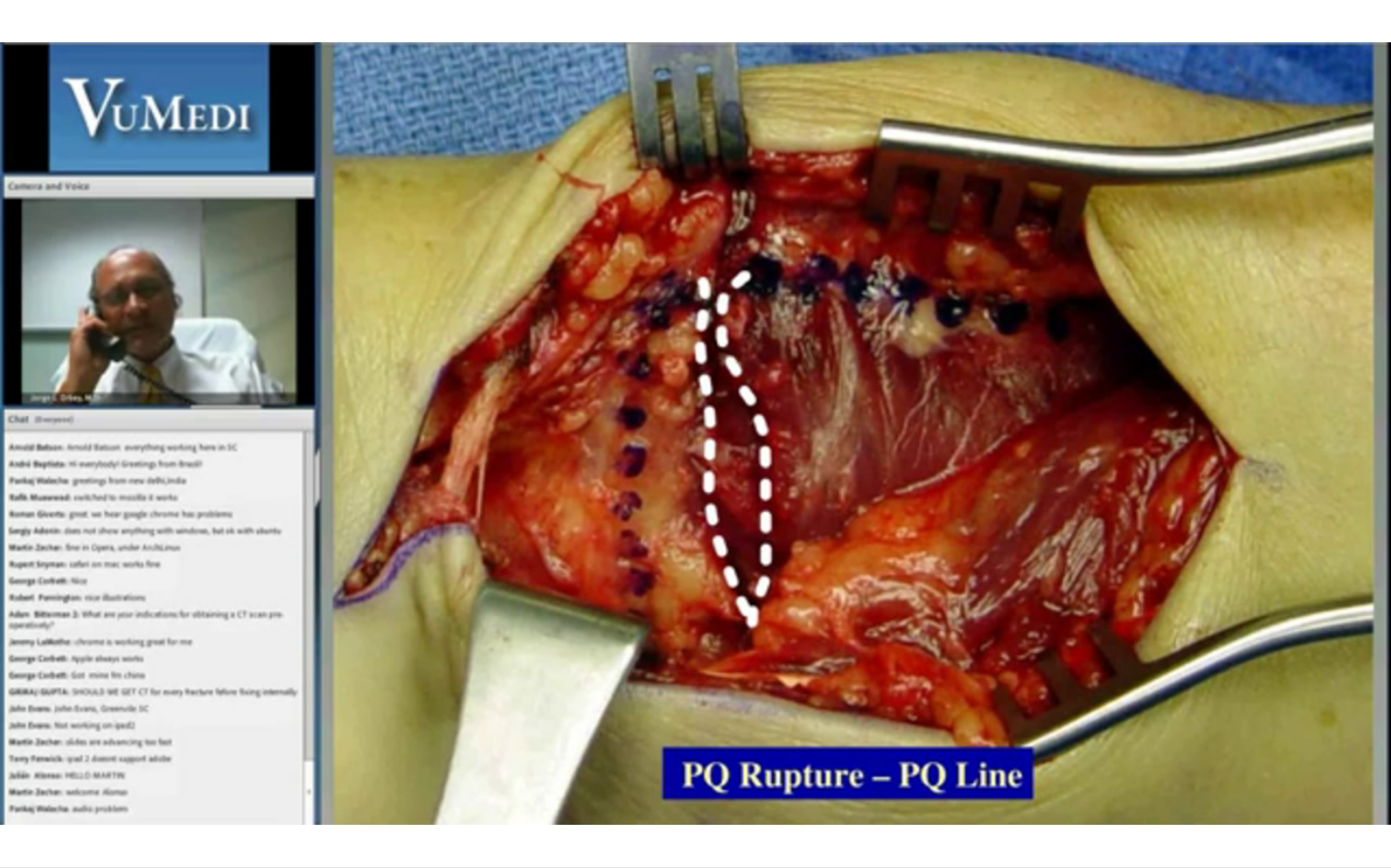 click on "10 seconds
Tap to unmute" at bounding box center [696, 433] 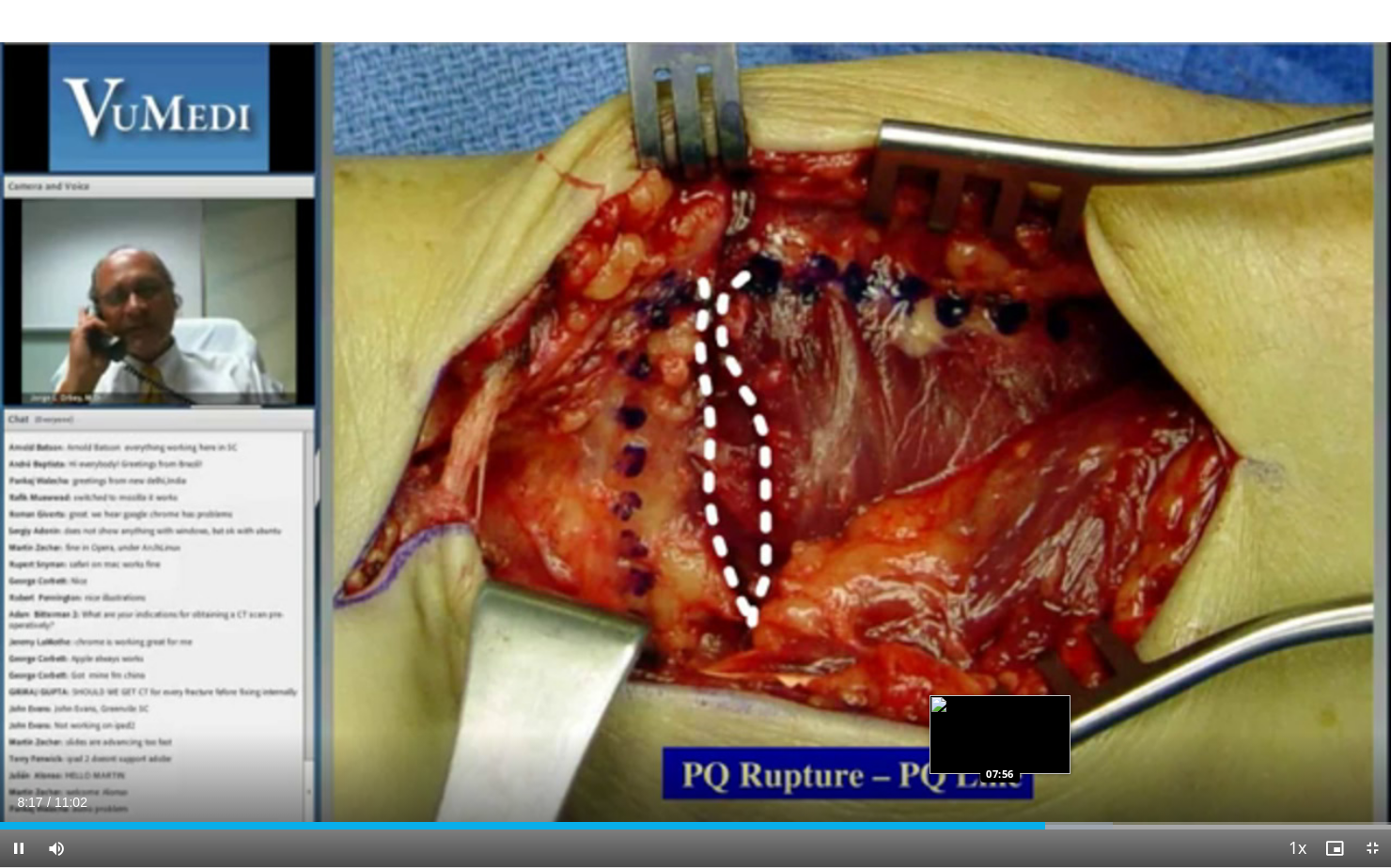 click on "08:17" at bounding box center [523, 826] 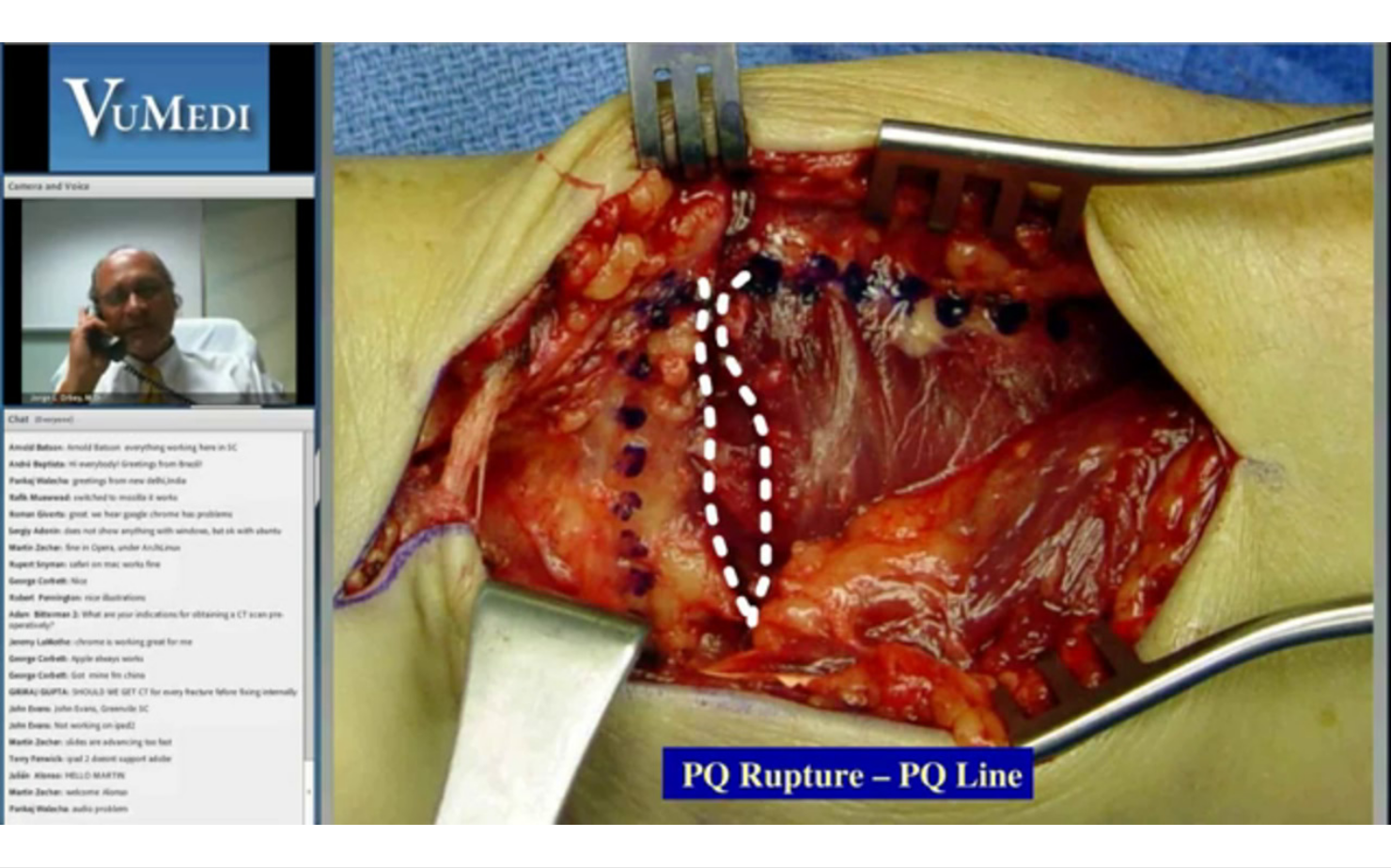 click on "10 seconds
Tap to unmute" at bounding box center (696, 433) 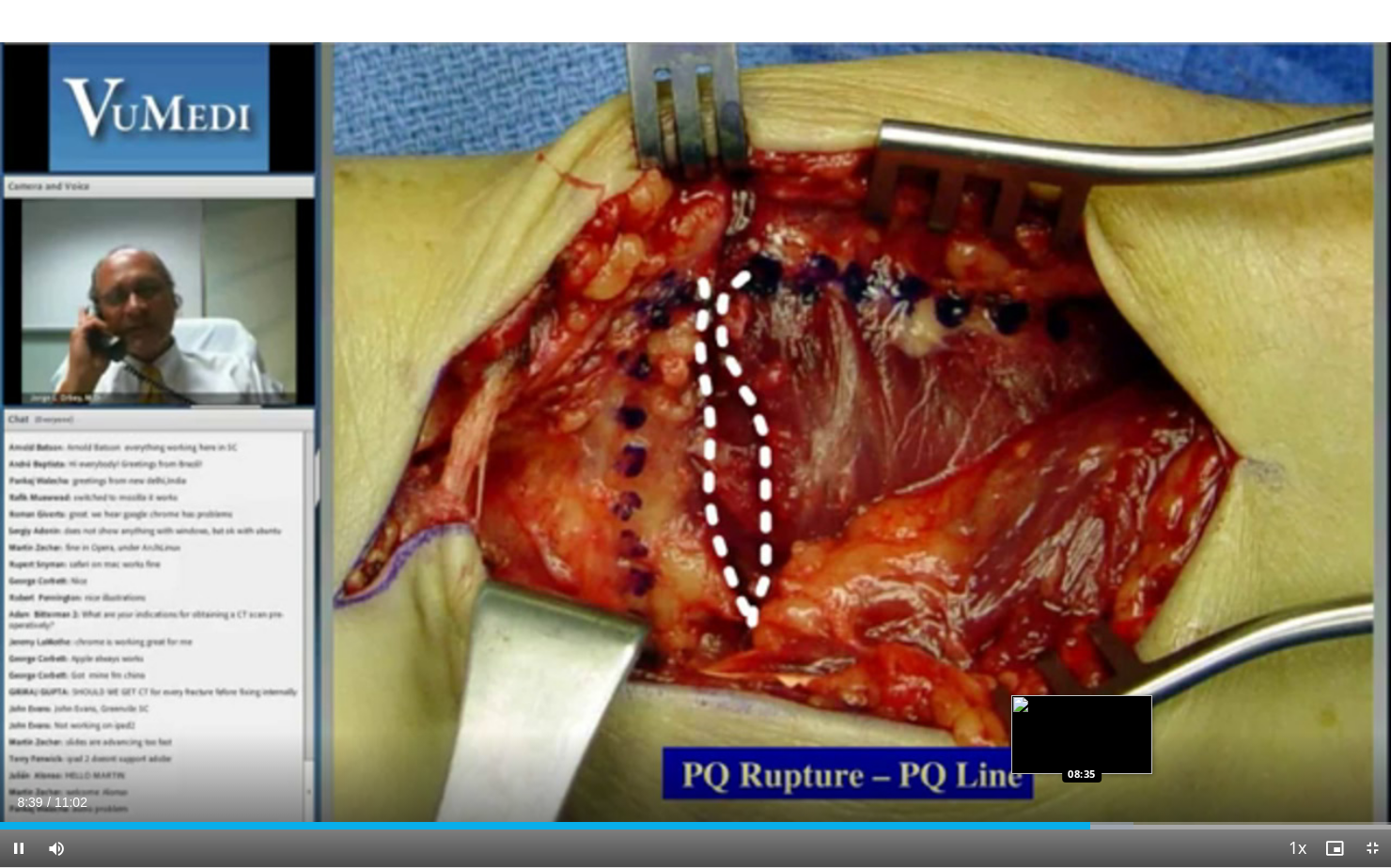 click on "Loaded :  81.50% 08:39 08:35" at bounding box center (696, 820) 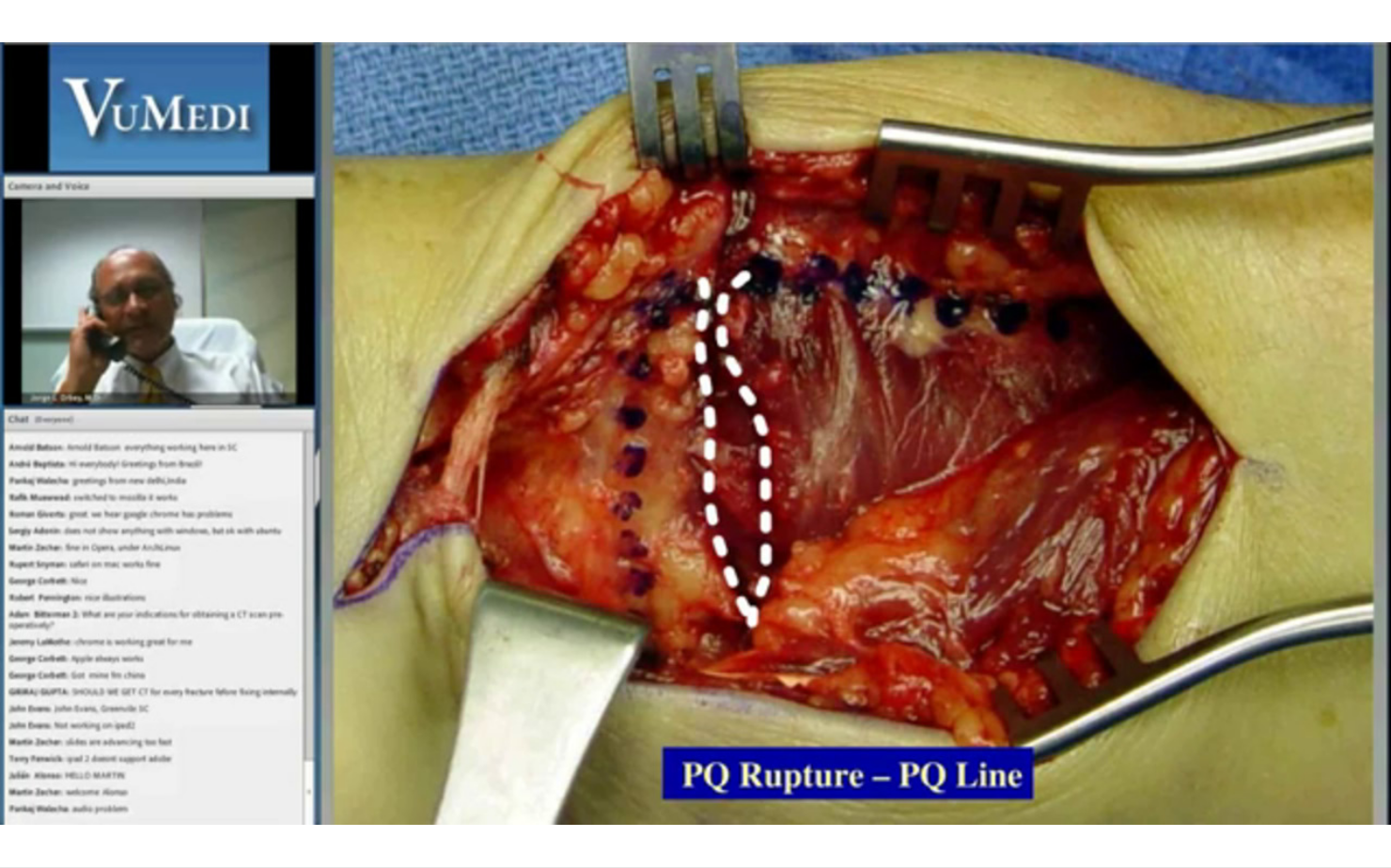 click on "10 seconds
Tap to unmute" at bounding box center (696, 433) 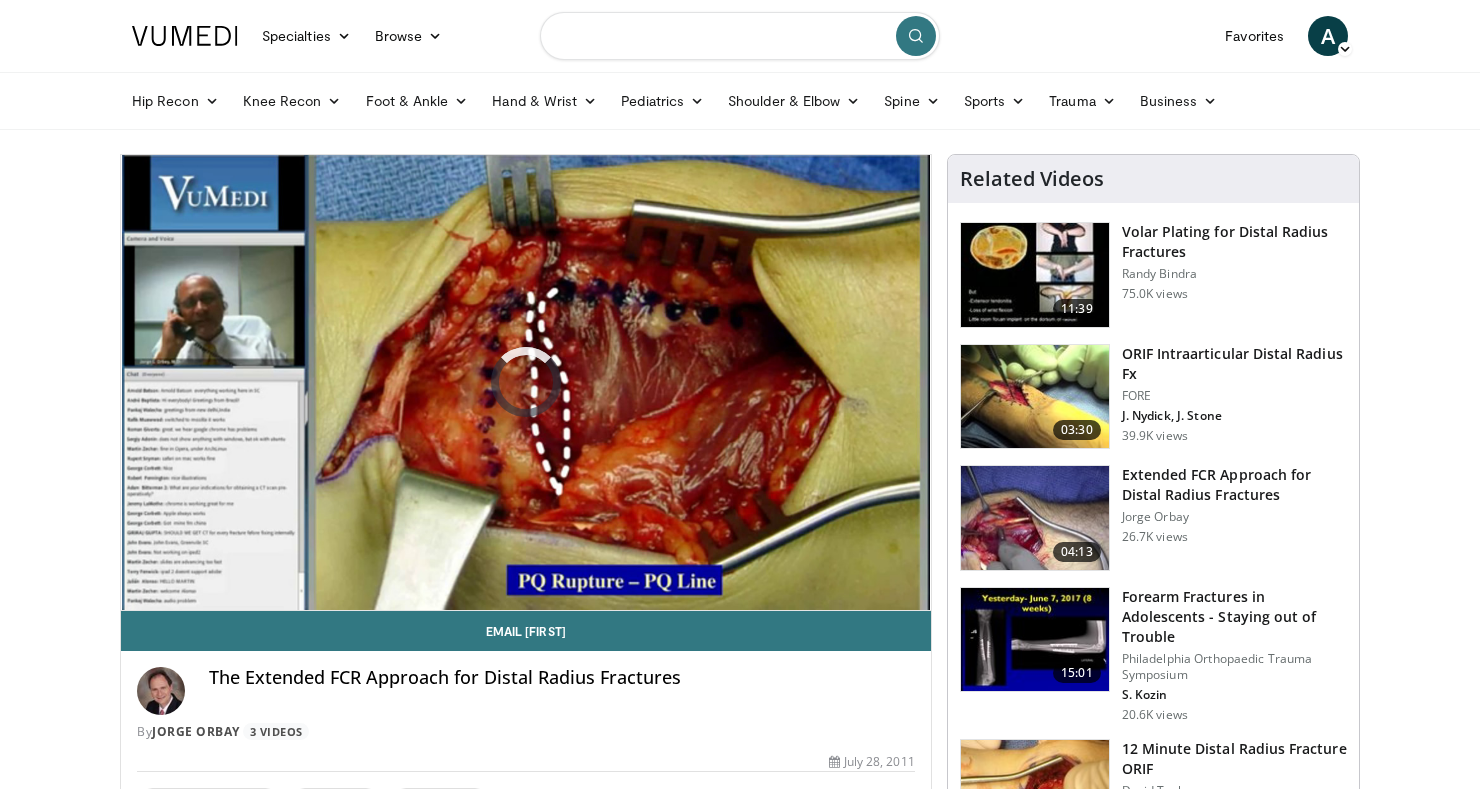 click at bounding box center (740, 36) 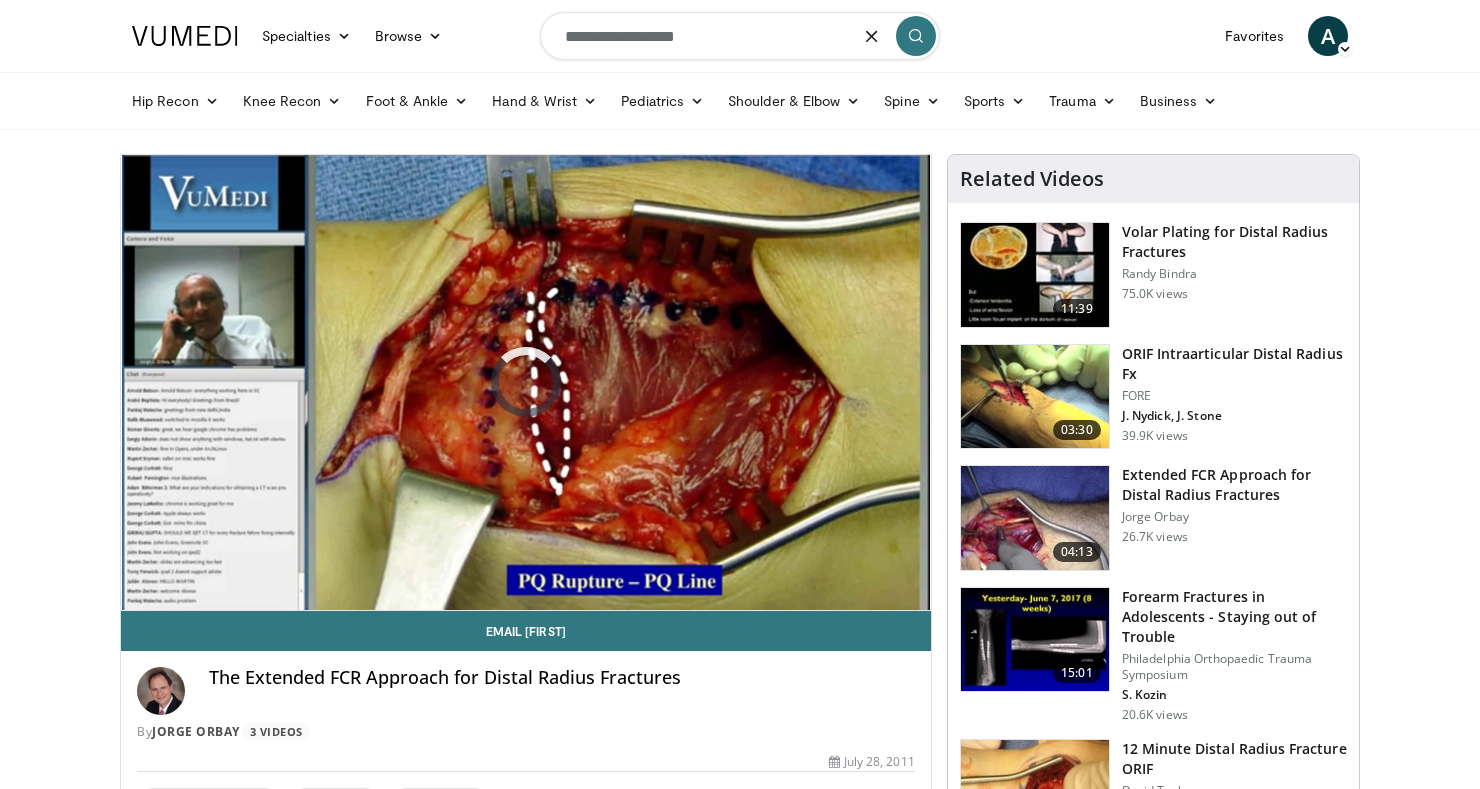 type on "**********" 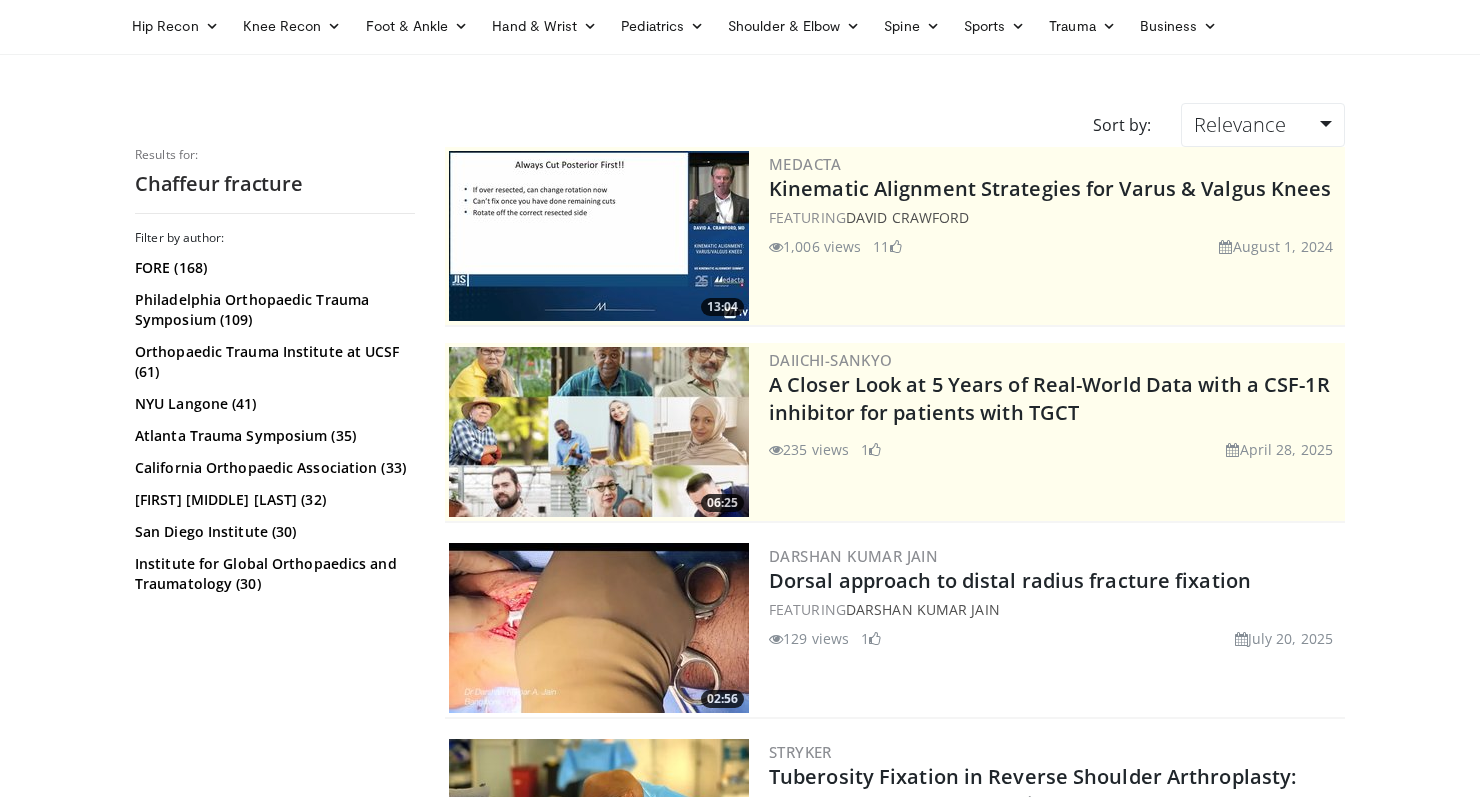 scroll, scrollTop: 0, scrollLeft: 0, axis: both 